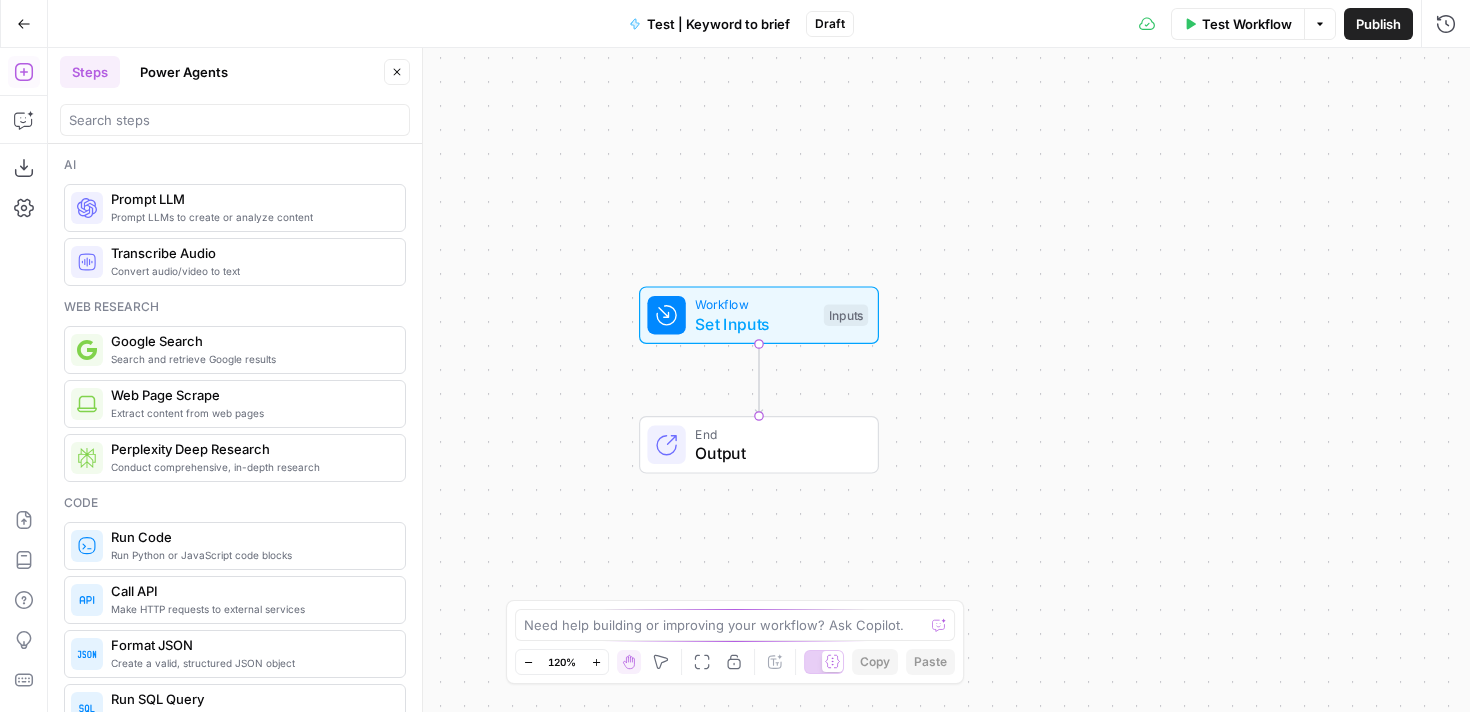 scroll, scrollTop: 0, scrollLeft: 0, axis: both 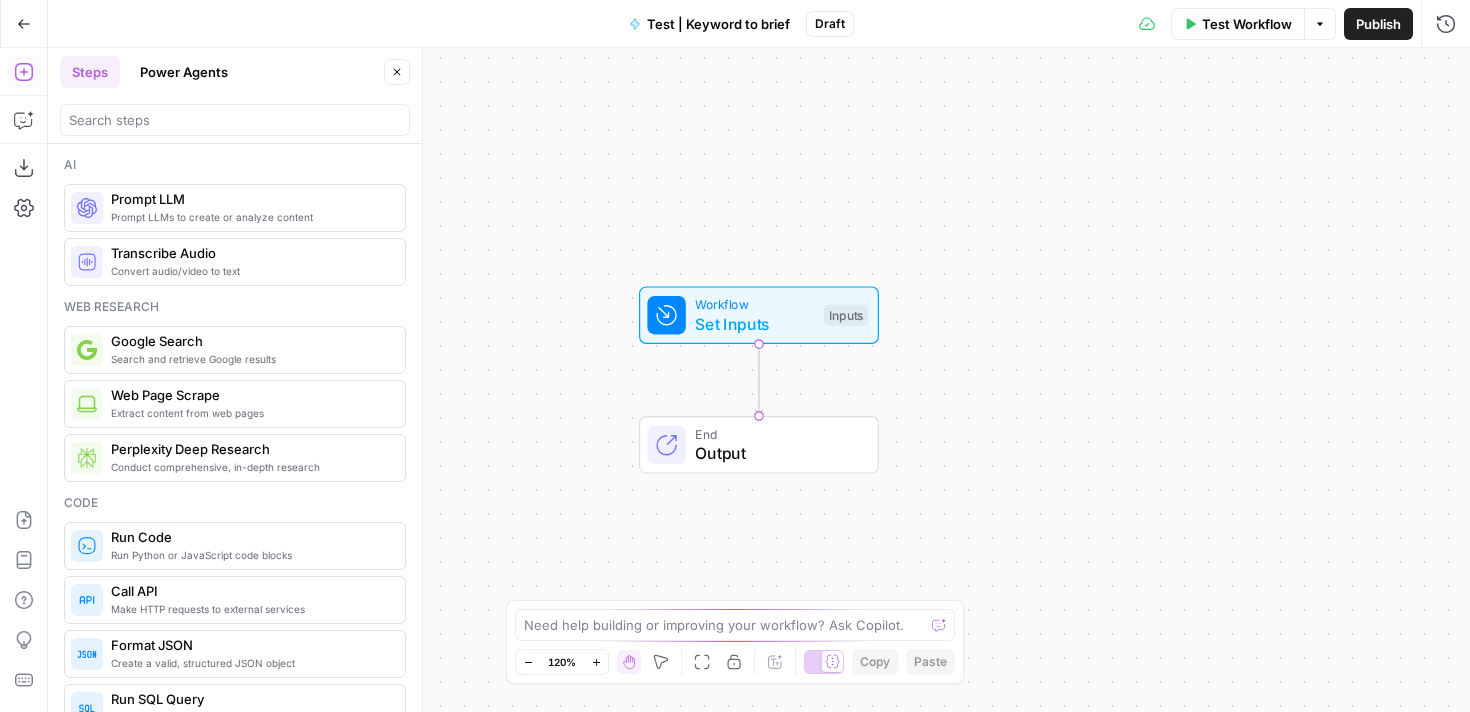 click 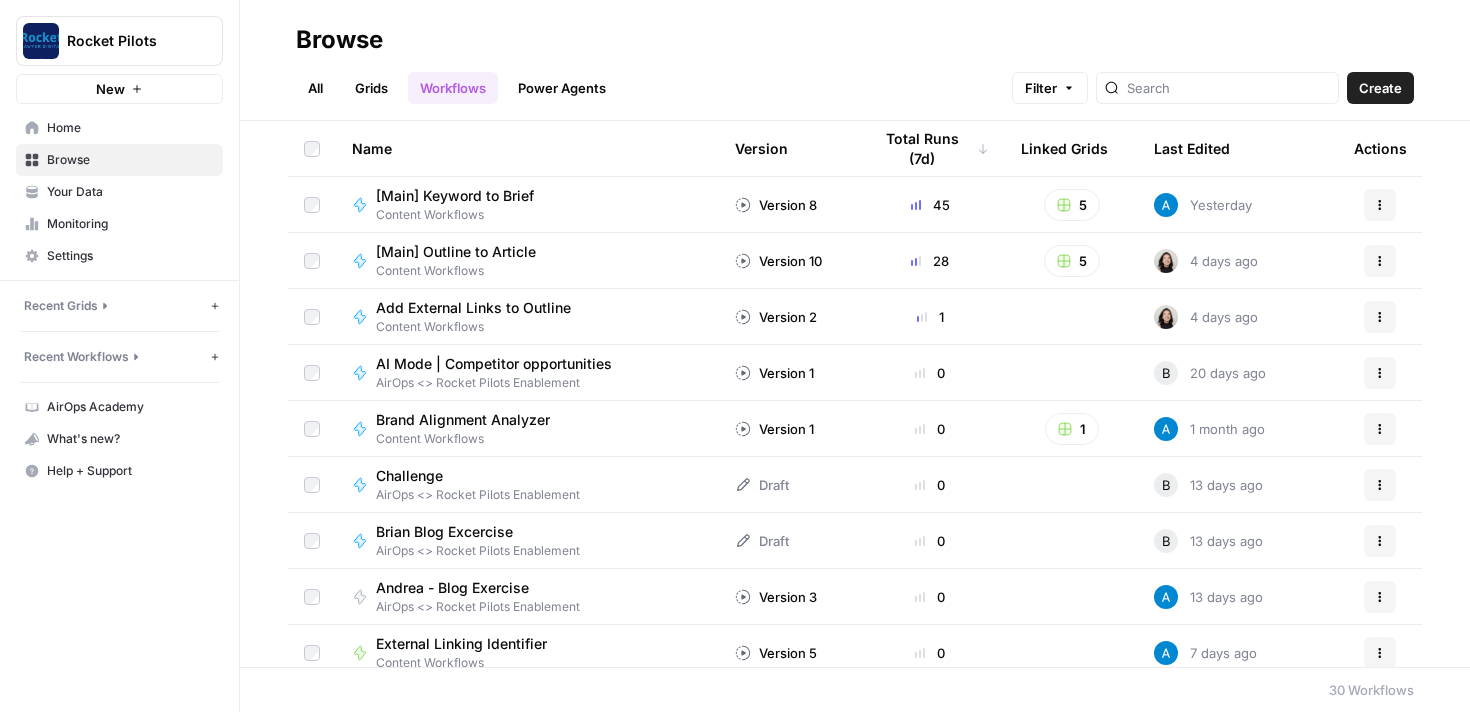 click on "Your Data" at bounding box center [130, 192] 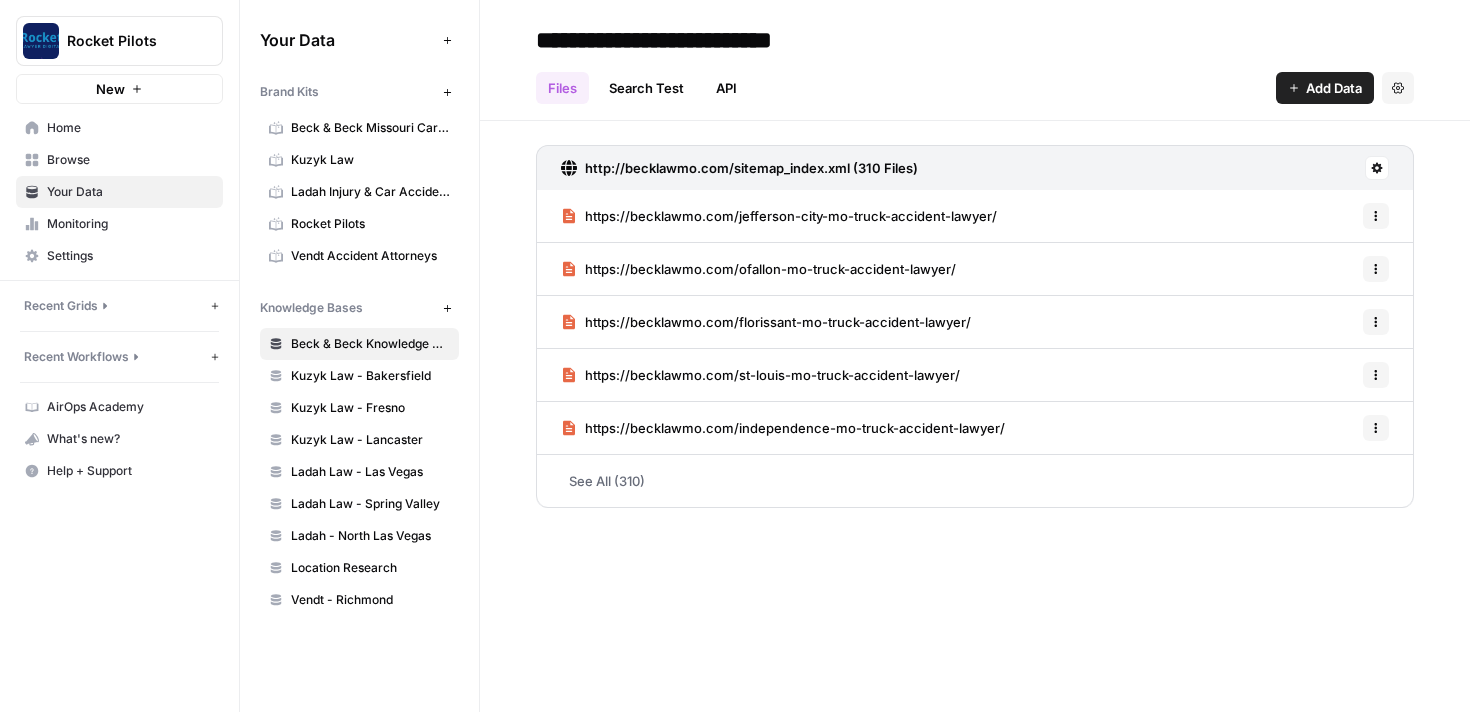 click on "Browse" at bounding box center (130, 160) 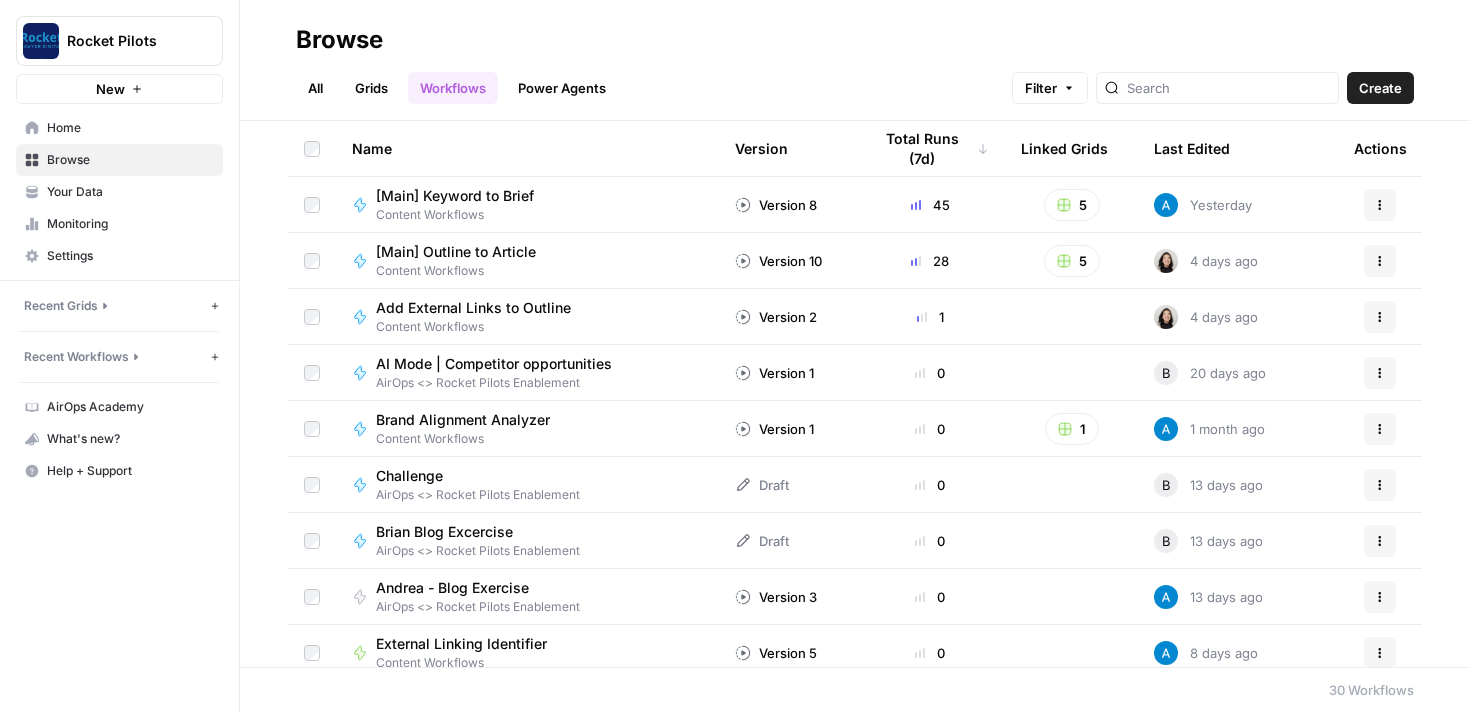 click on "Grids" at bounding box center (371, 88) 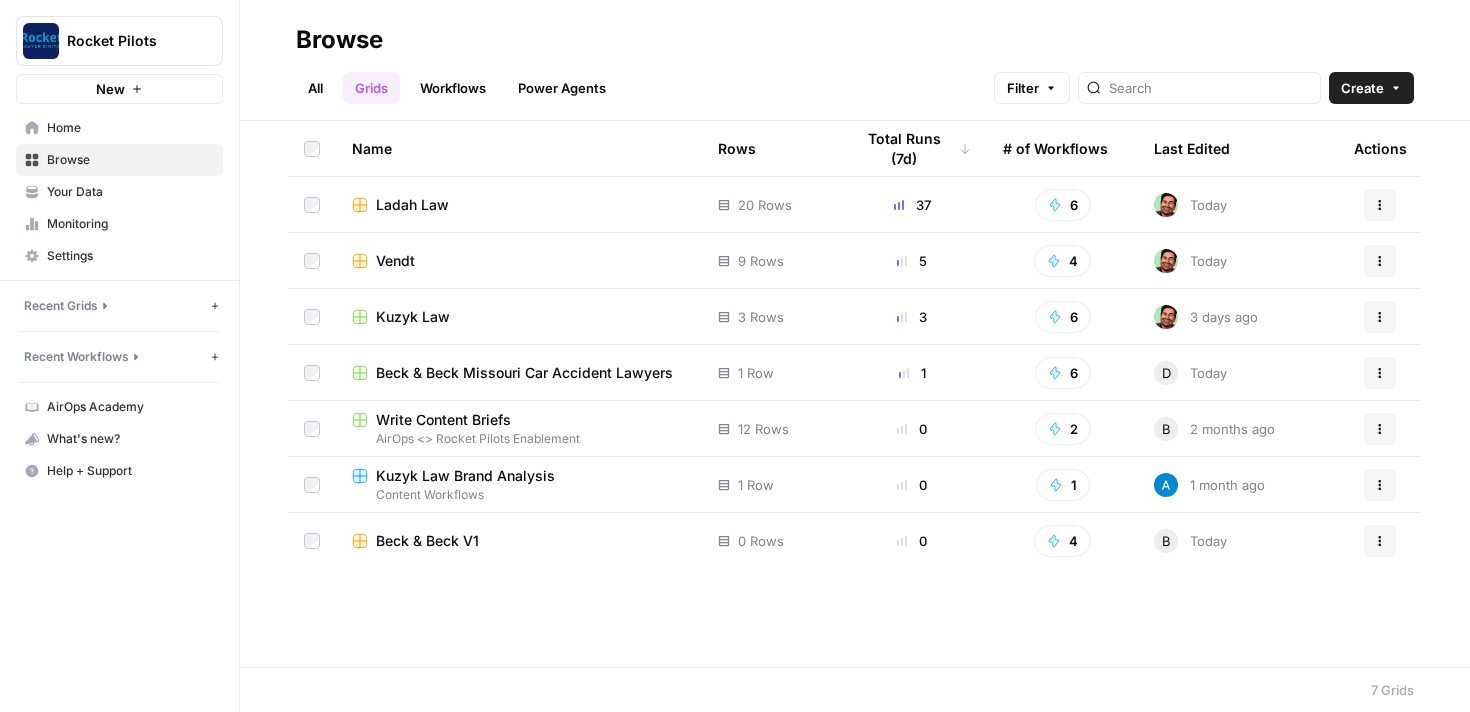 click on "Beck & Beck V1" at bounding box center [427, 541] 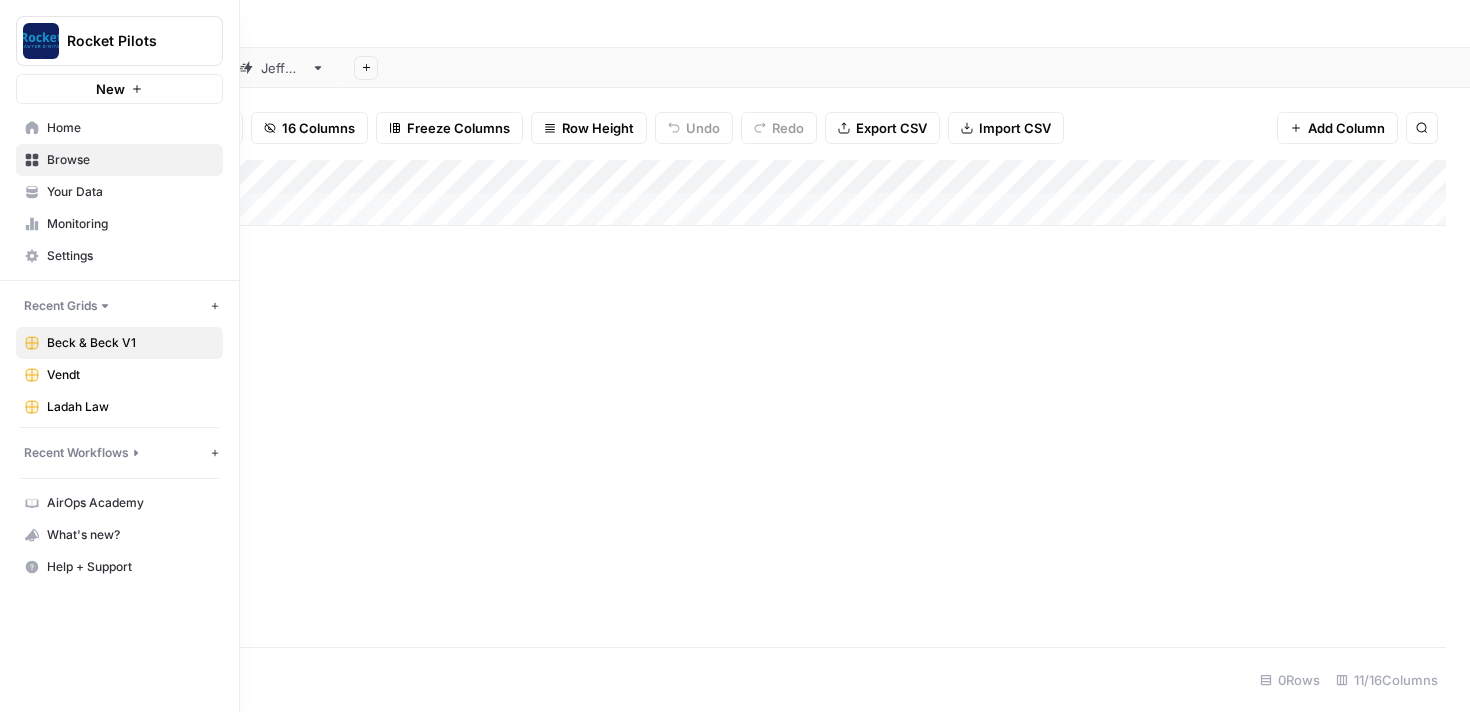 click on "Your Data" at bounding box center [130, 192] 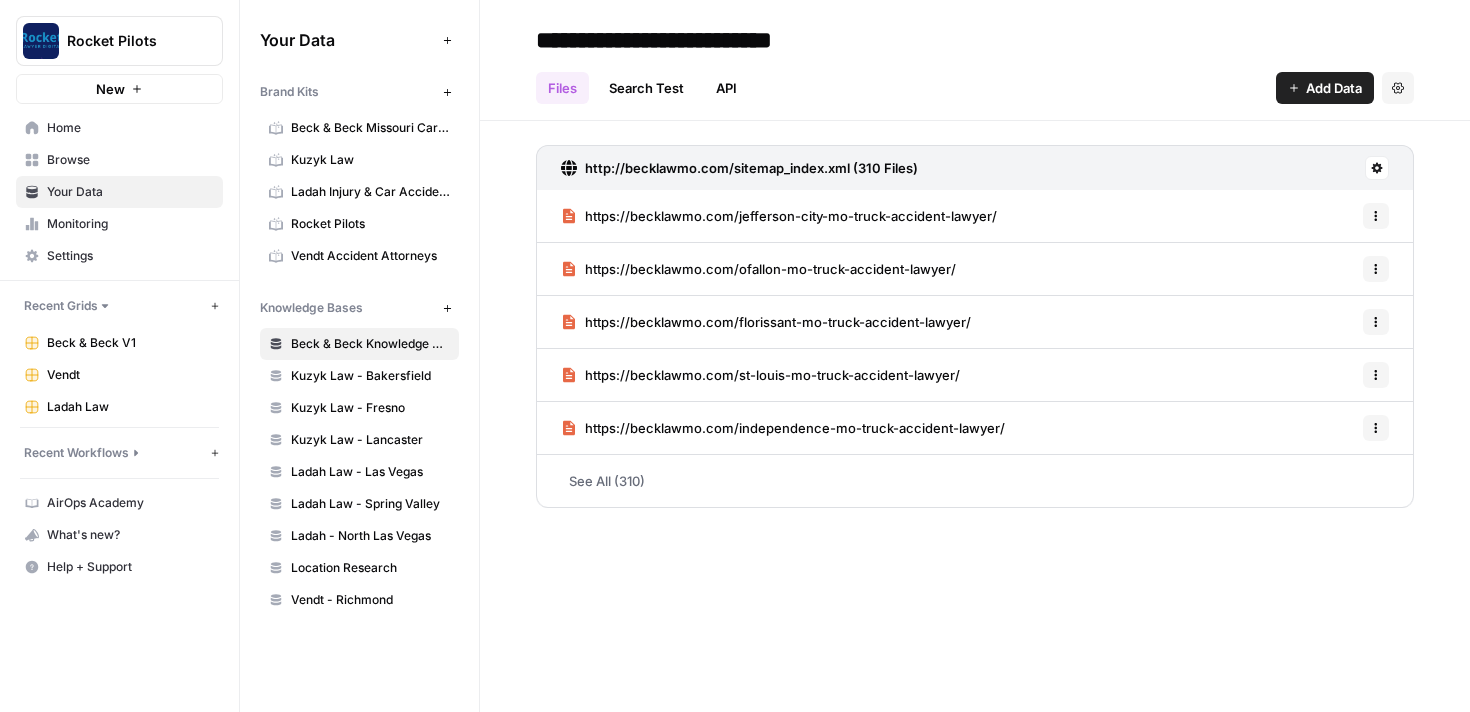 click on "https://becklawmo.com/st-louis-mo-truck-accident-lawyer/" at bounding box center (772, 375) 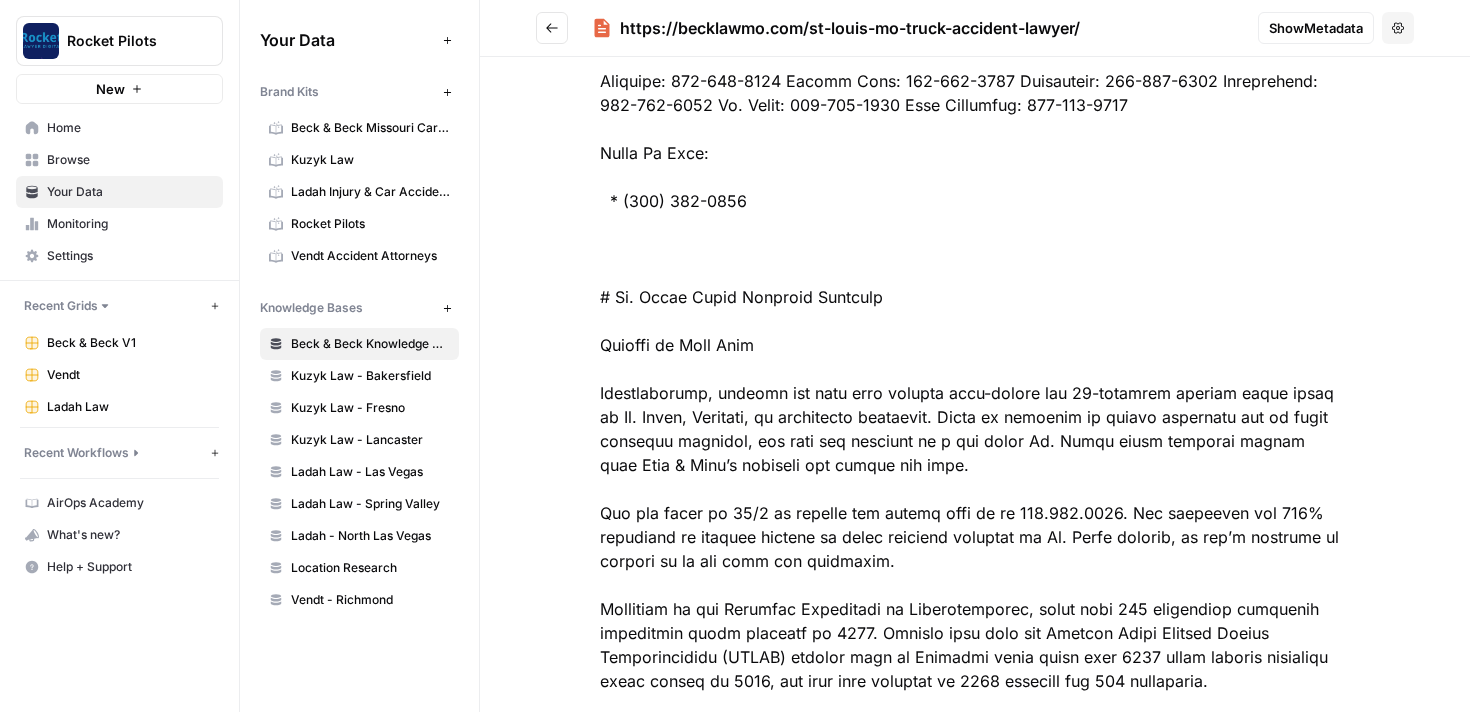 scroll, scrollTop: 0, scrollLeft: 0, axis: both 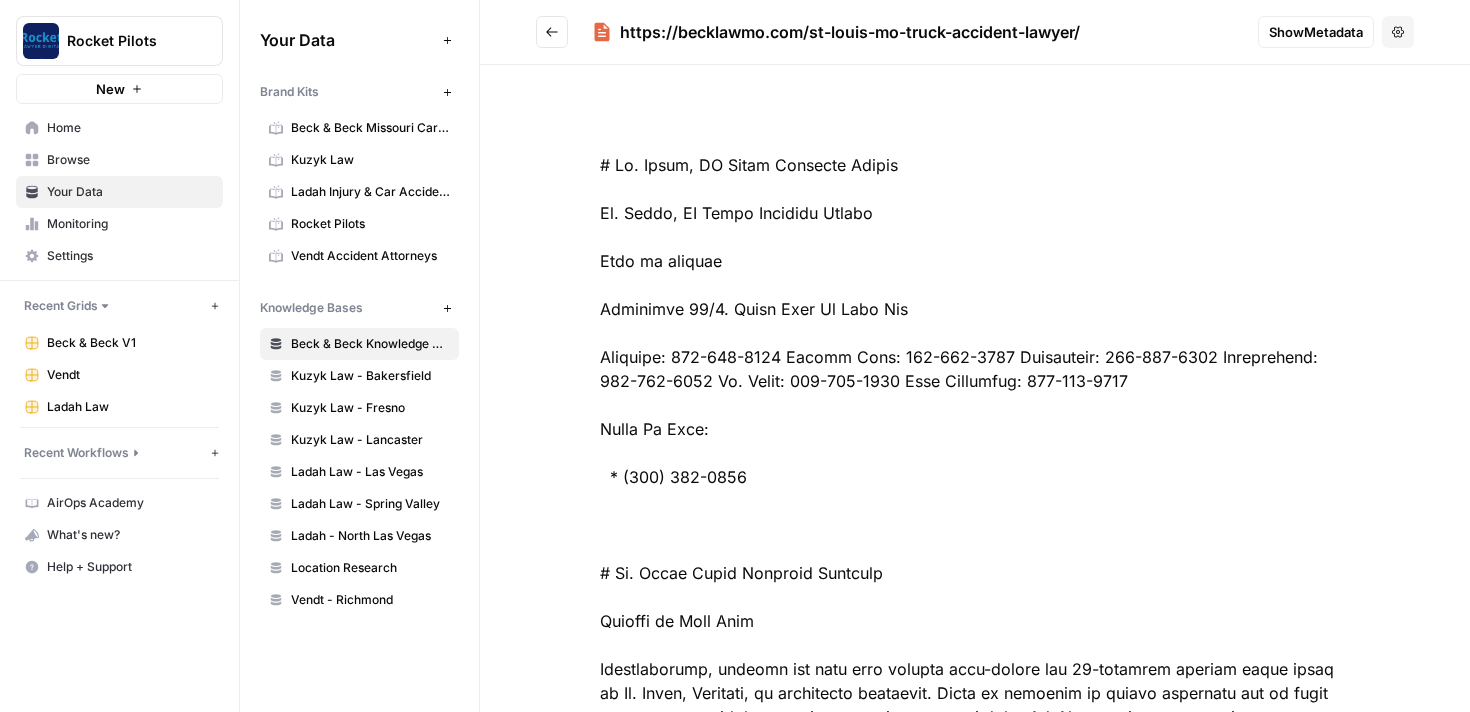 click 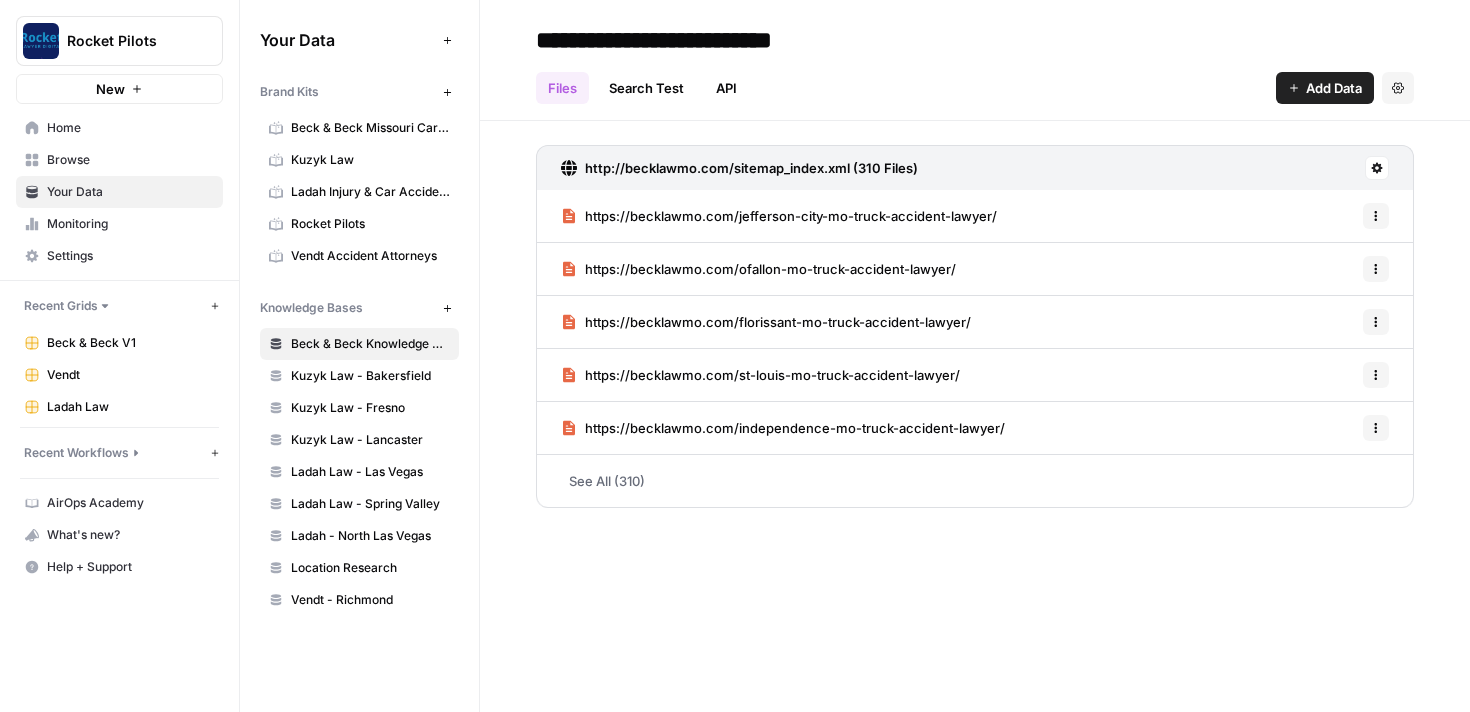 click on "See All (310)" at bounding box center [975, 481] 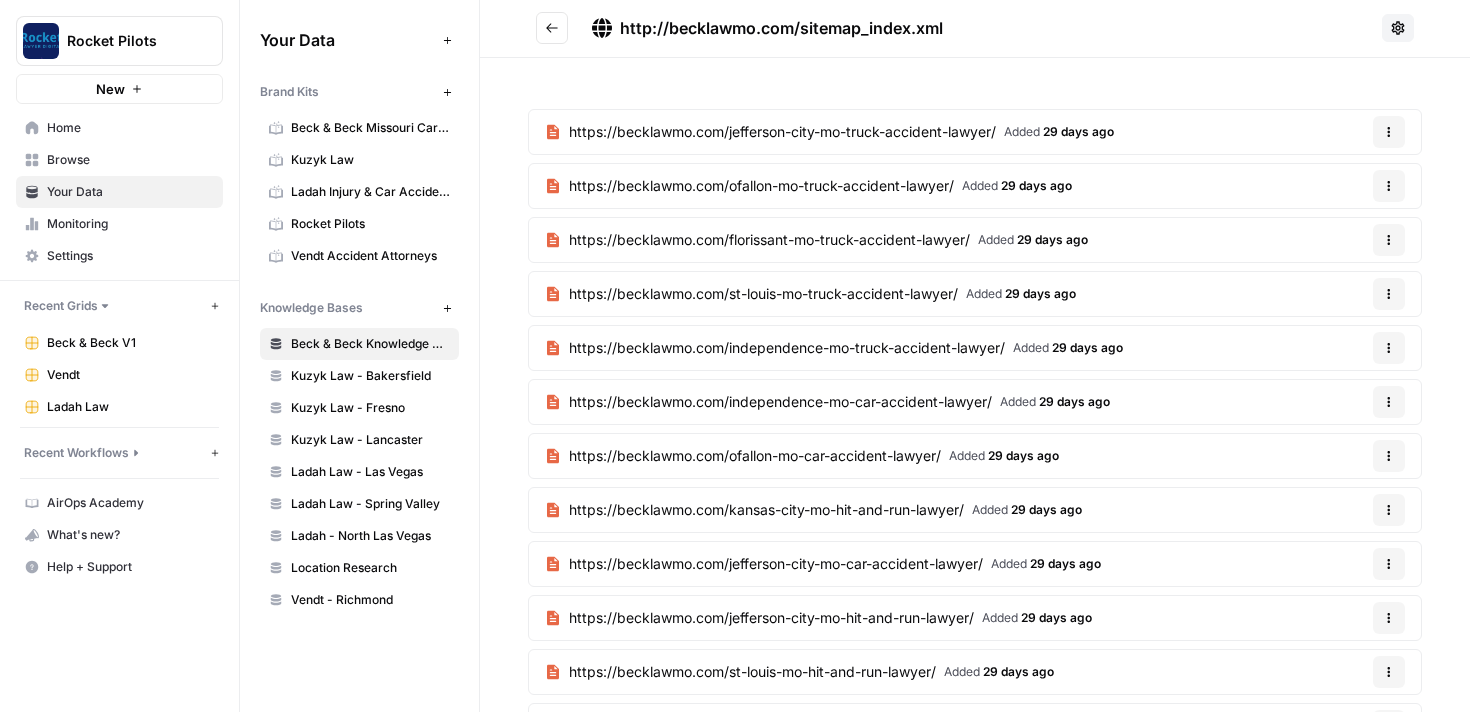 scroll, scrollTop: 0, scrollLeft: 0, axis: both 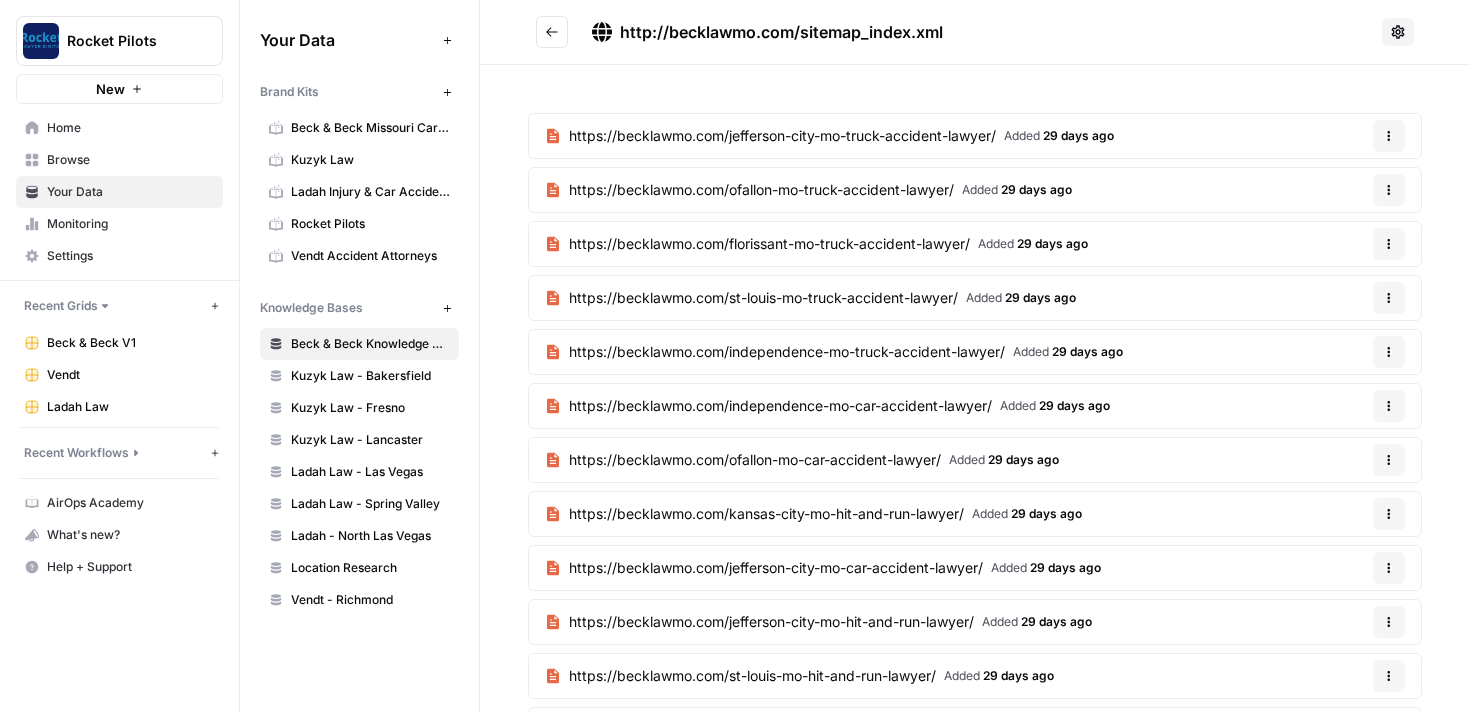click at bounding box center [552, 32] 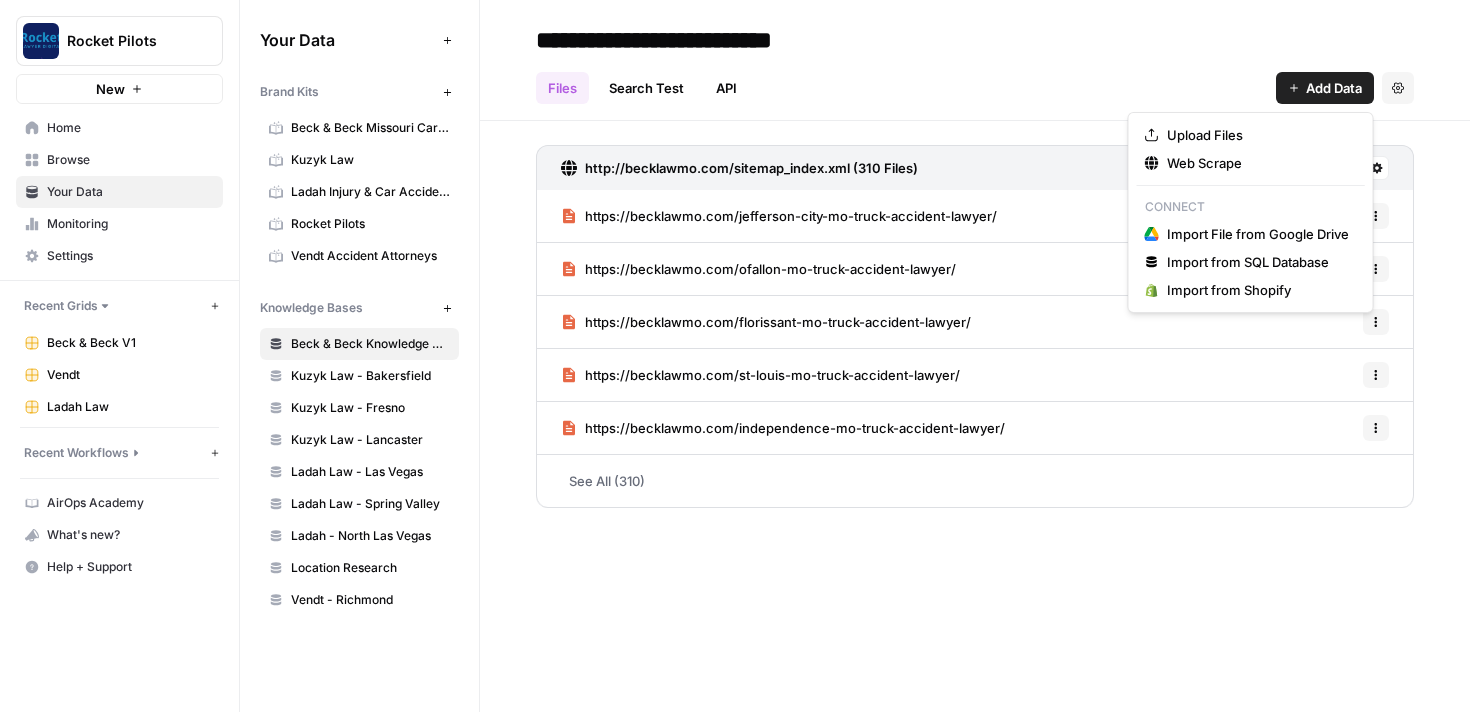 click 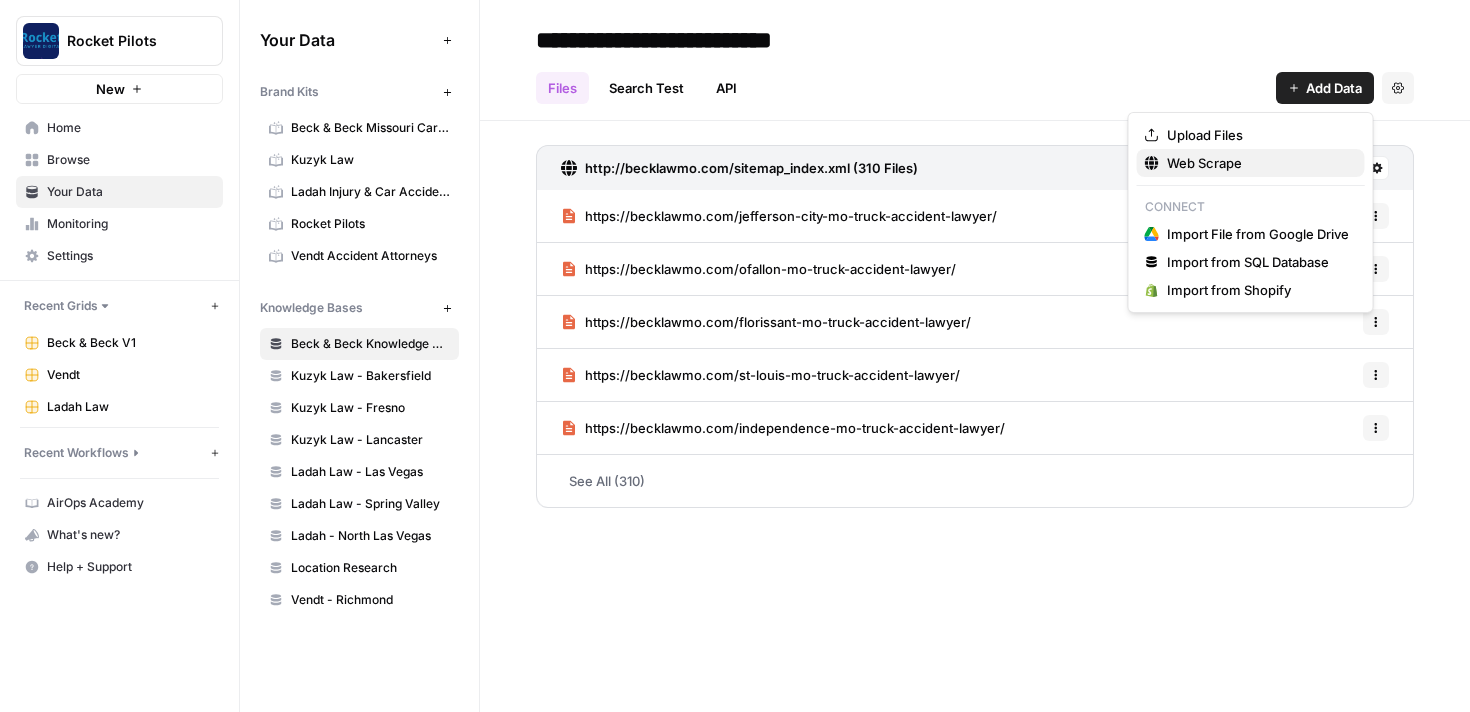 click on "Web Scrape" at bounding box center (1258, 163) 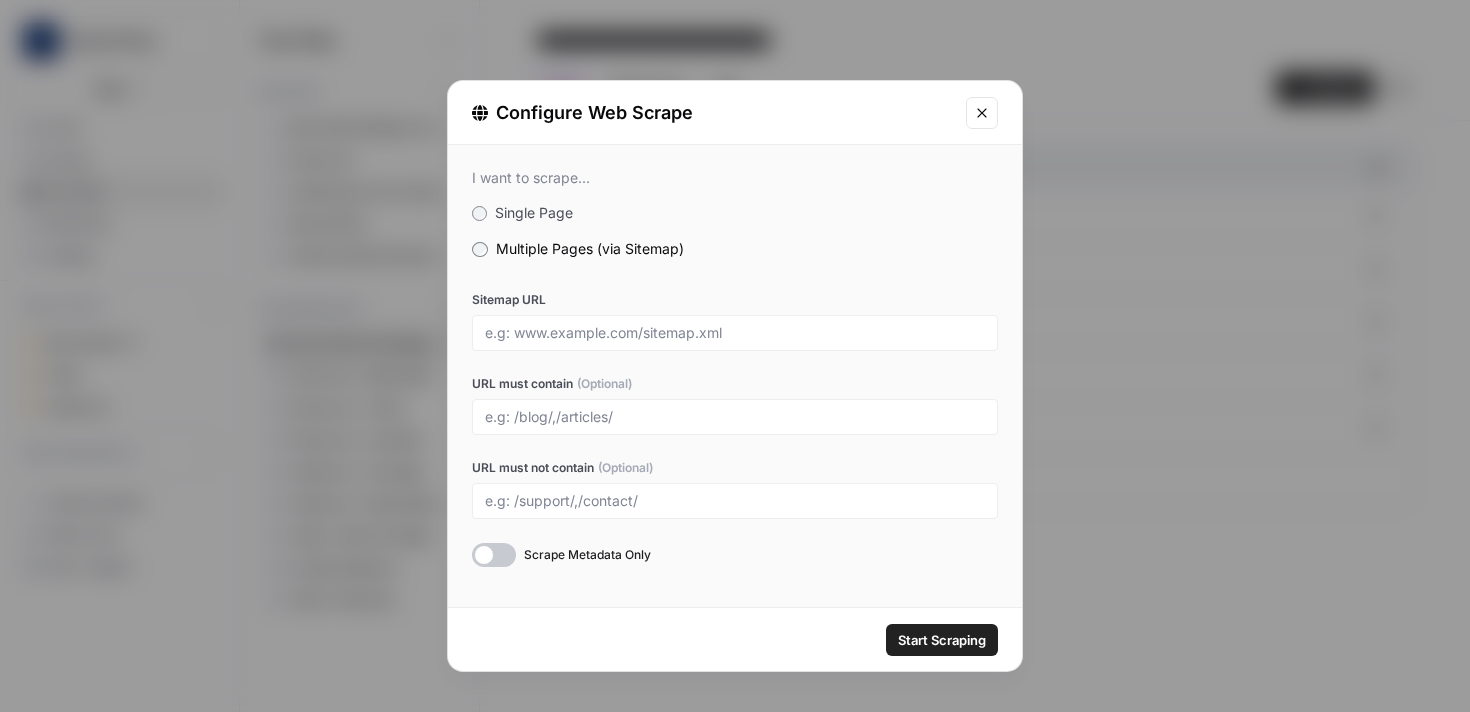 click 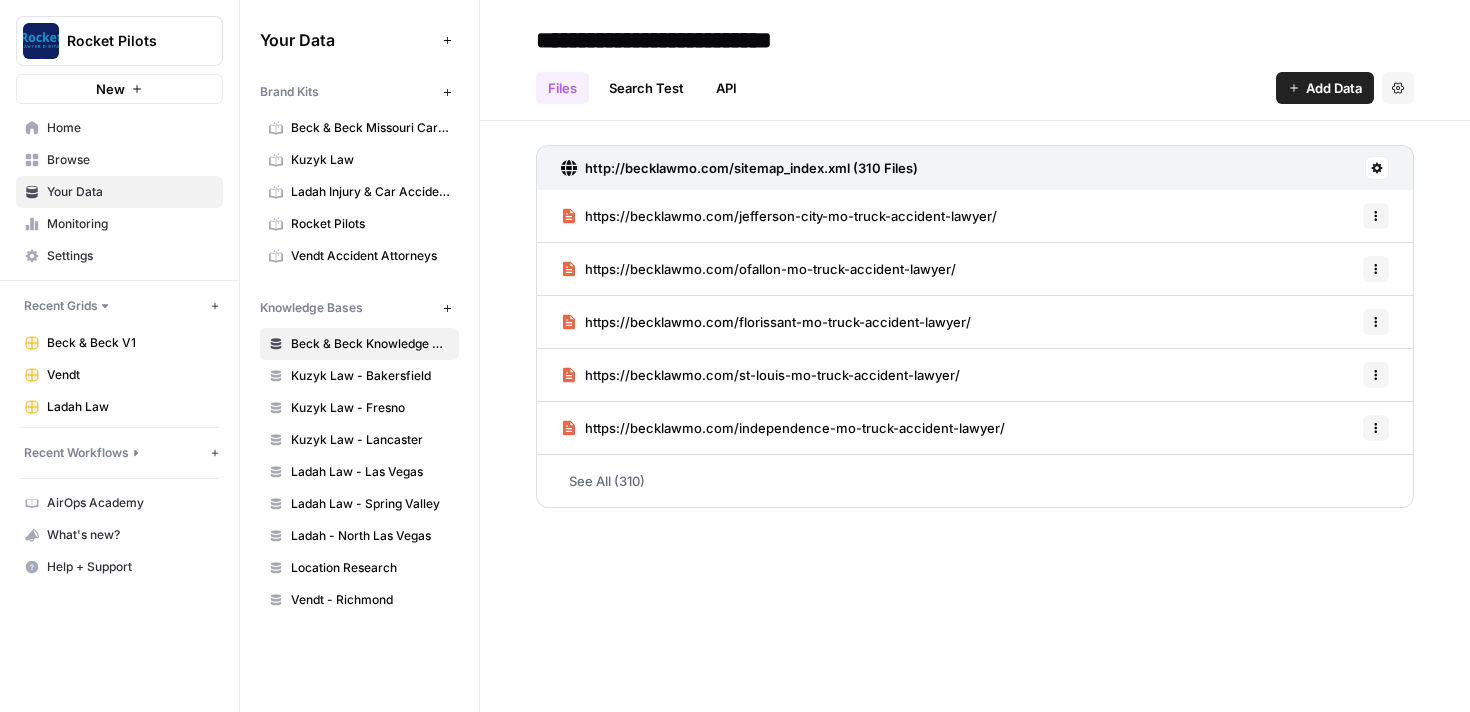 click on "Vendt - Richmond" at bounding box center [370, 600] 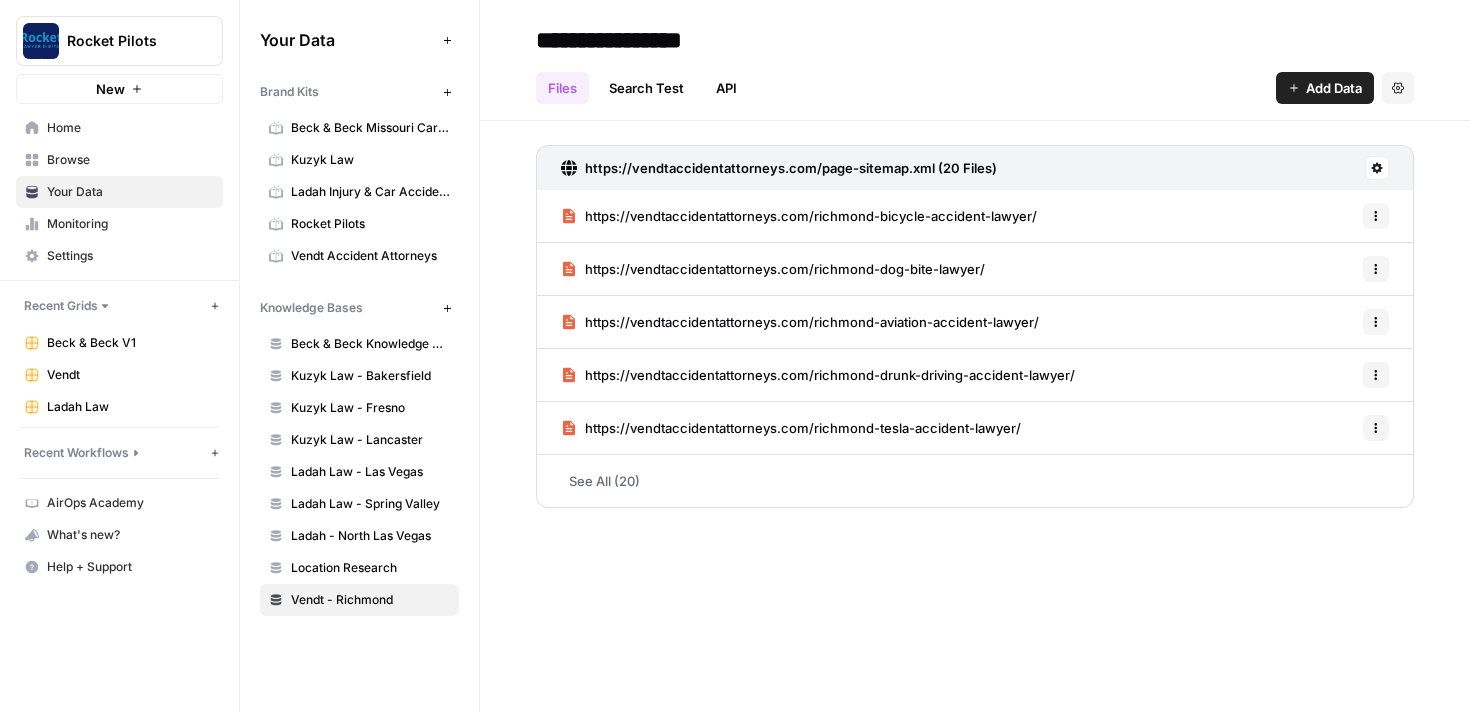 click on "https://vendtaccidentattorneys.com/page-sitemap.xml (20 Files)" at bounding box center [791, 168] 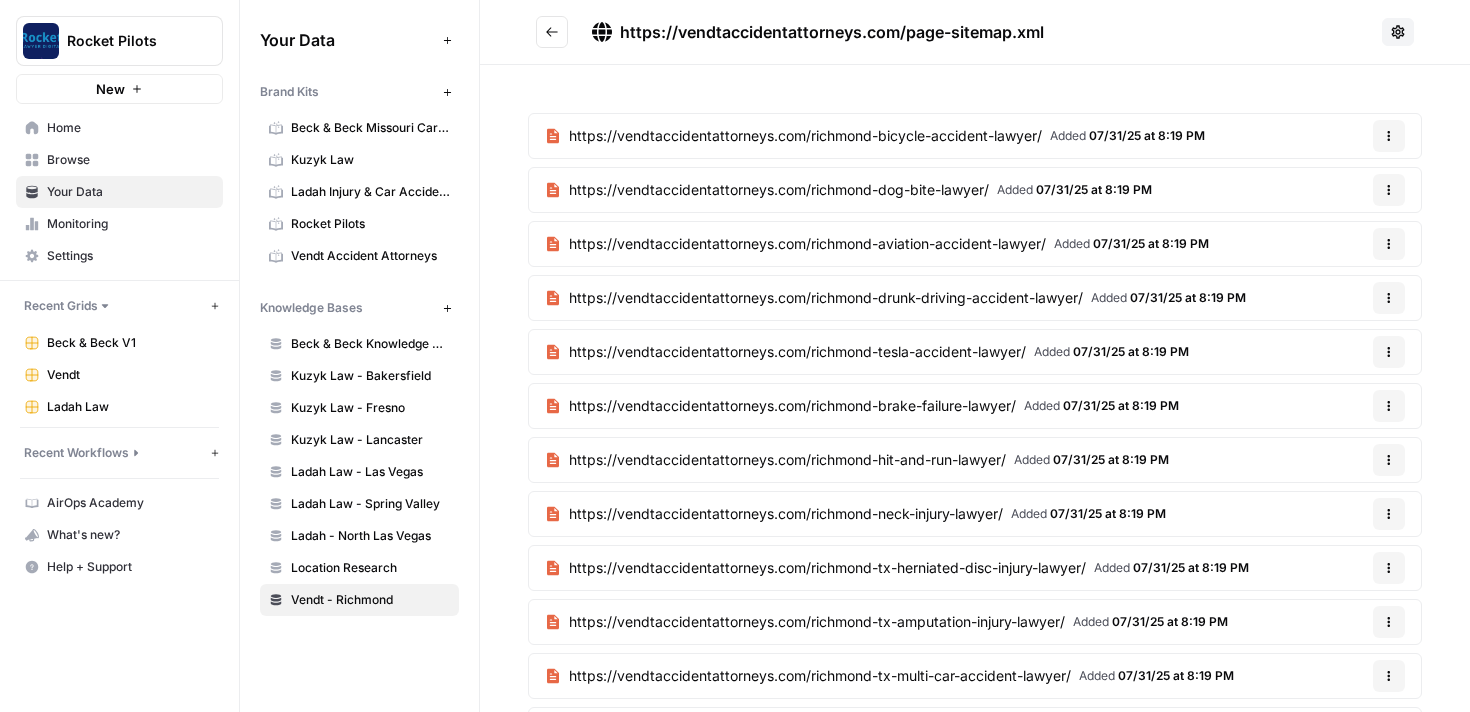 drag, startPoint x: 1058, startPoint y: 28, endPoint x: 907, endPoint y: 41, distance: 151.55856 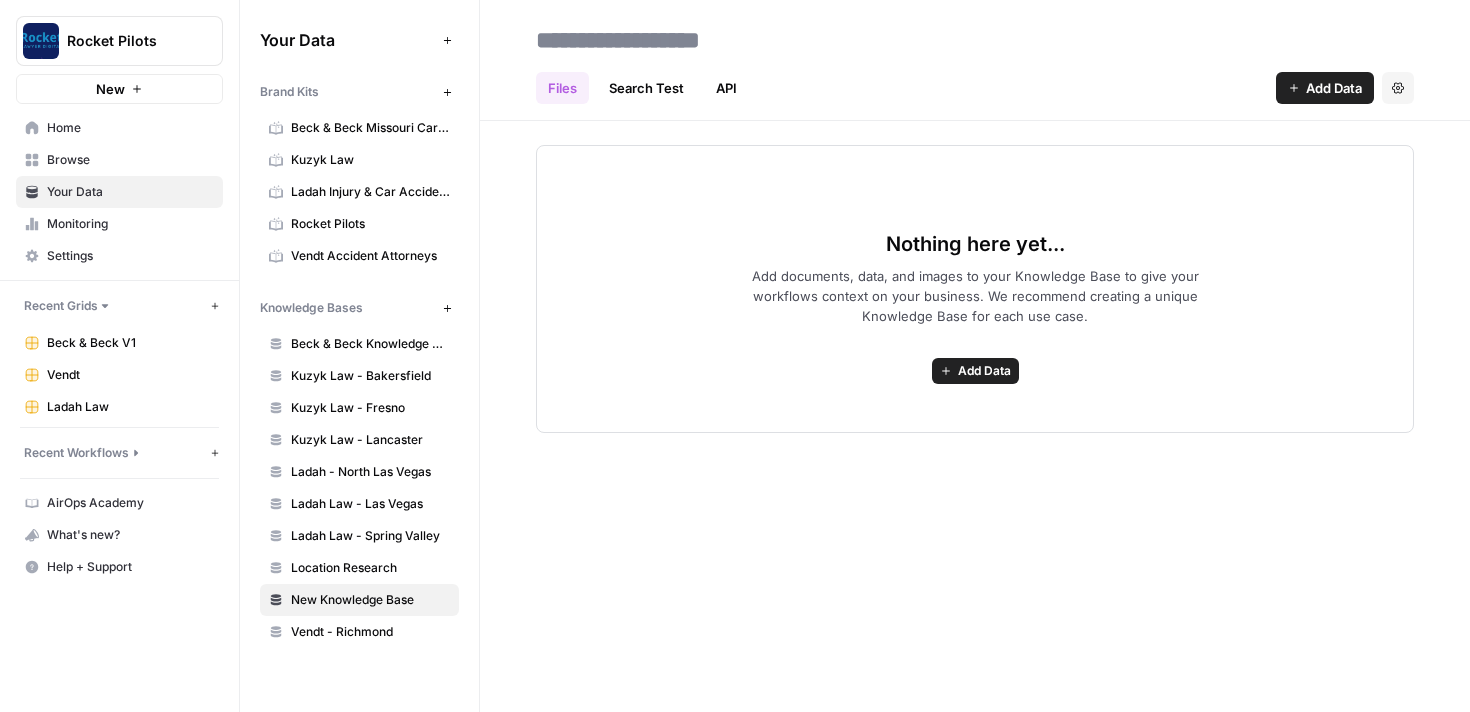 click on "Add Data" at bounding box center [1325, 88] 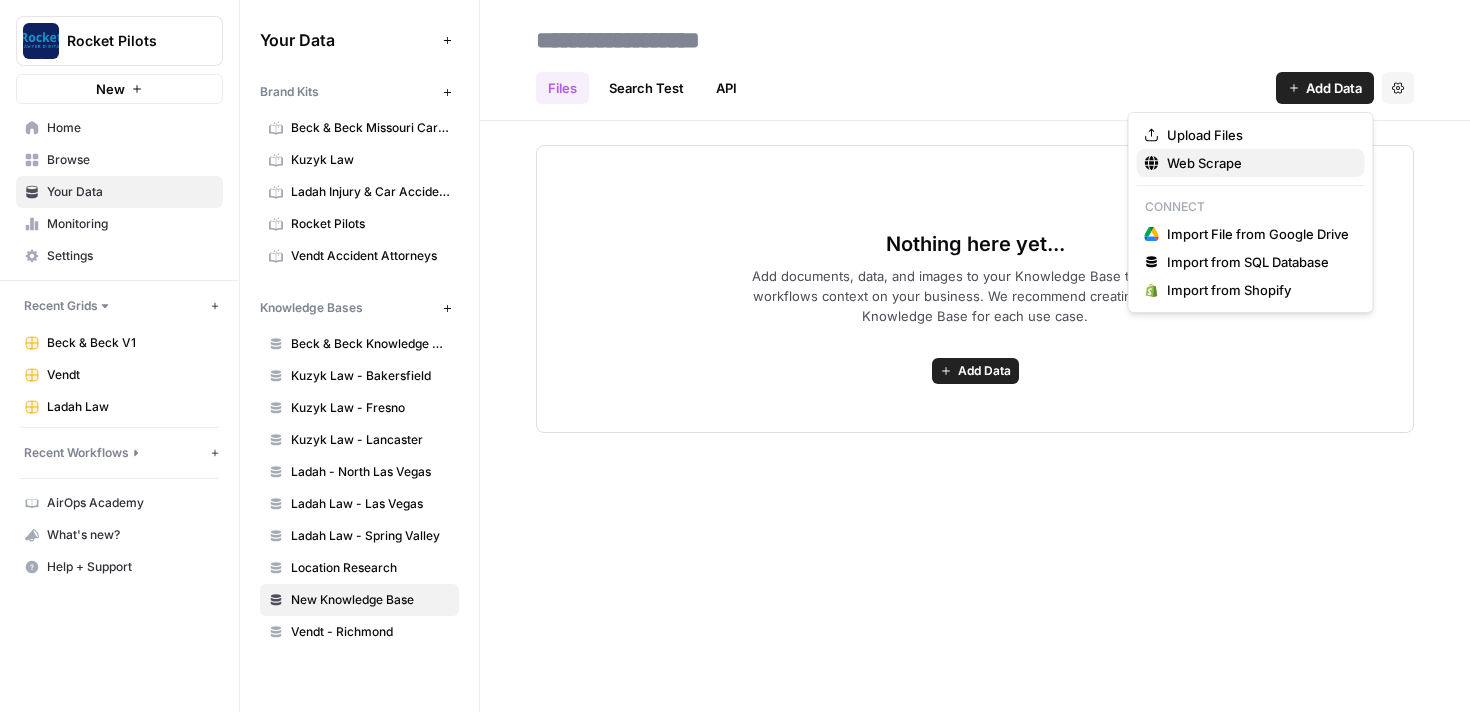 click on "Web Scrape" at bounding box center (1258, 163) 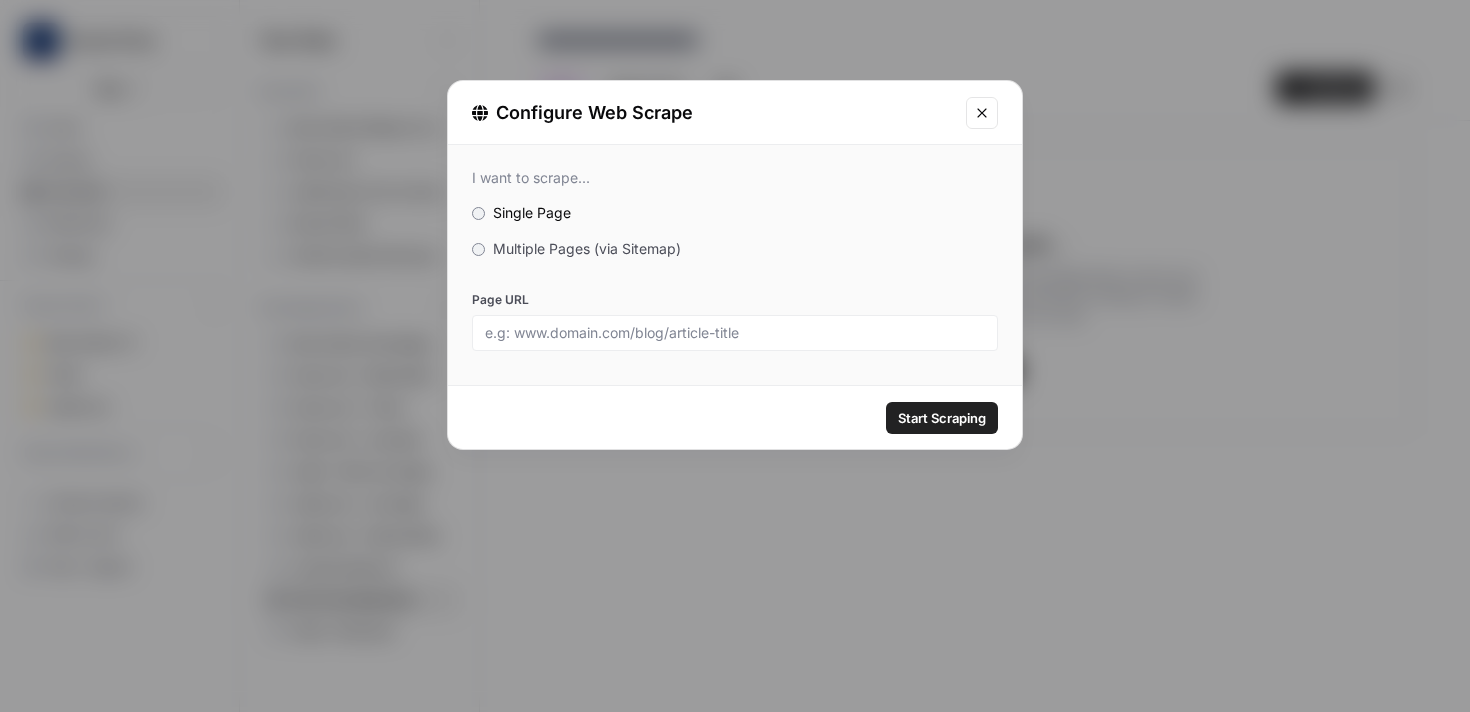 click on "Multiple Pages (via Sitemap)" at bounding box center [587, 248] 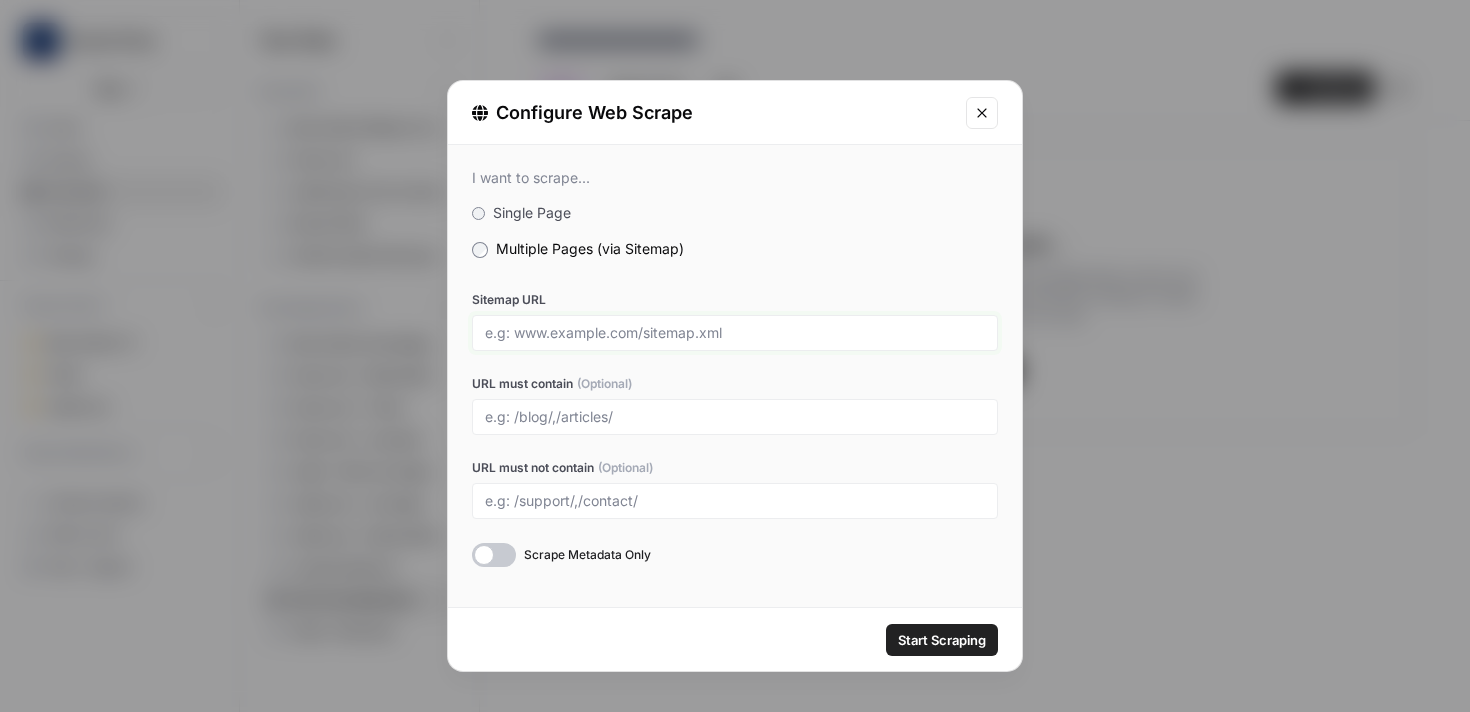 click on "Sitemap URL" at bounding box center [735, 333] 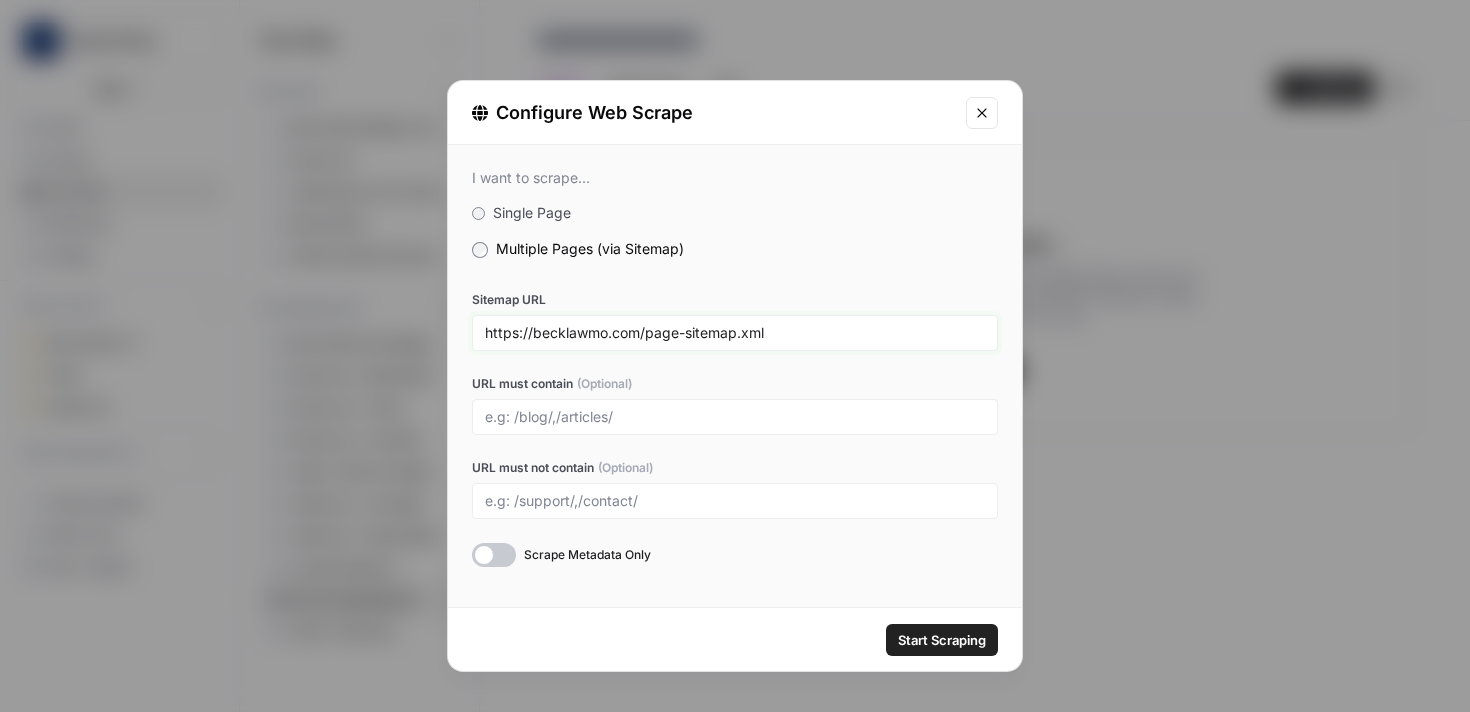 drag, startPoint x: 781, startPoint y: 335, endPoint x: 401, endPoint y: 320, distance: 380.29593 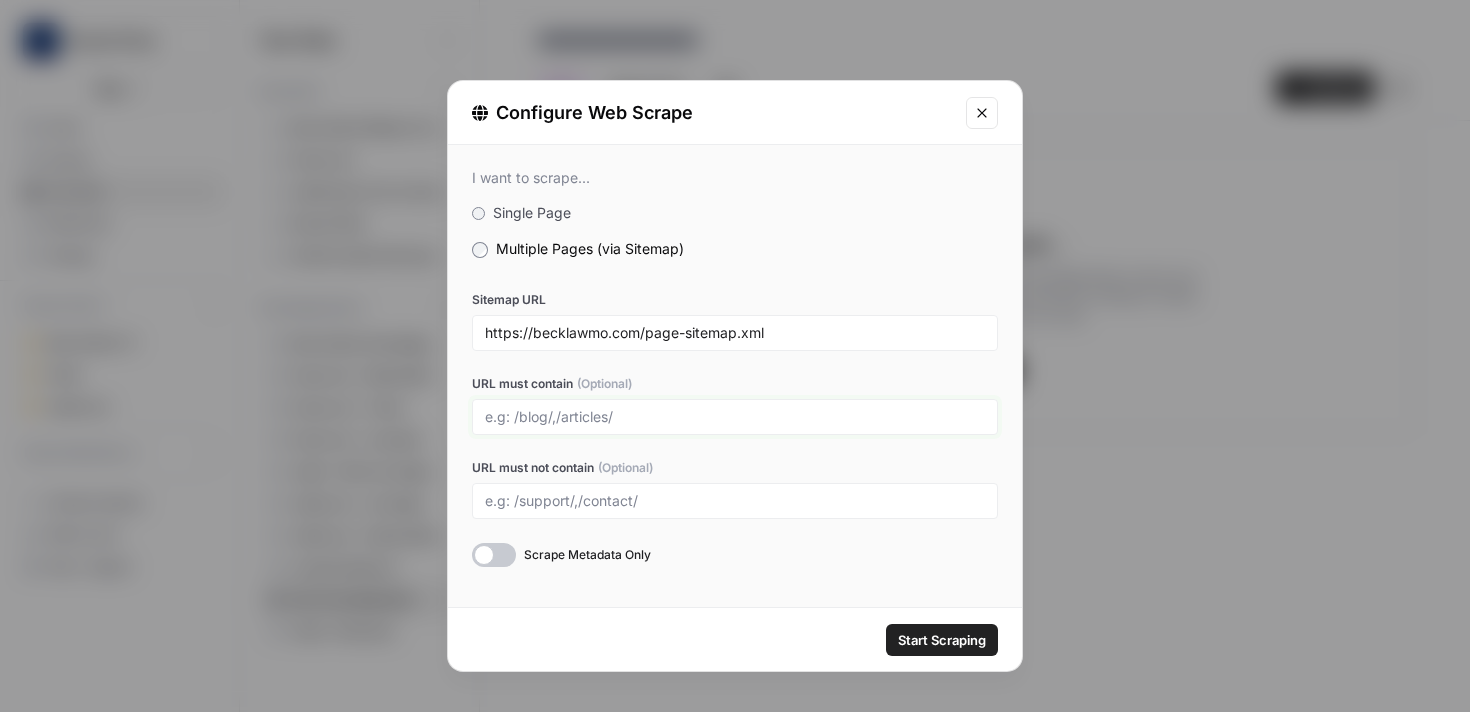 click on "URL must contain (Optional)" at bounding box center [735, 417] 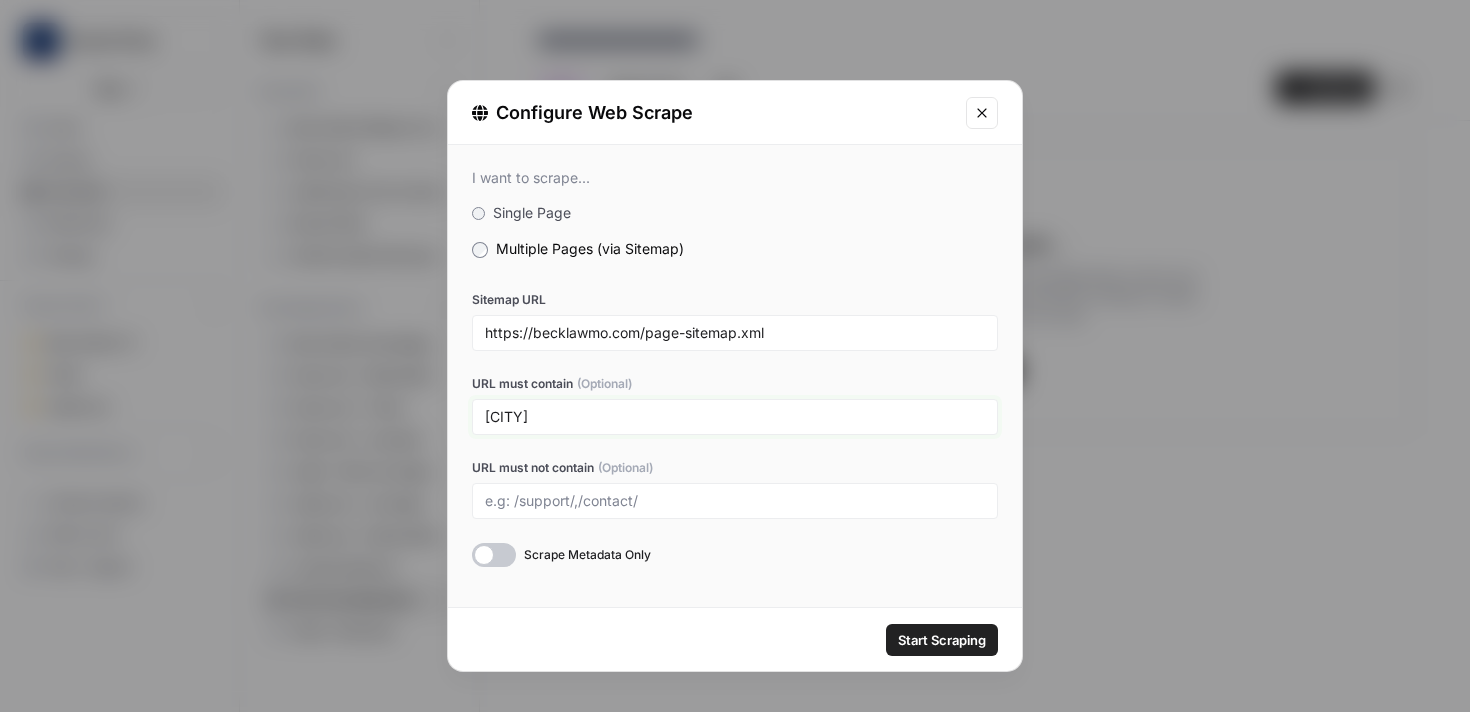 type on "[CITY]" 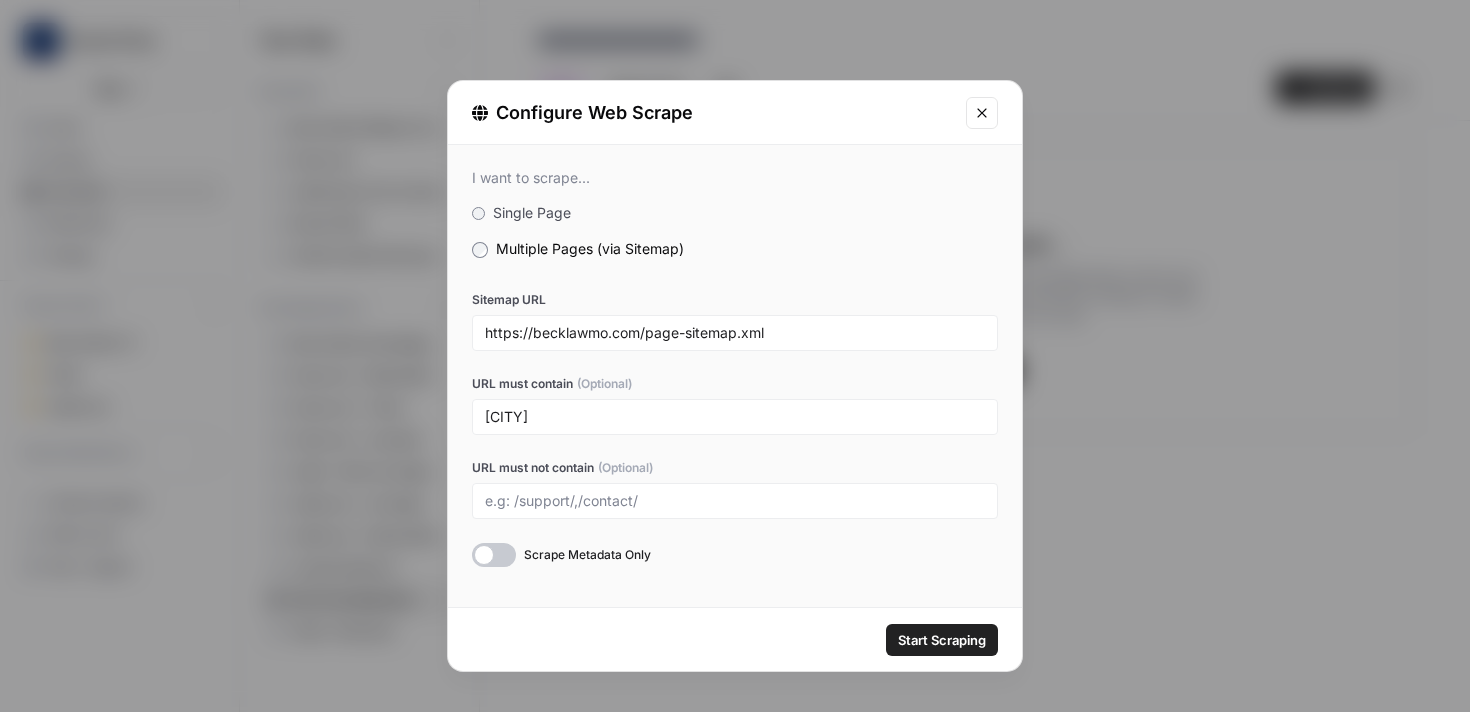 click at bounding box center [494, 555] 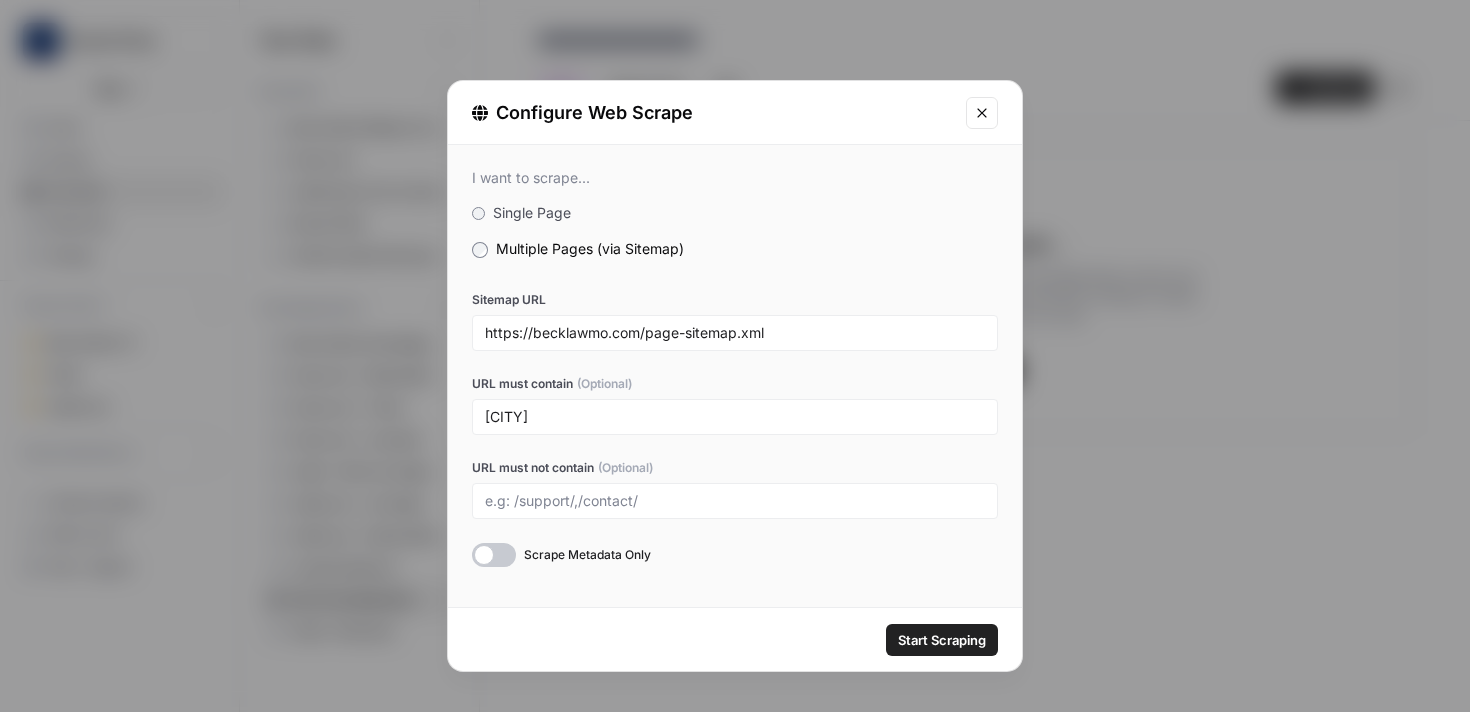 click on "Start Scraping" at bounding box center [942, 640] 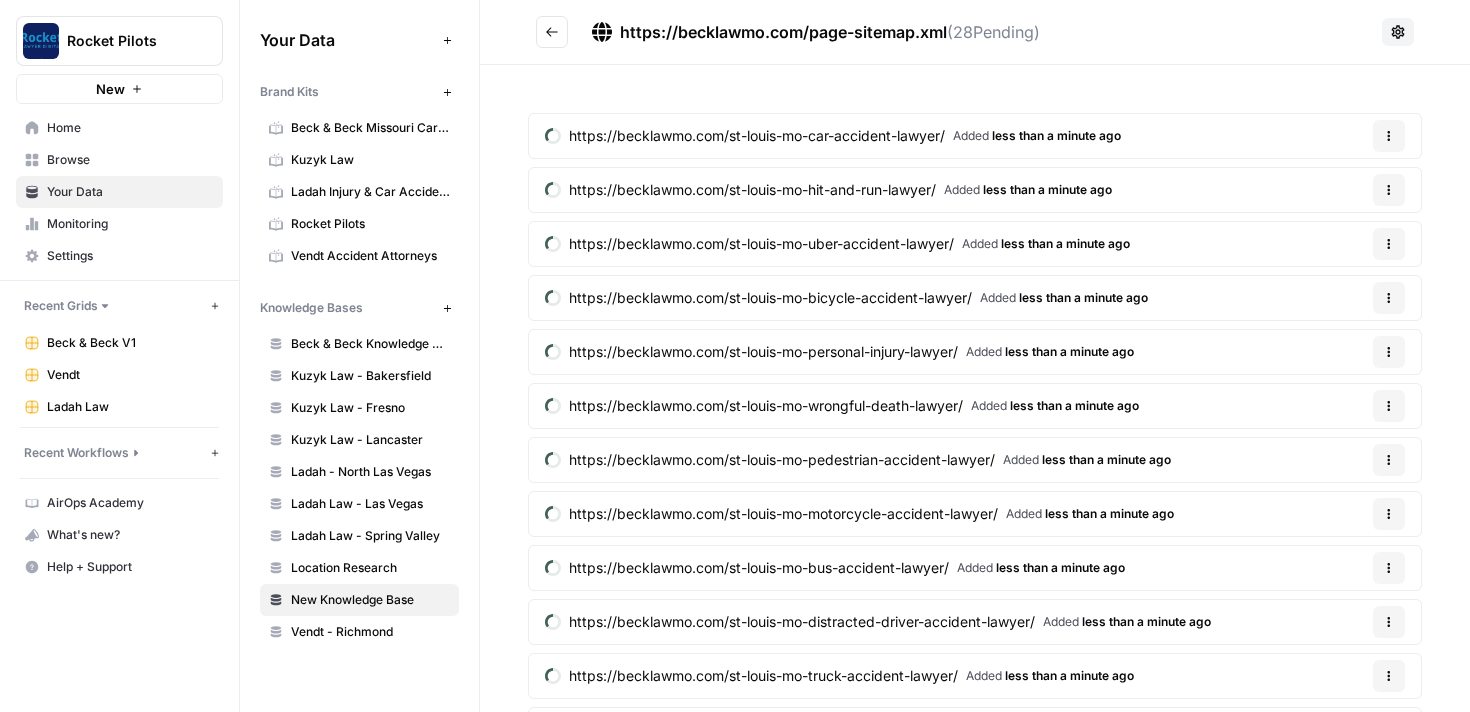 click 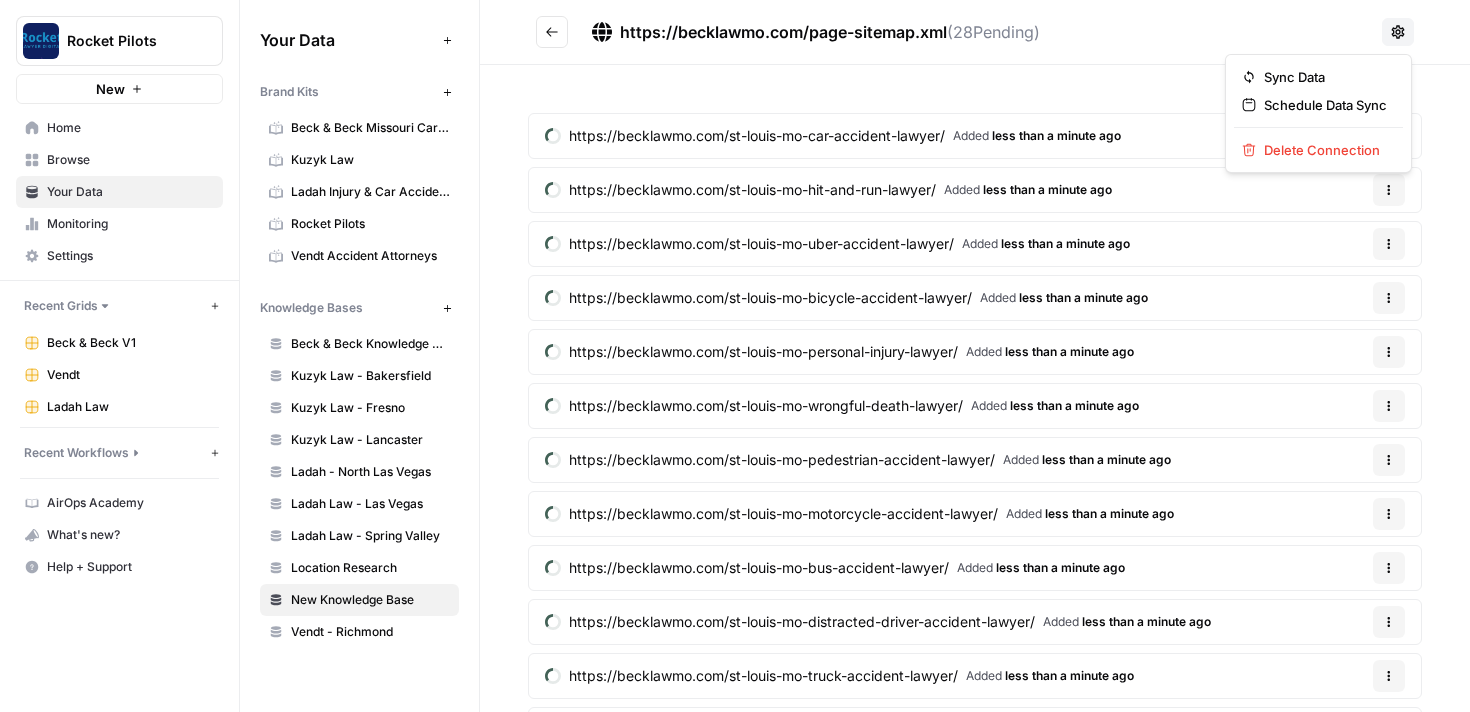 click on "New Knowledge Base" at bounding box center (370, 600) 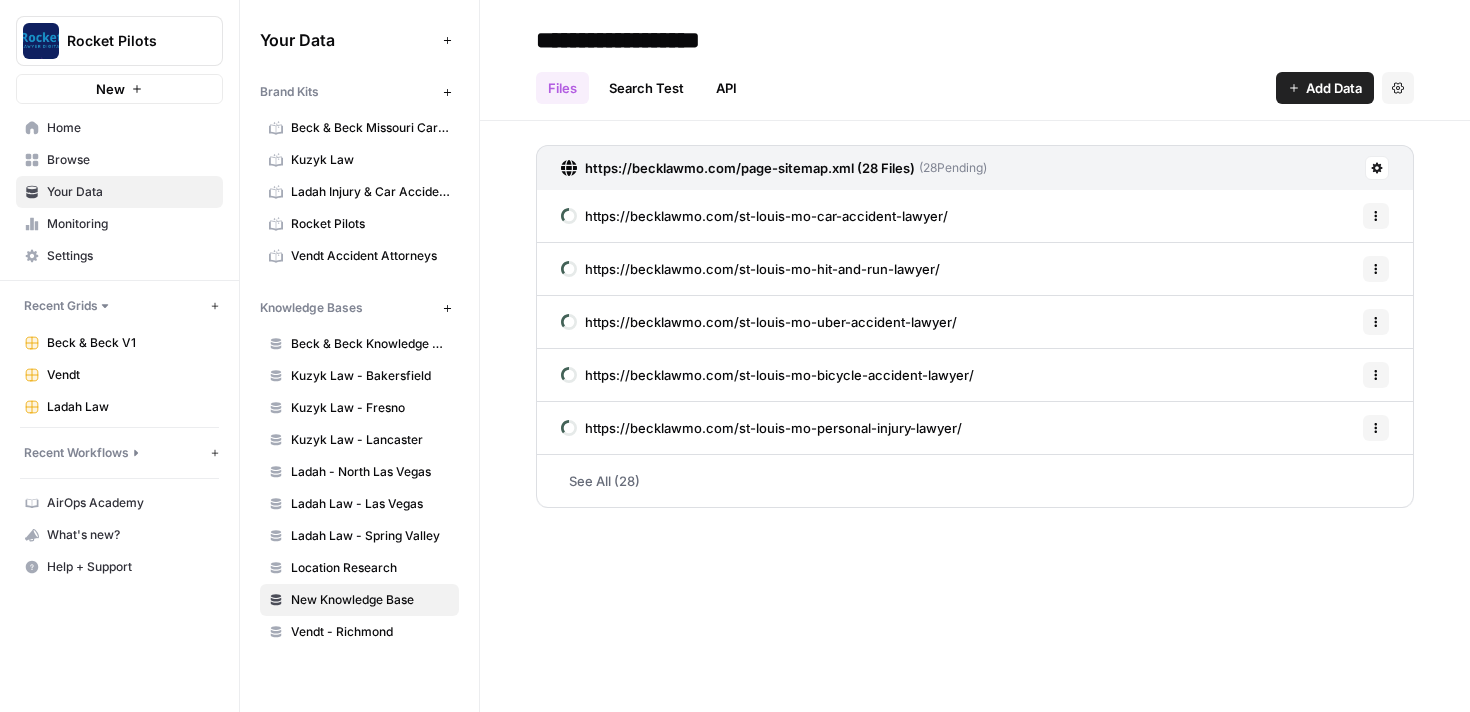 click on "**********" at bounding box center (688, 40) 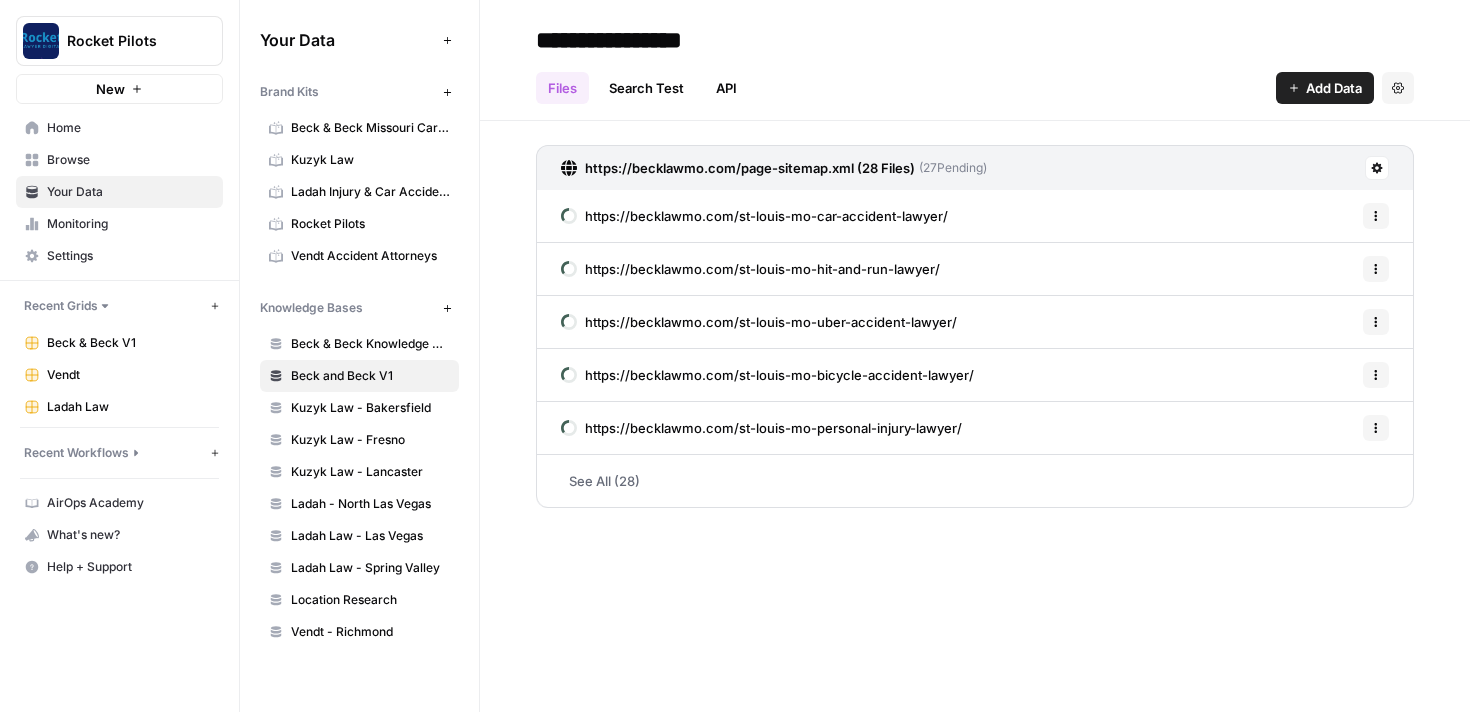 type on "**********" 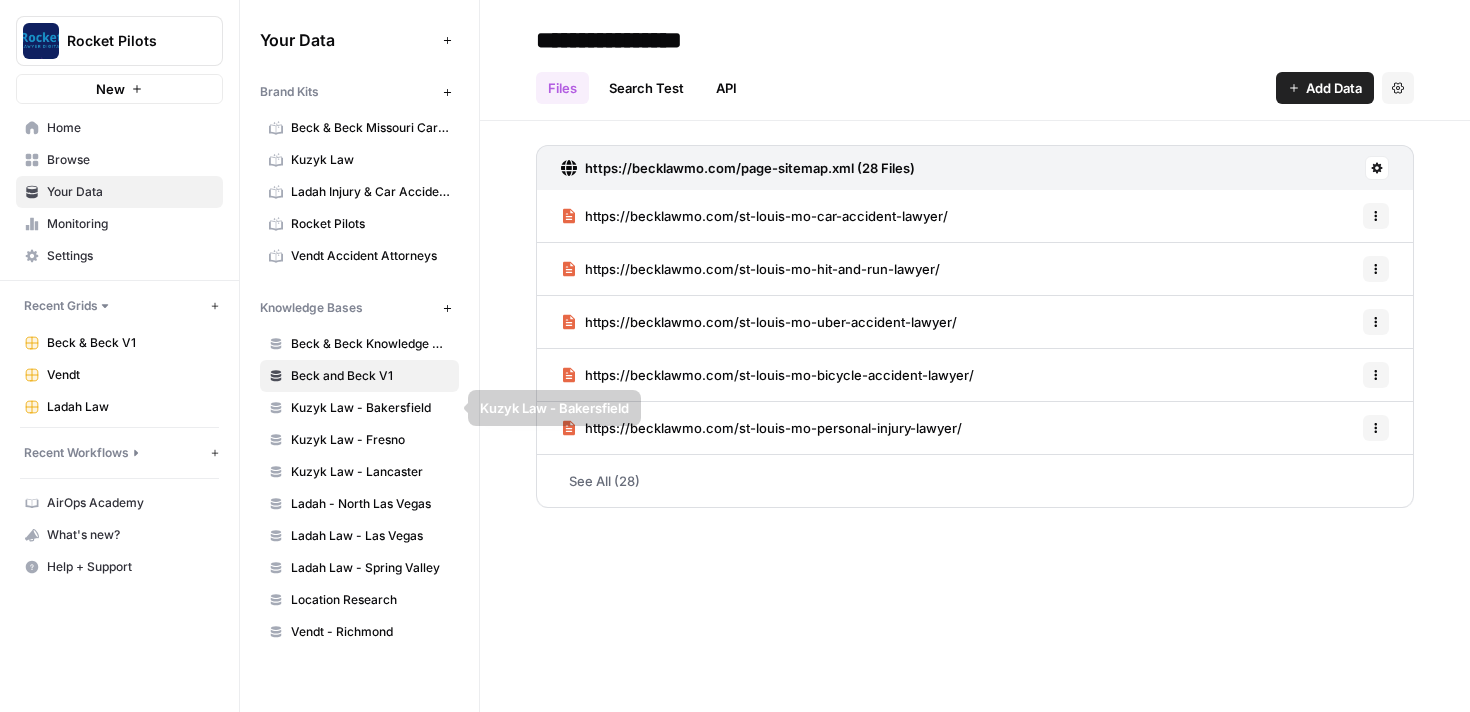 click on "Beck and Beck V1" at bounding box center (370, 376) 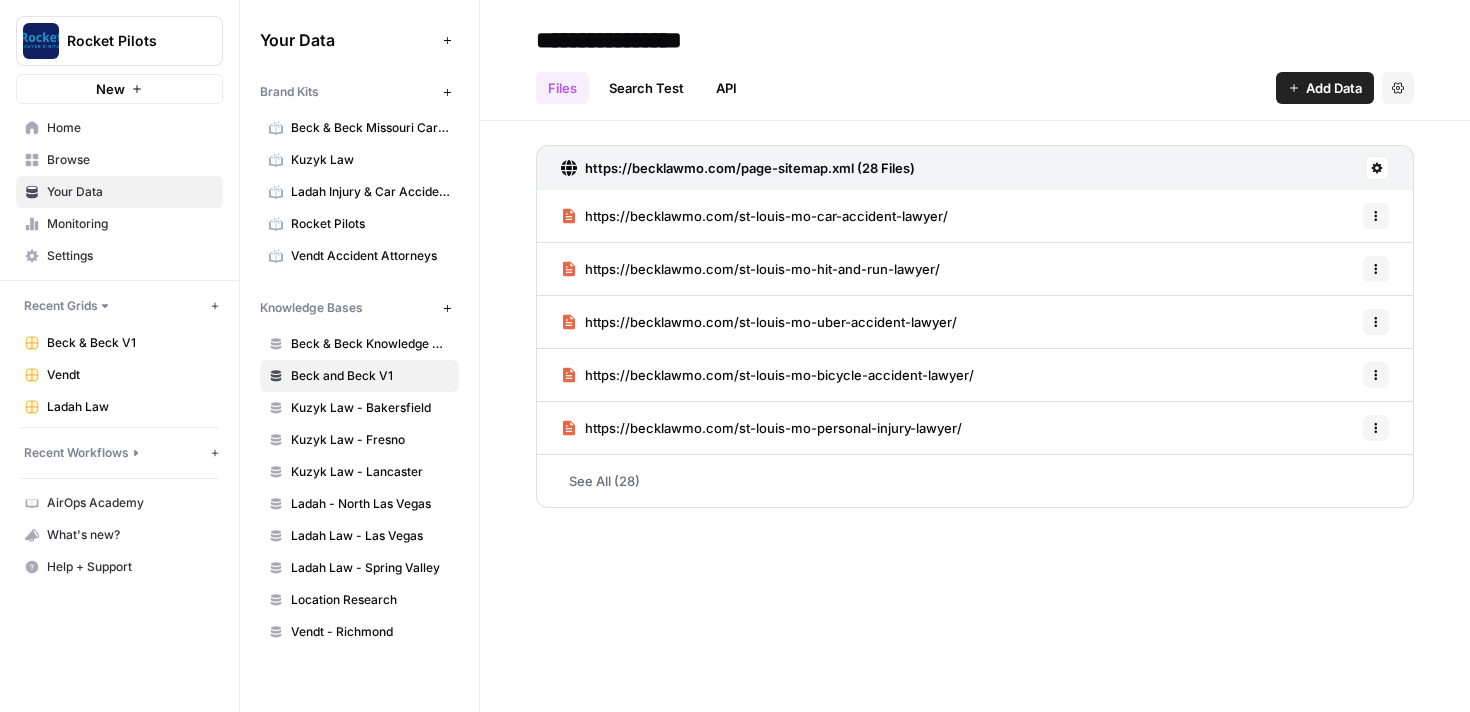 click on "Home" at bounding box center (130, 128) 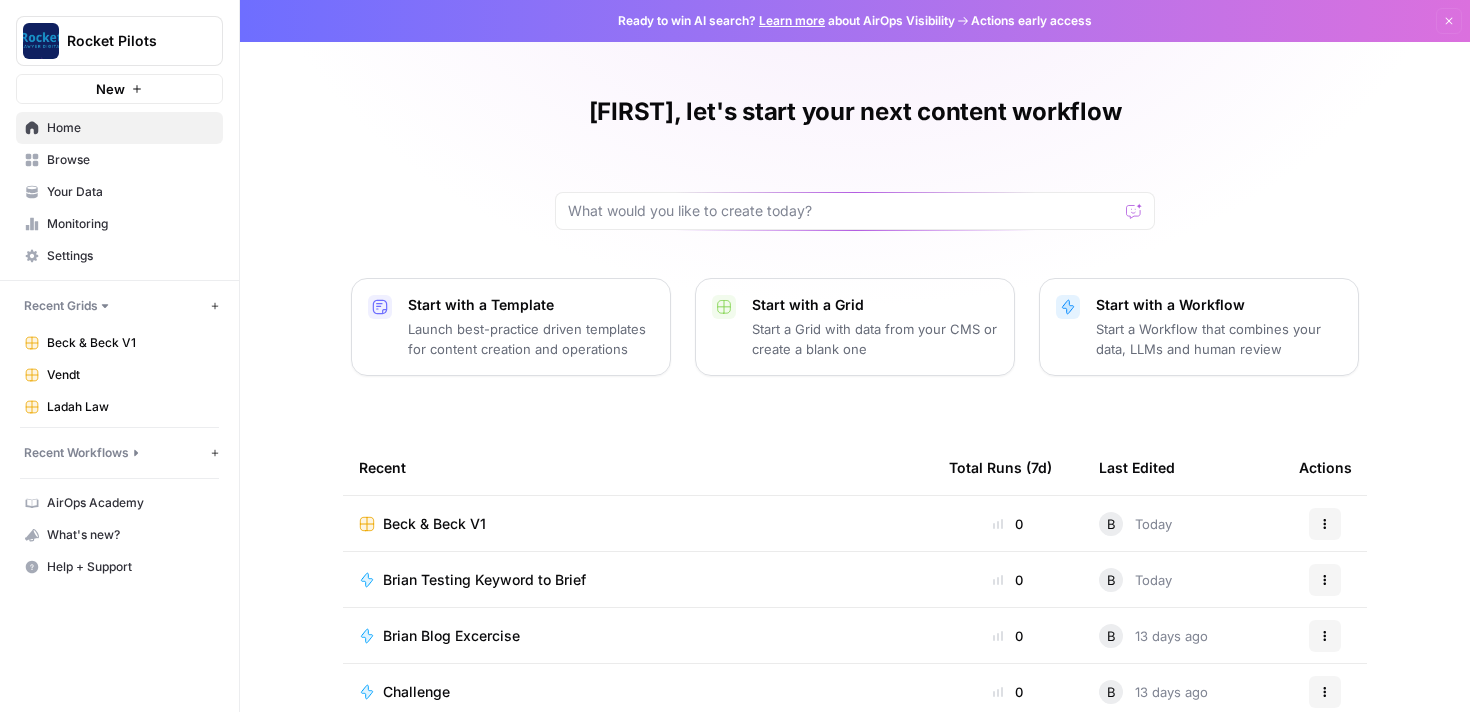click on "Beck & Beck V1" at bounding box center [434, 524] 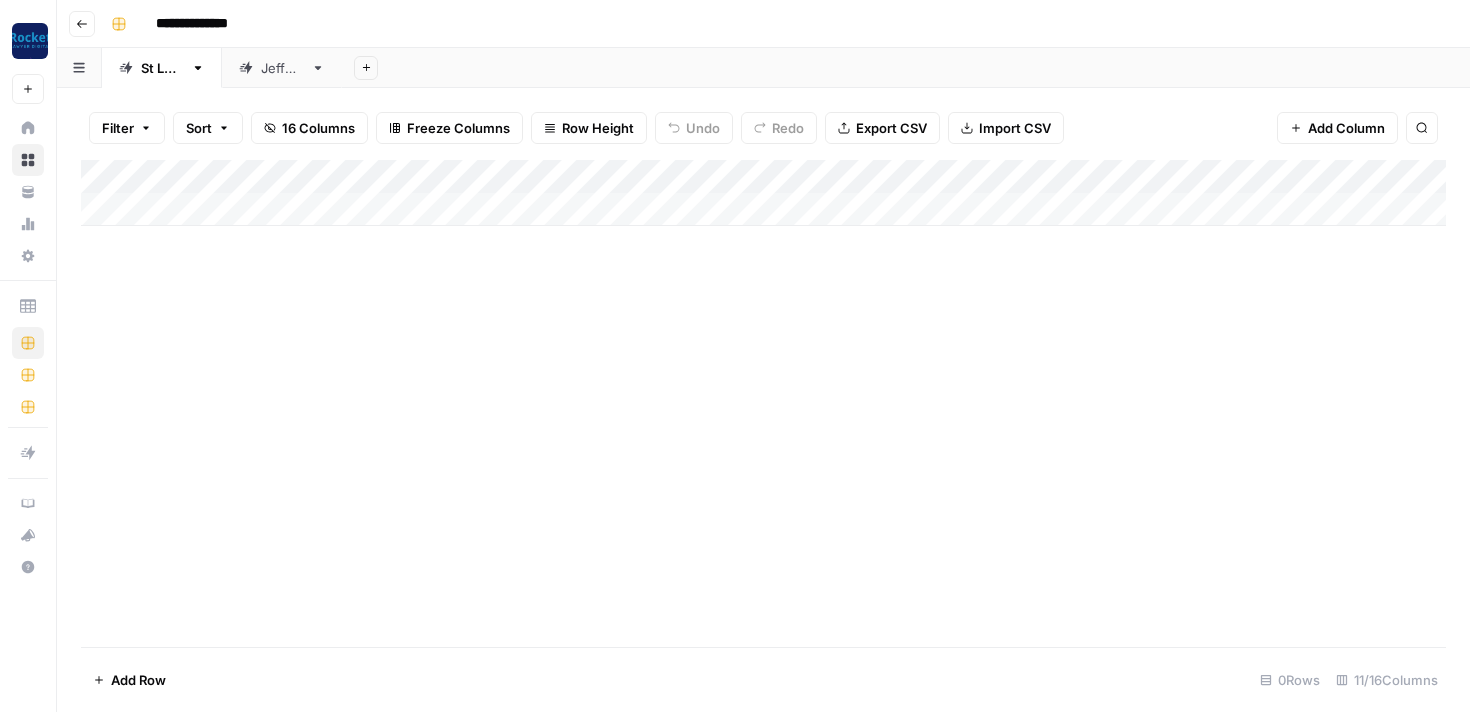 click on "[CITY]" at bounding box center (162, 68) 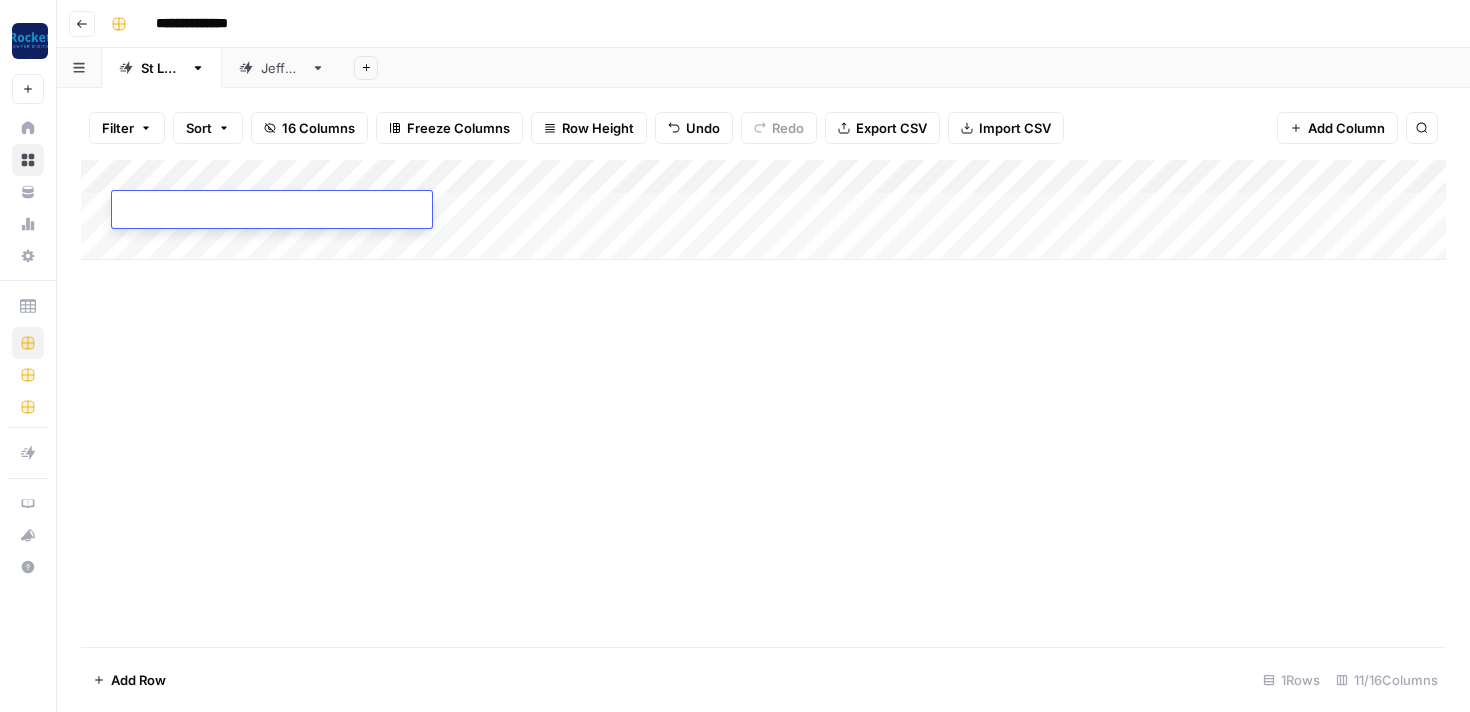 type on "**********" 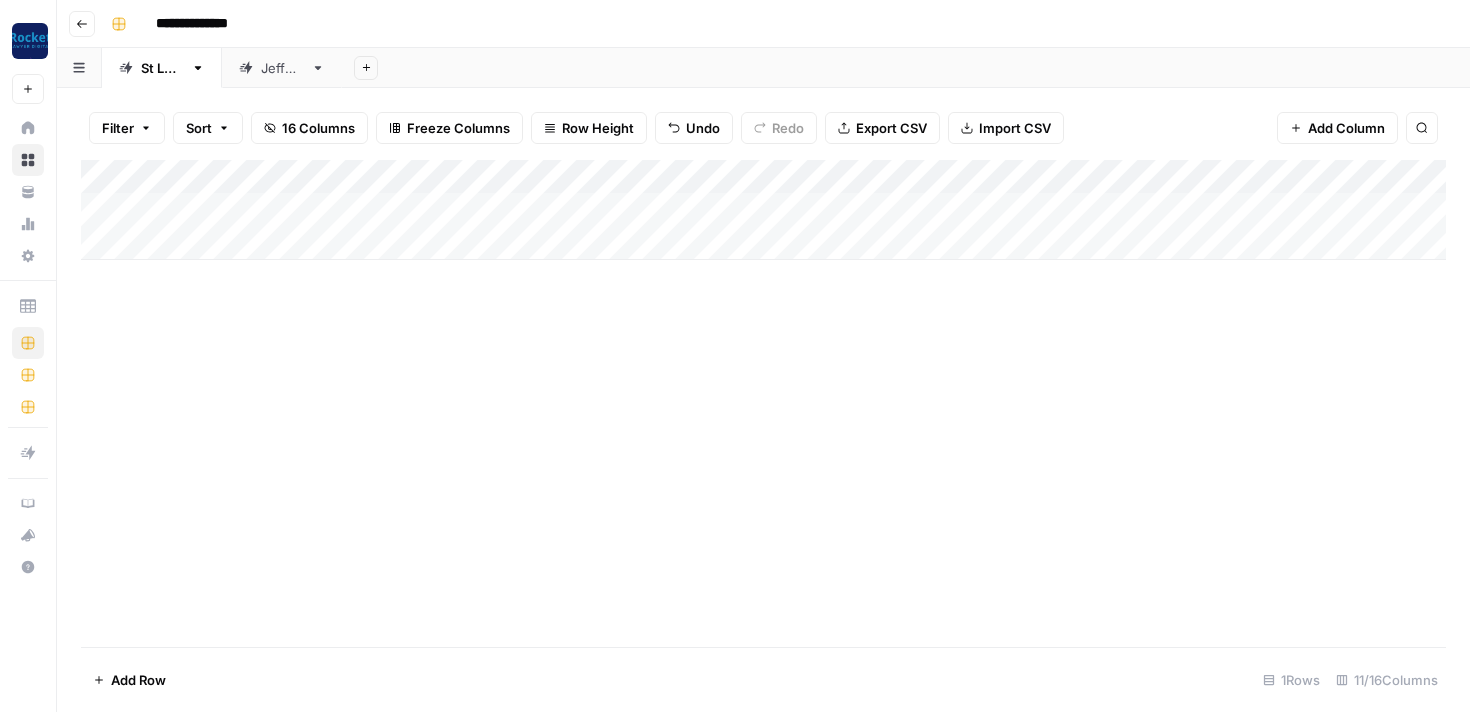 click on "Add Column" at bounding box center [763, 210] 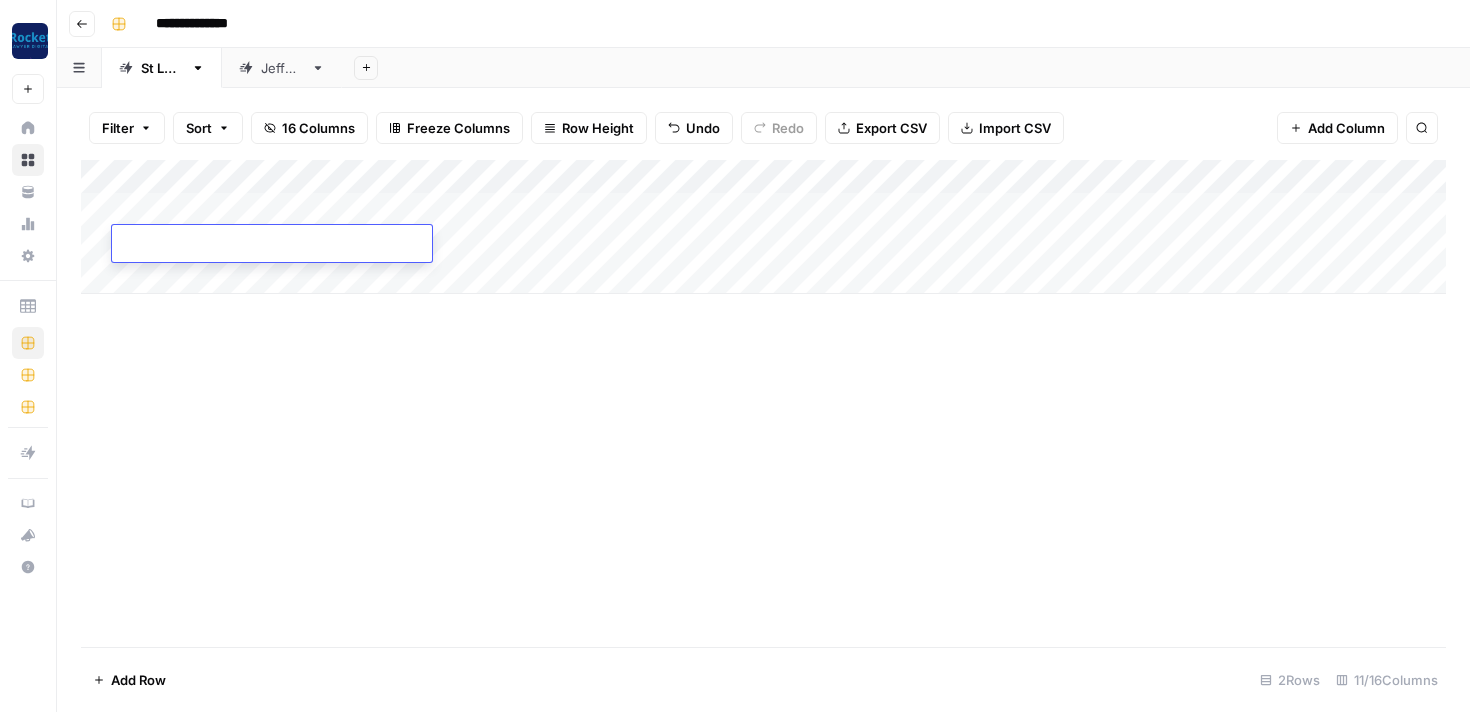 click at bounding box center (272, 245) 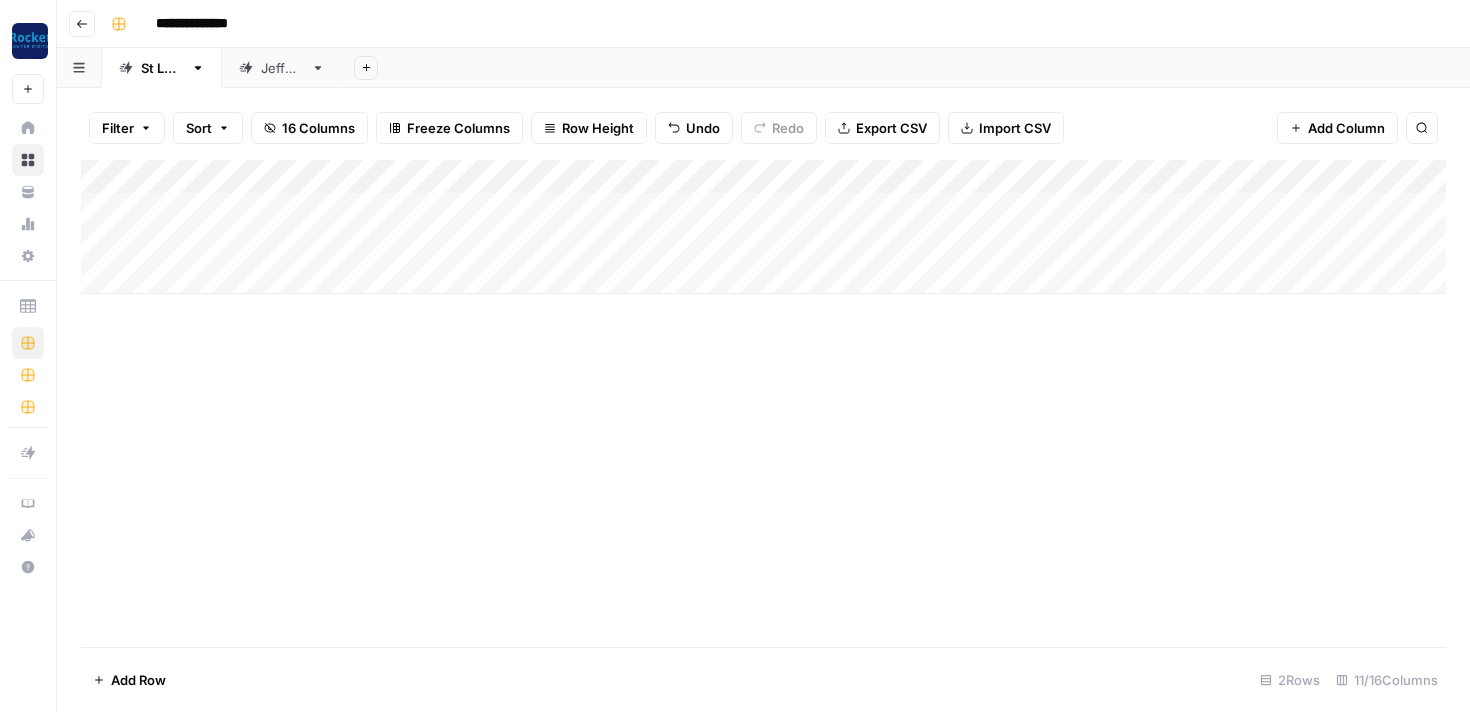 click on "Add Column" at bounding box center (763, 227) 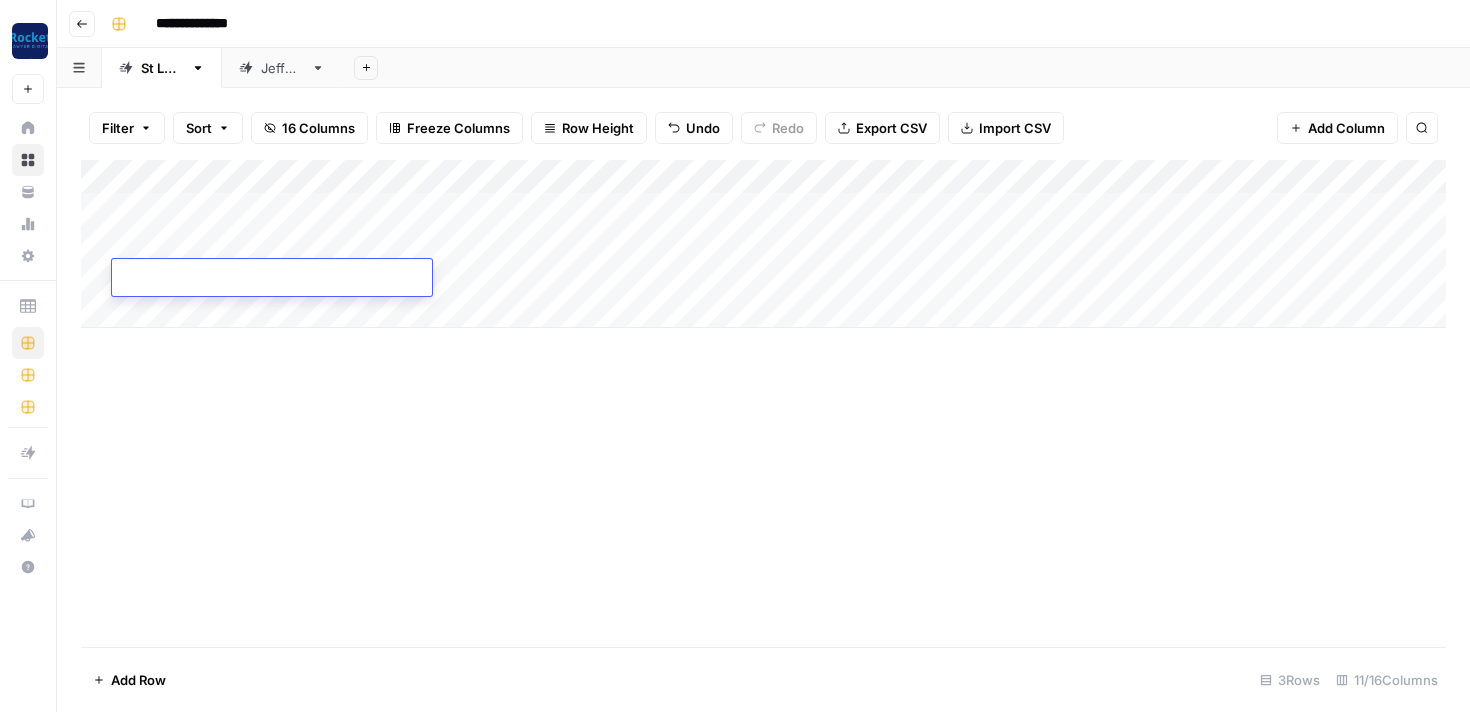 click on "Add Column" at bounding box center [763, 244] 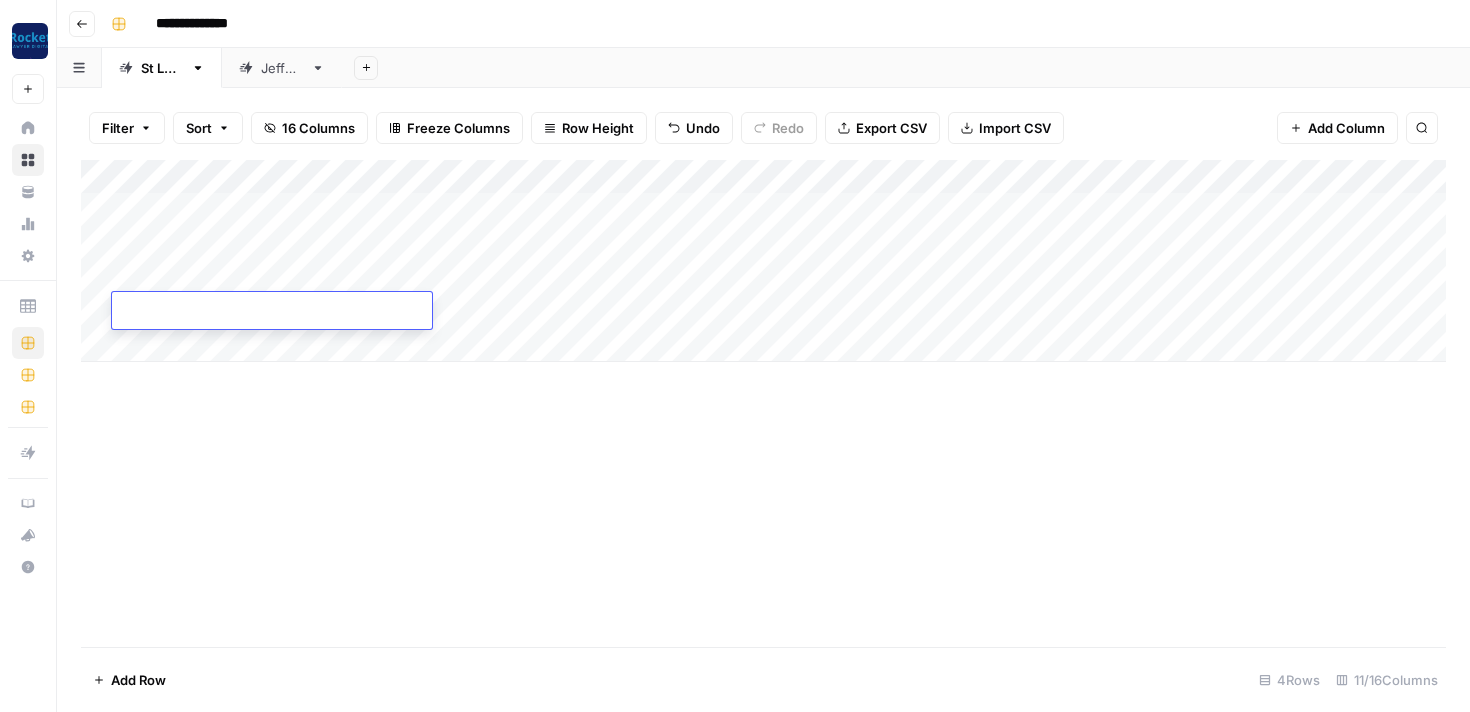 click on "Add Column" at bounding box center (763, 261) 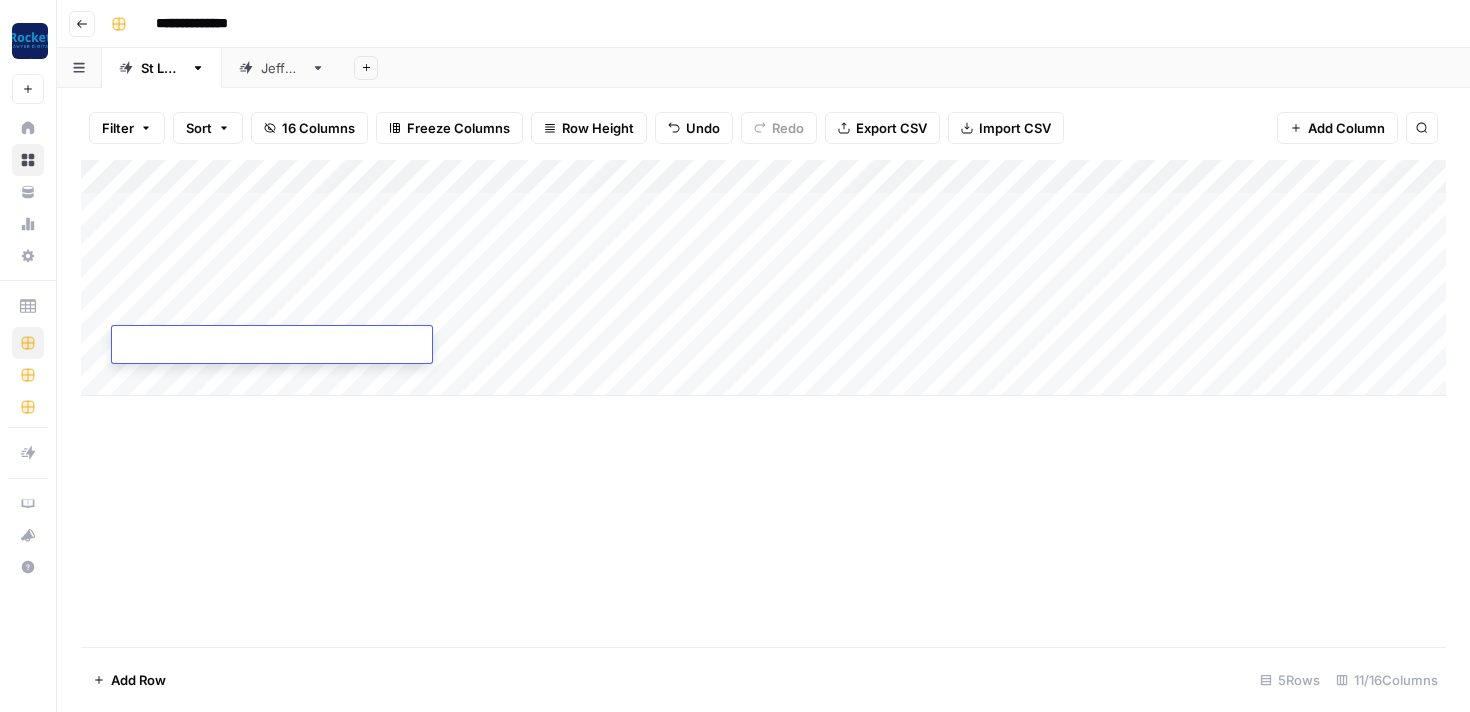 scroll, scrollTop: 0, scrollLeft: 0, axis: both 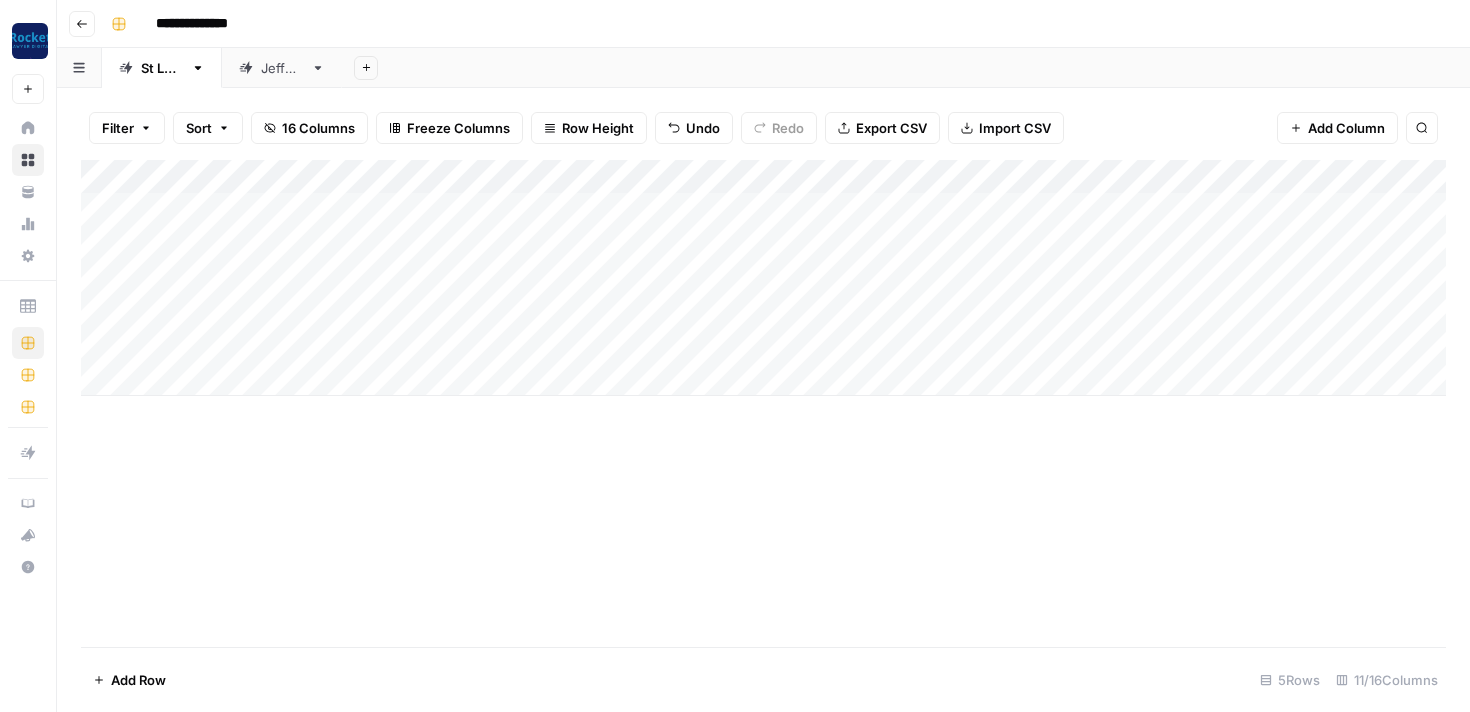 click on "Add Column" at bounding box center (763, 278) 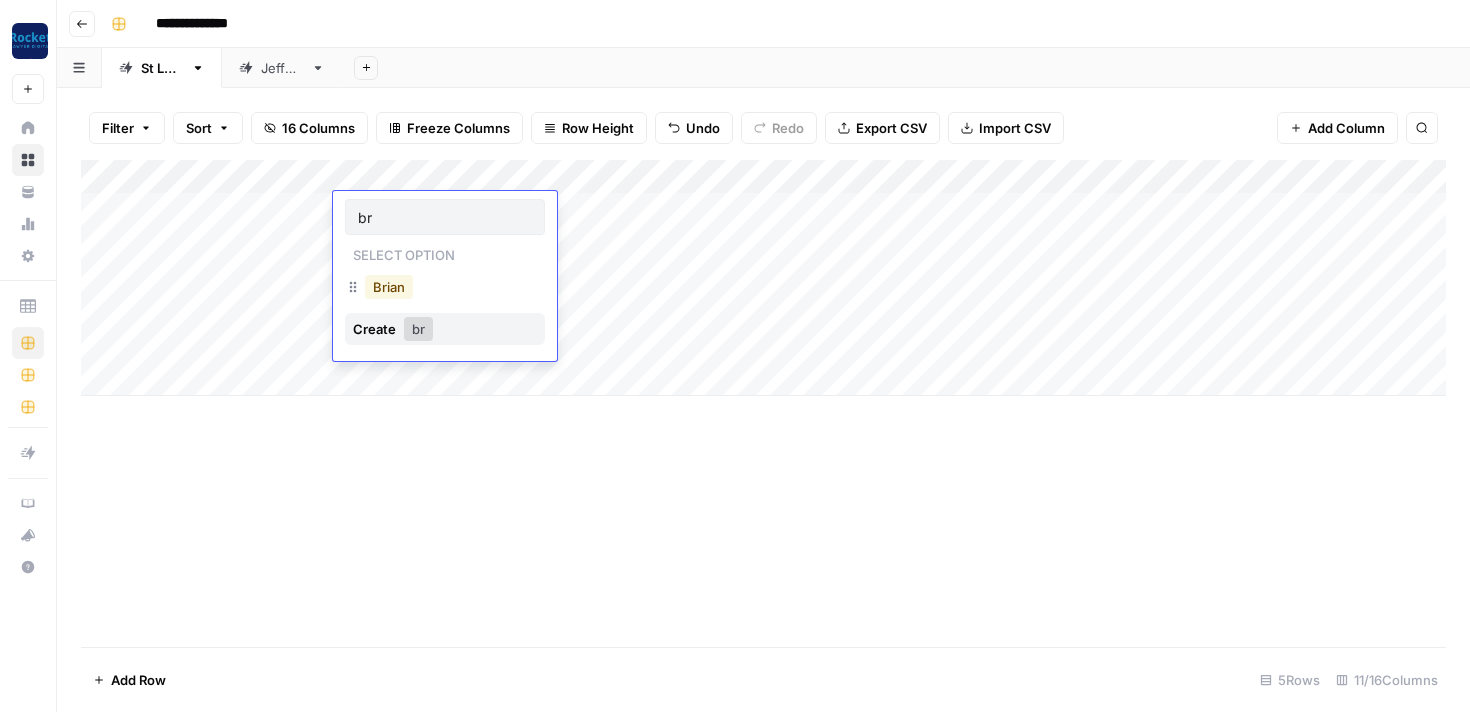 type on "br" 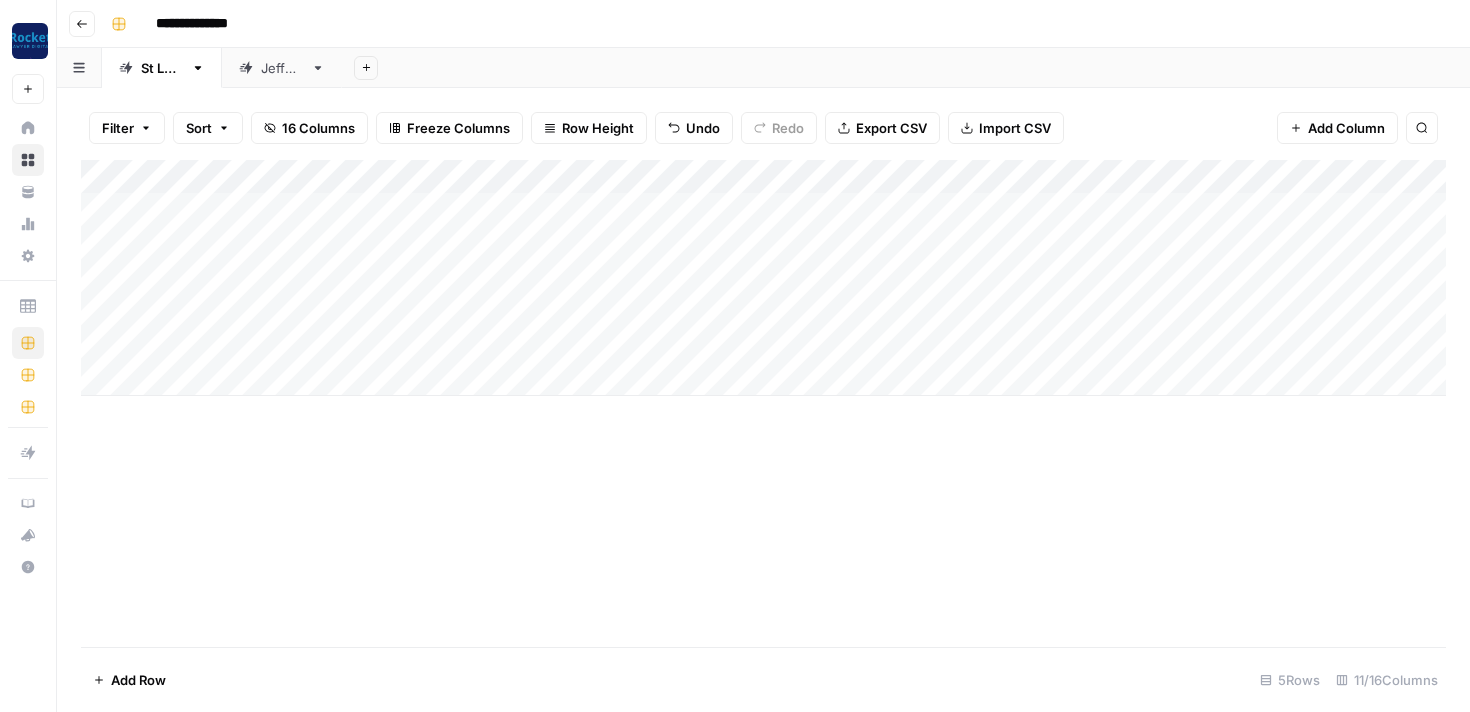 drag, startPoint x: 473, startPoint y: 225, endPoint x: 446, endPoint y: 338, distance: 116.18089 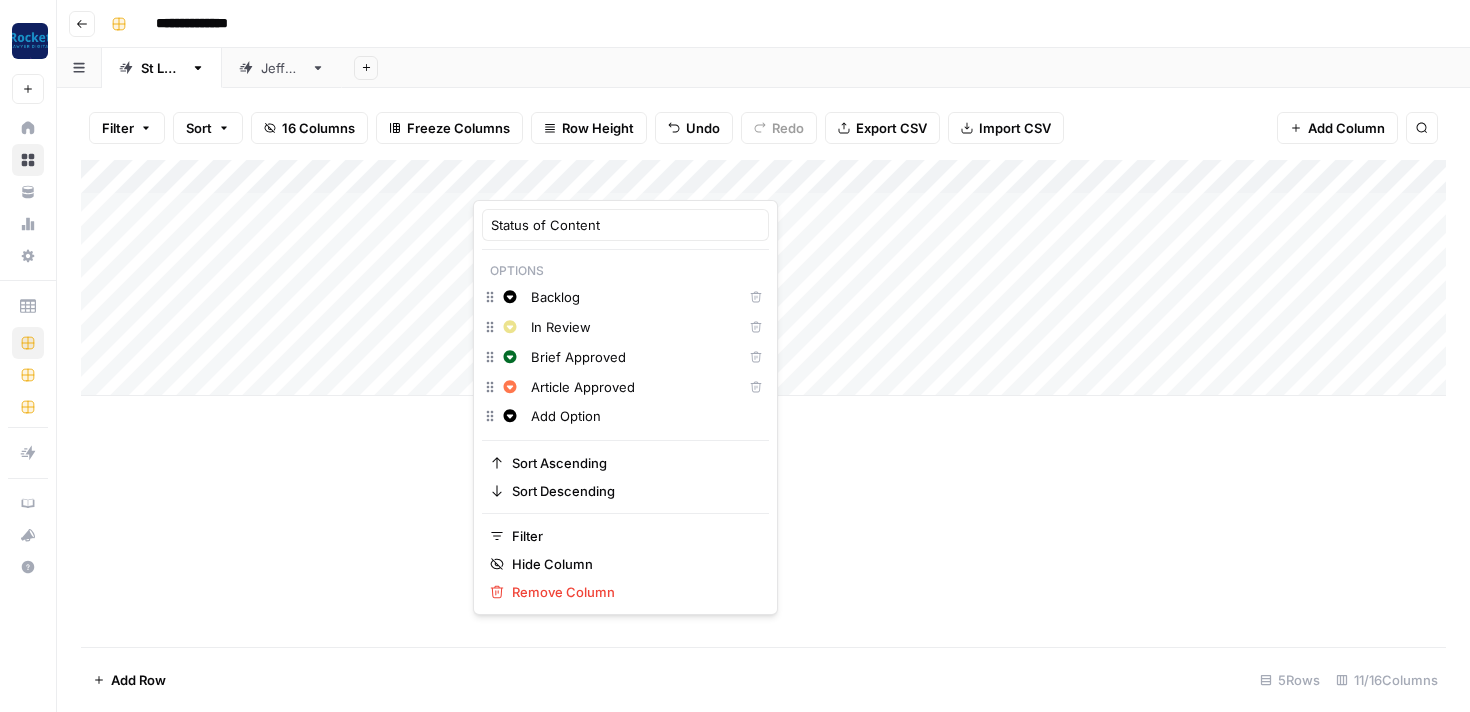 click on "**********" at bounding box center (763, 24) 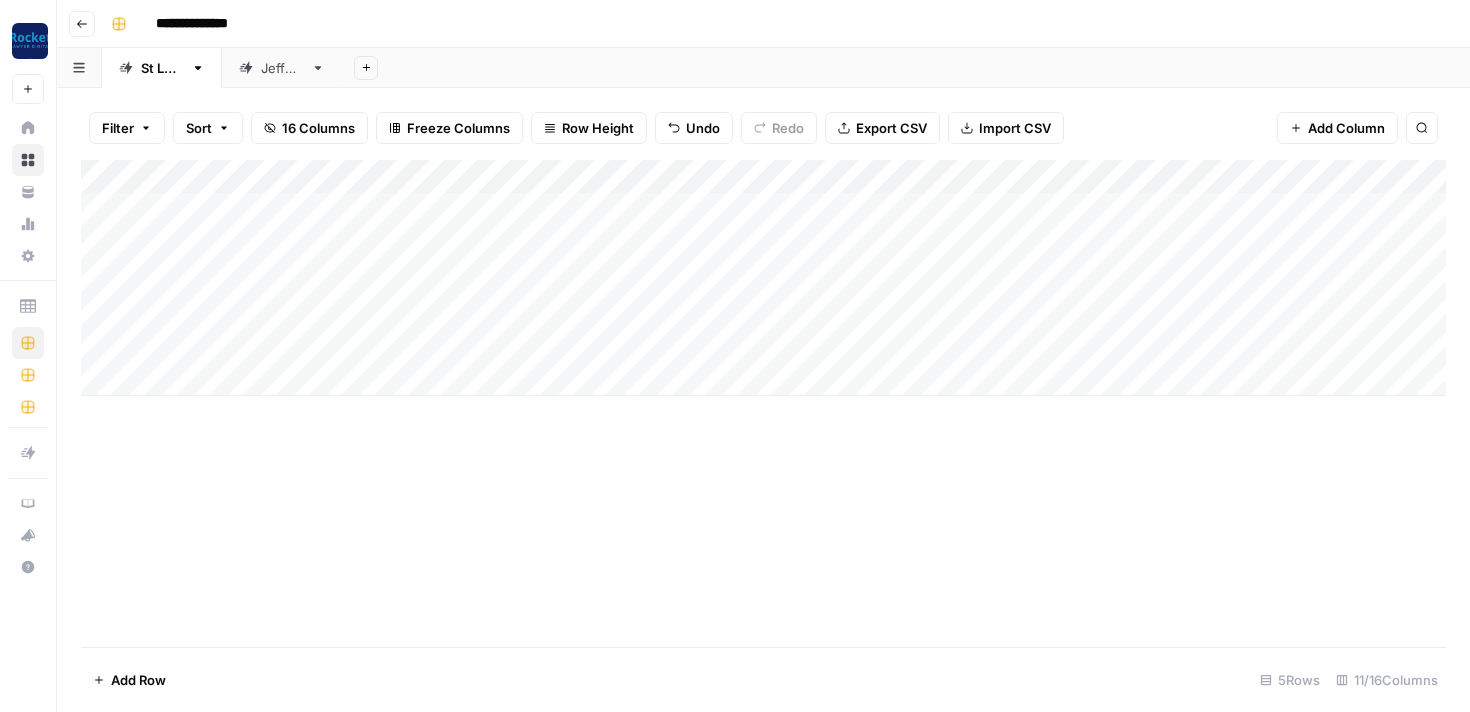 click on "Add Column" at bounding box center (763, 278) 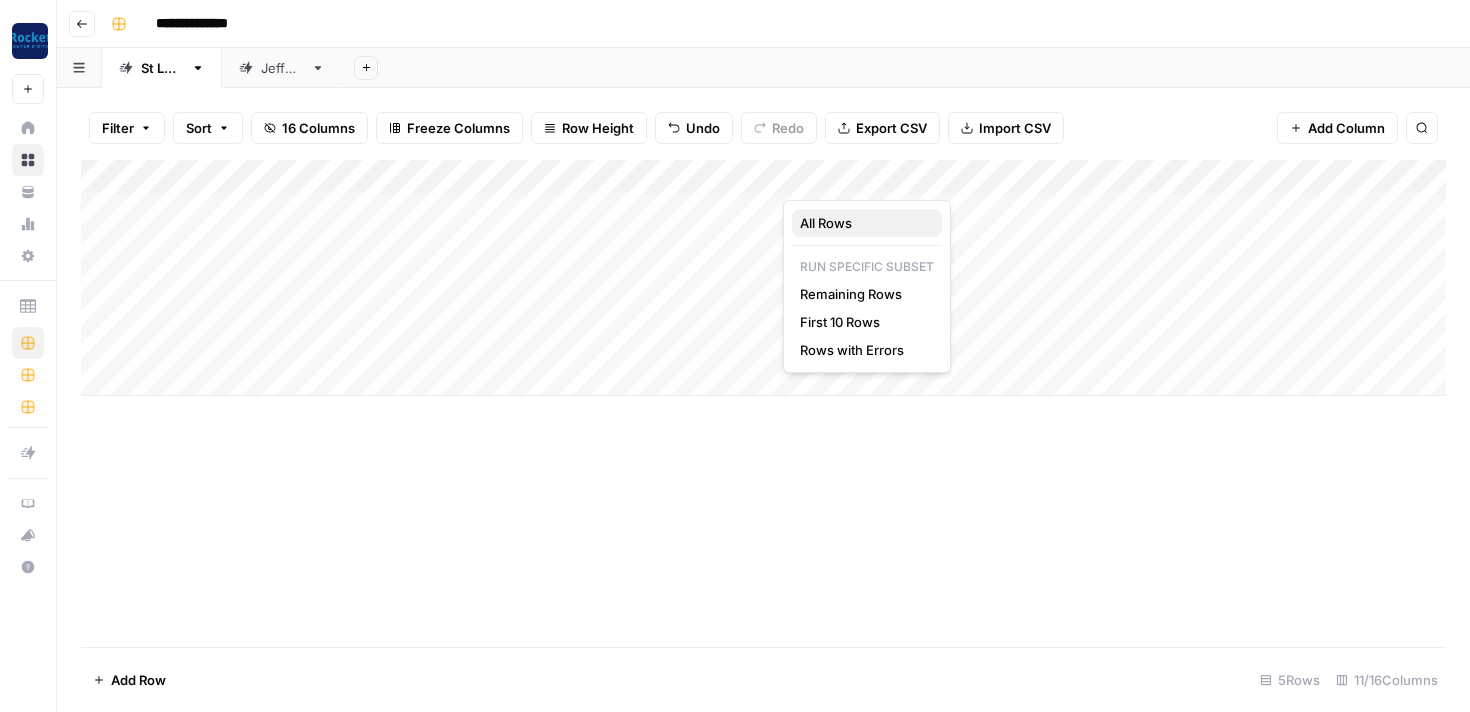 click on "All Rows" at bounding box center [863, 223] 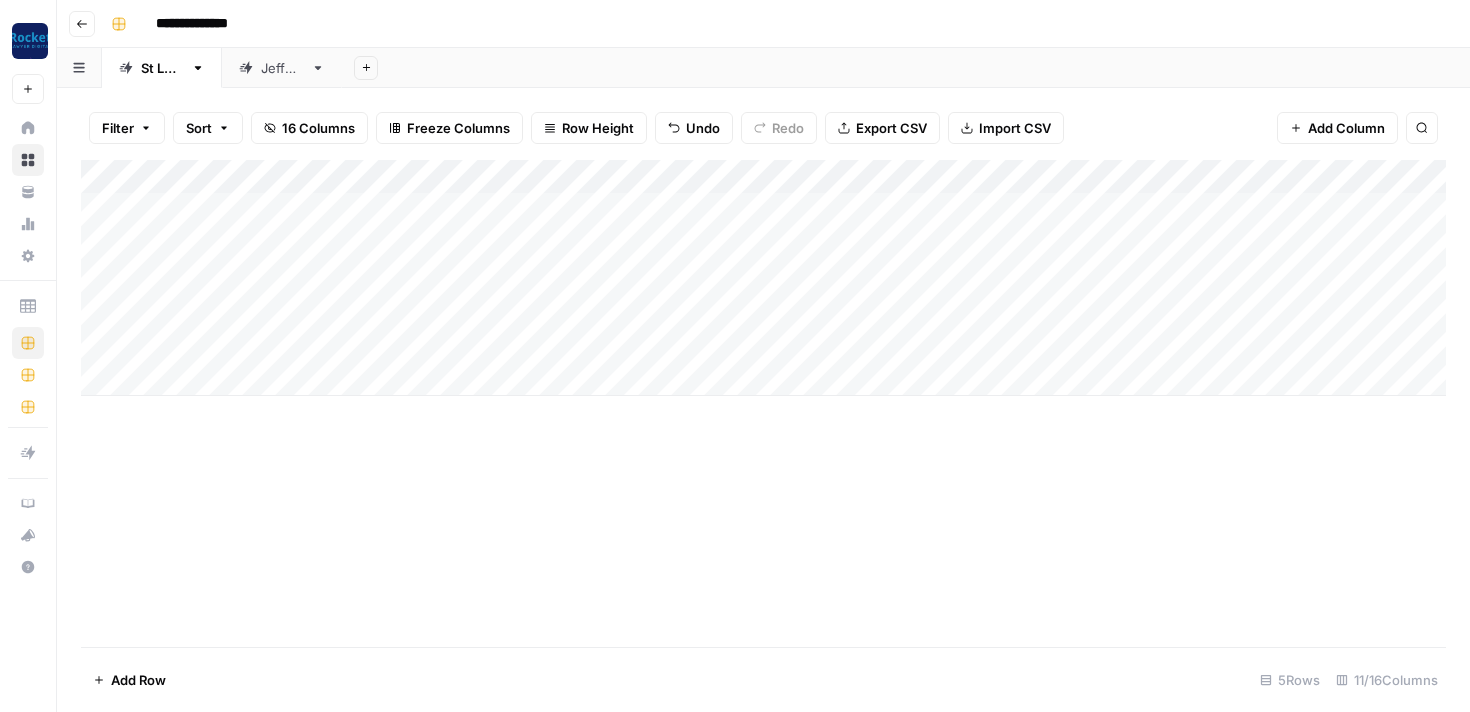 click on "Add Column" at bounding box center [763, 278] 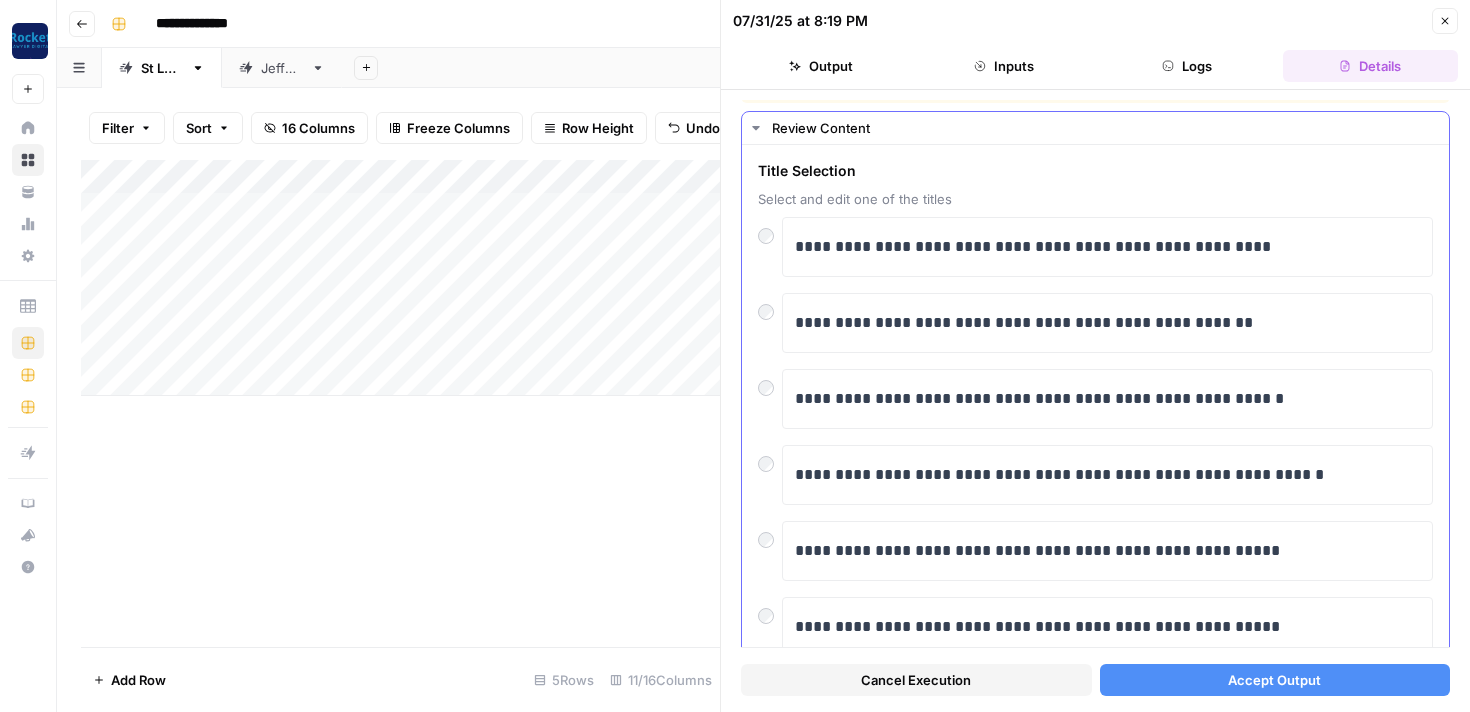 scroll, scrollTop: 0, scrollLeft: 0, axis: both 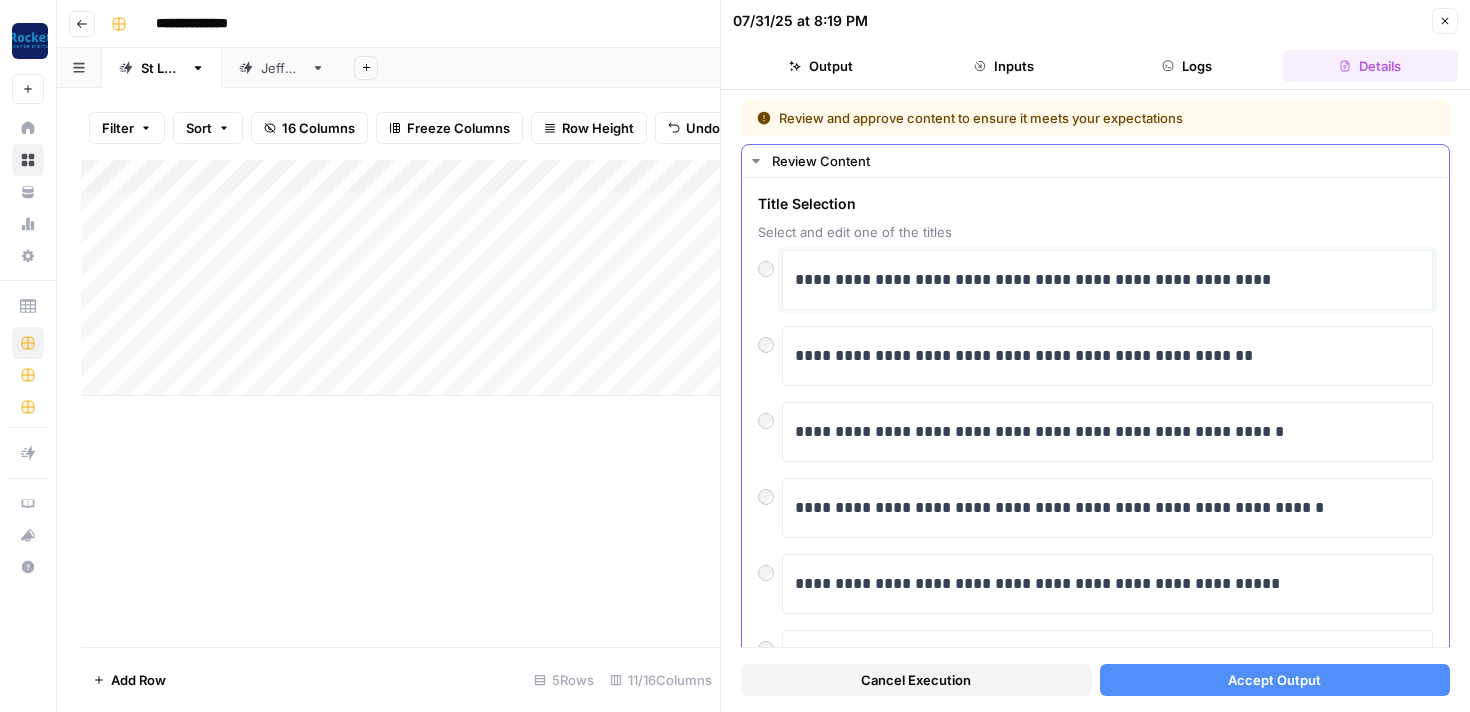click on "**********" at bounding box center [1107, 280] 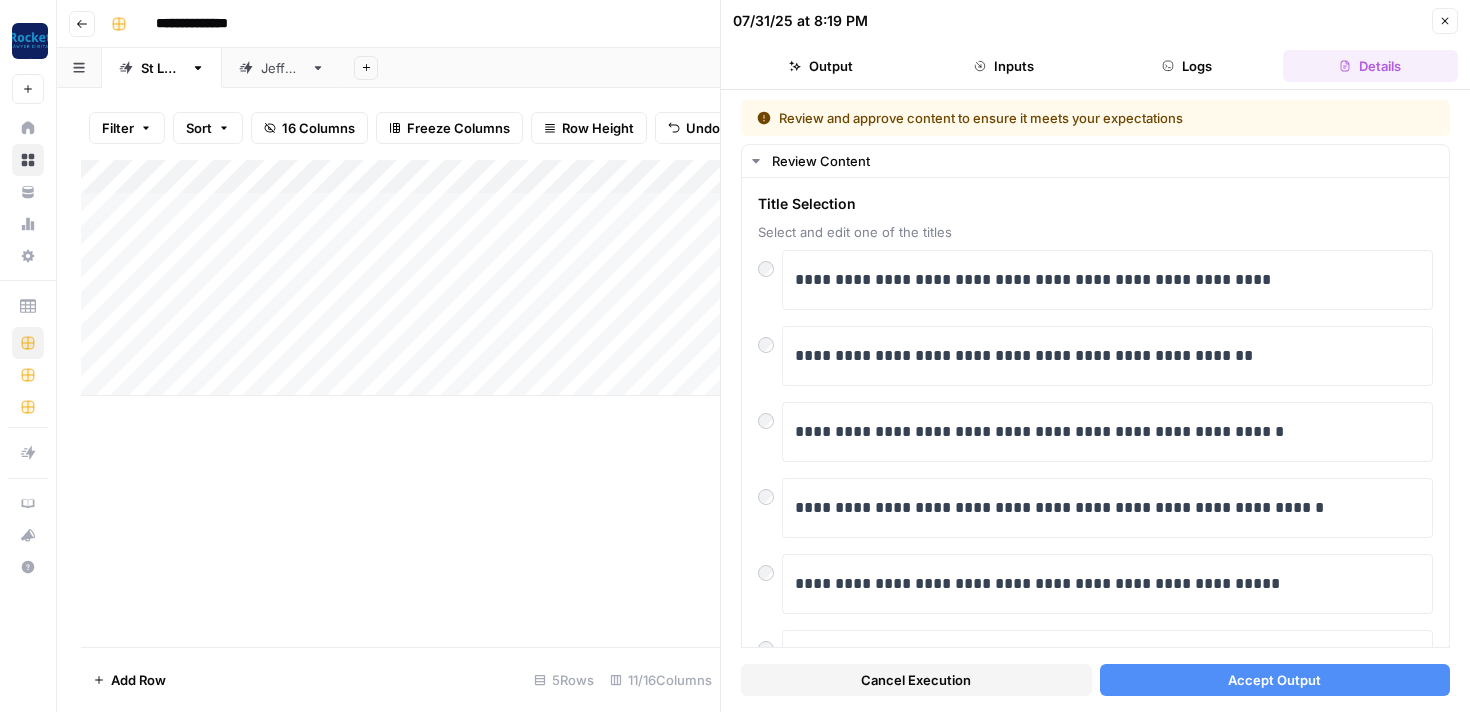 click on "Add Column" at bounding box center (400, 278) 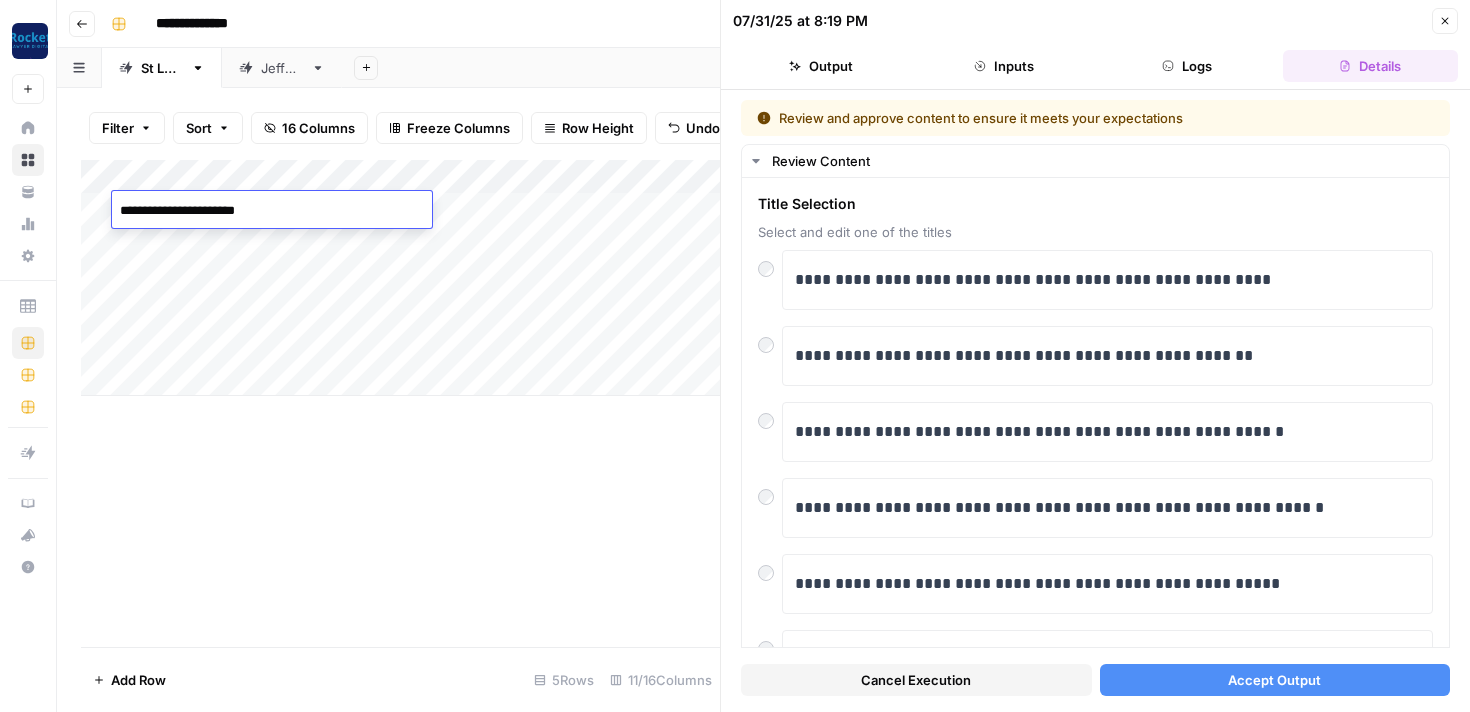 drag, startPoint x: 277, startPoint y: 213, endPoint x: 60, endPoint y: 201, distance: 217.33154 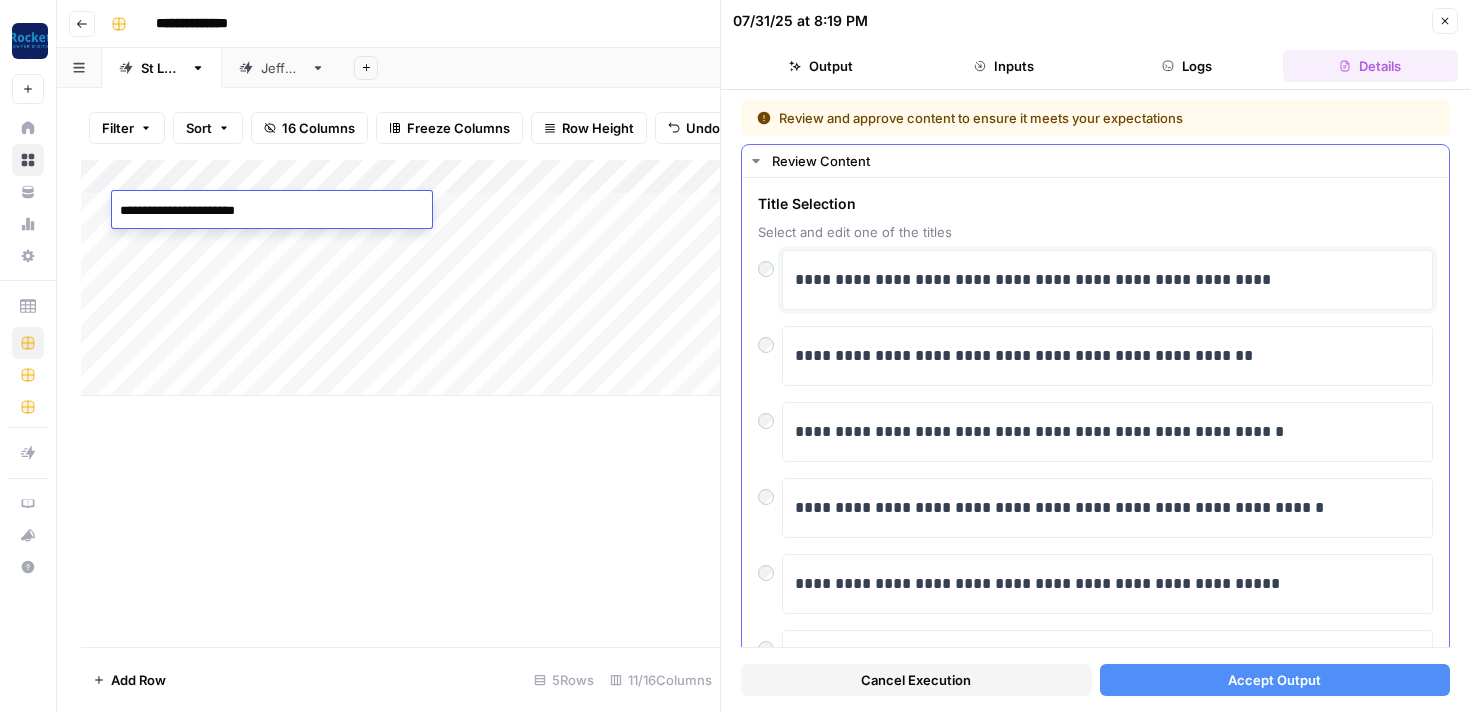 click on "**********" at bounding box center (1107, 280) 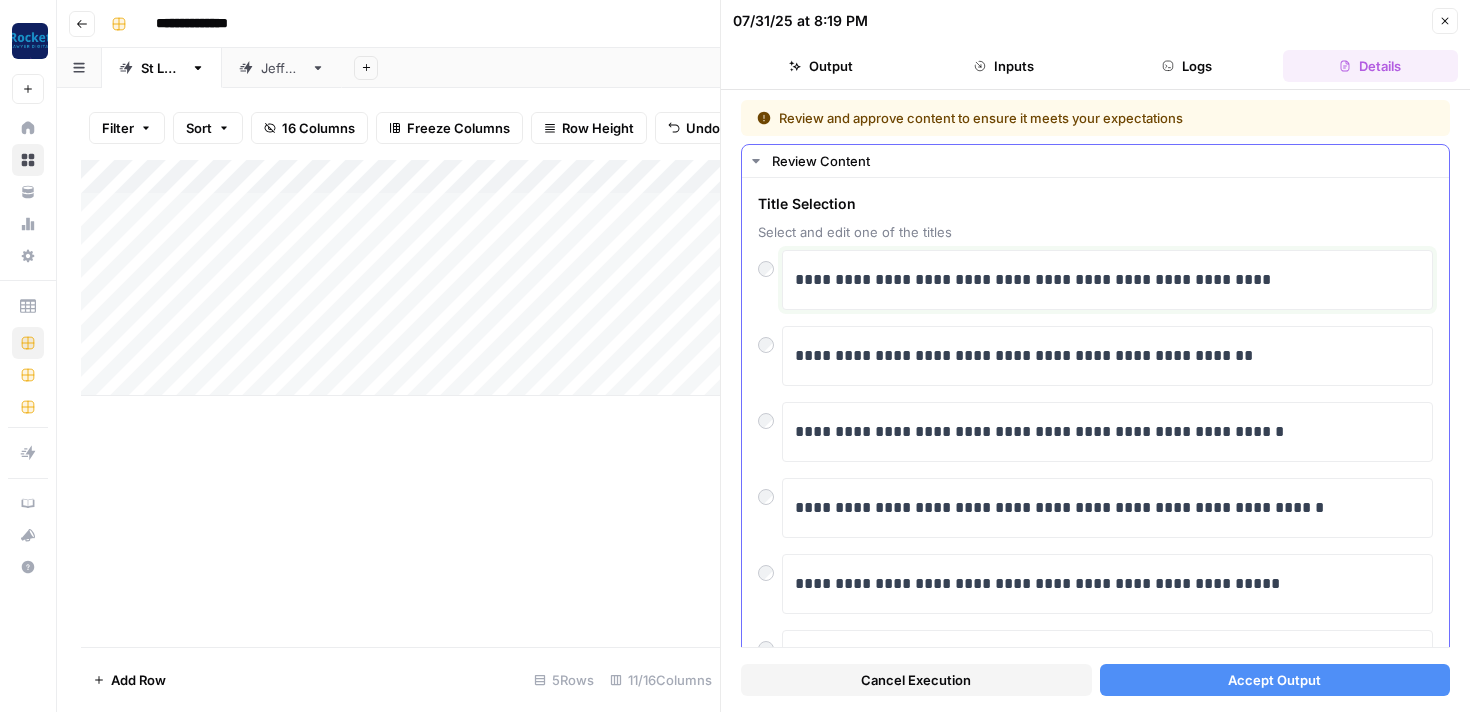click on "**********" at bounding box center [1107, 280] 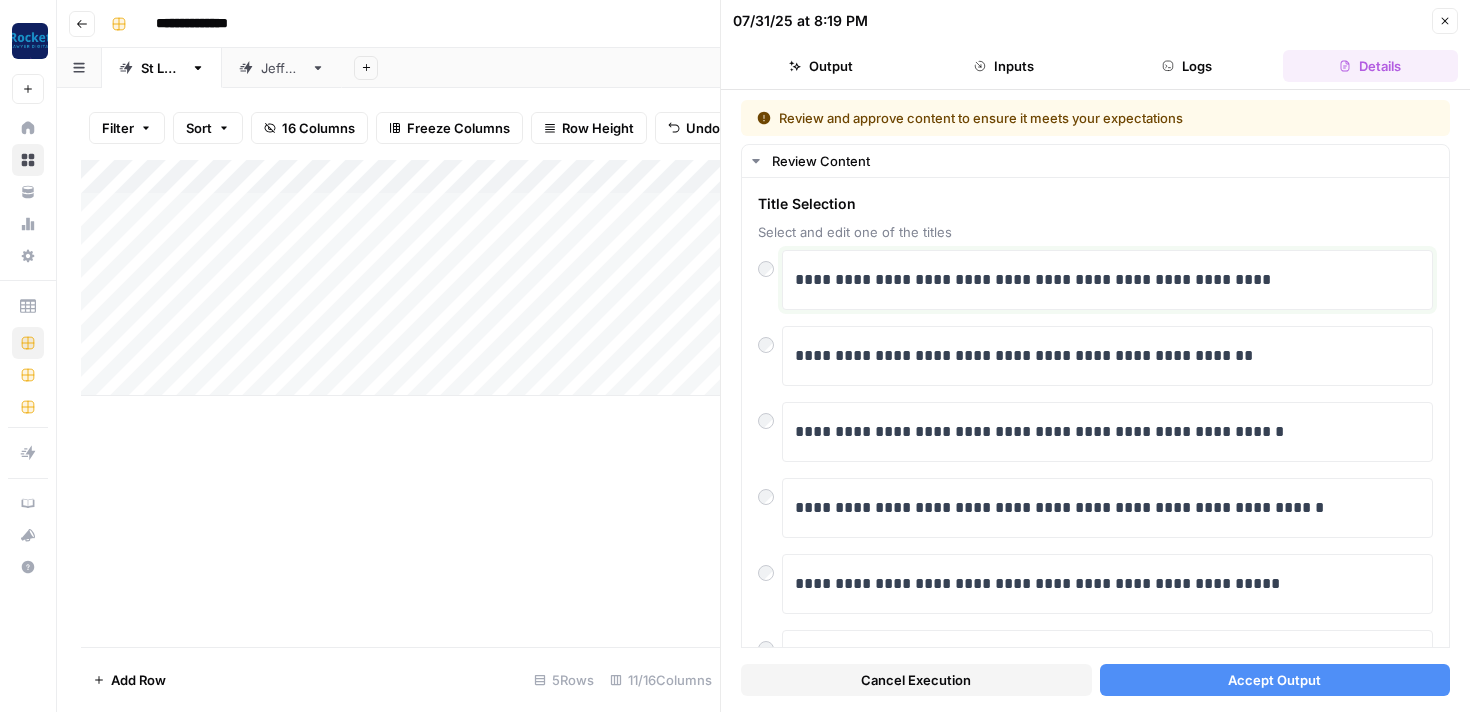 drag, startPoint x: 1264, startPoint y: 282, endPoint x: 703, endPoint y: 273, distance: 561.0722 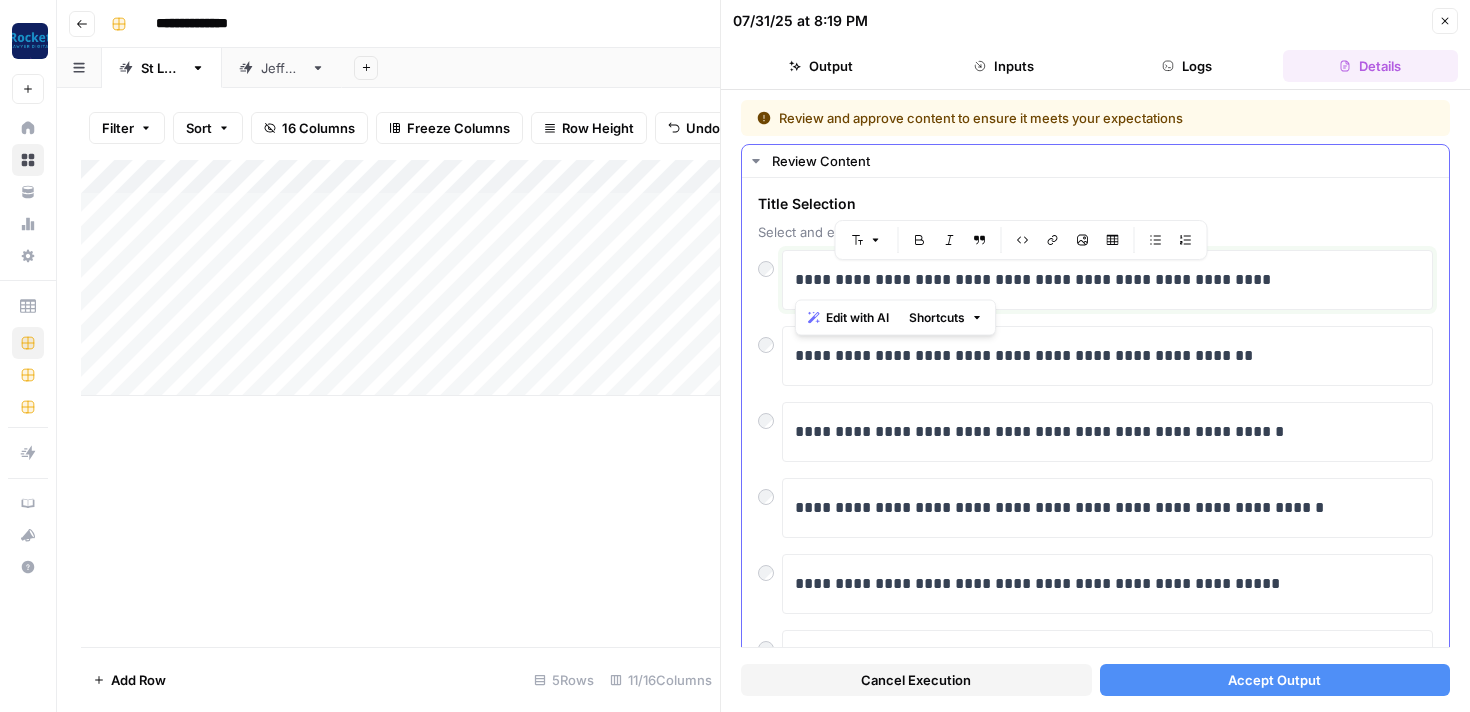 drag, startPoint x: 1258, startPoint y: 282, endPoint x: 789, endPoint y: 260, distance: 469.51572 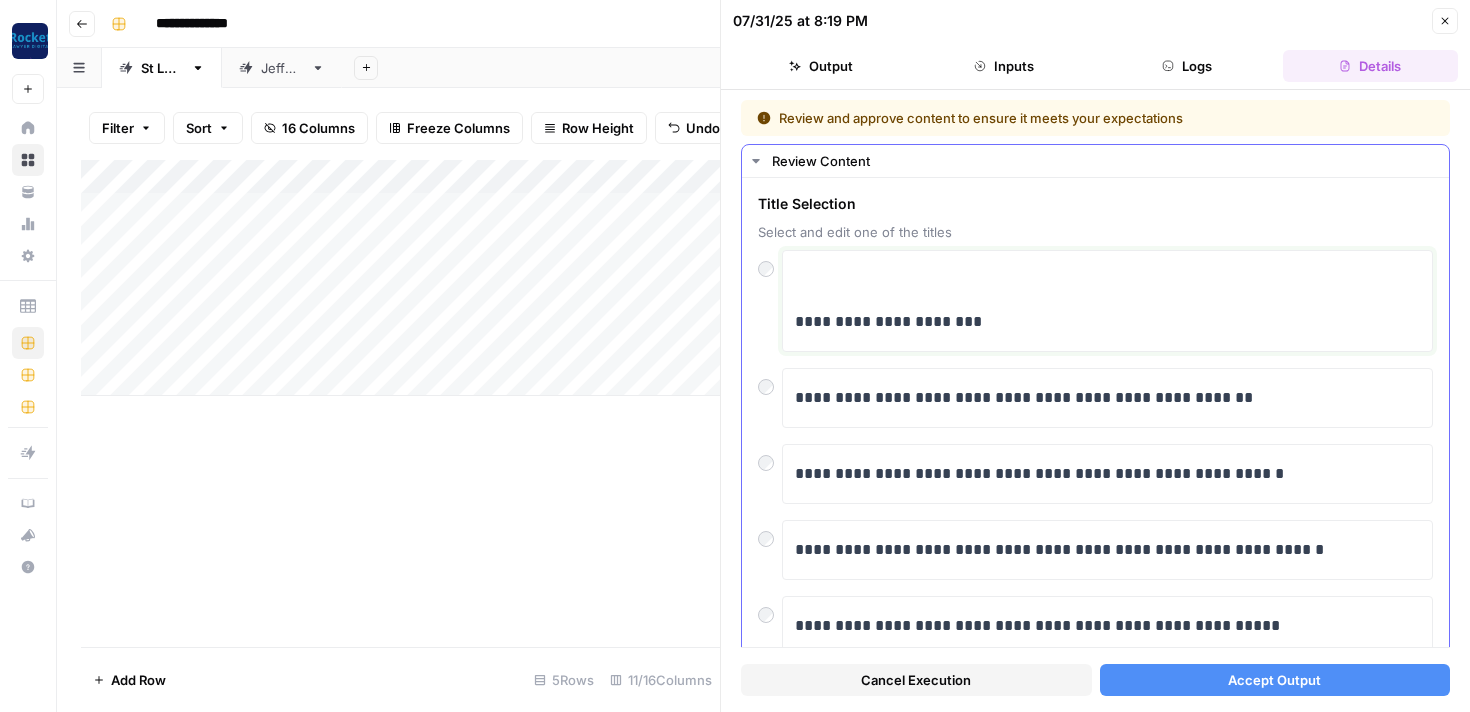 click on "**********" at bounding box center [1107, 322] 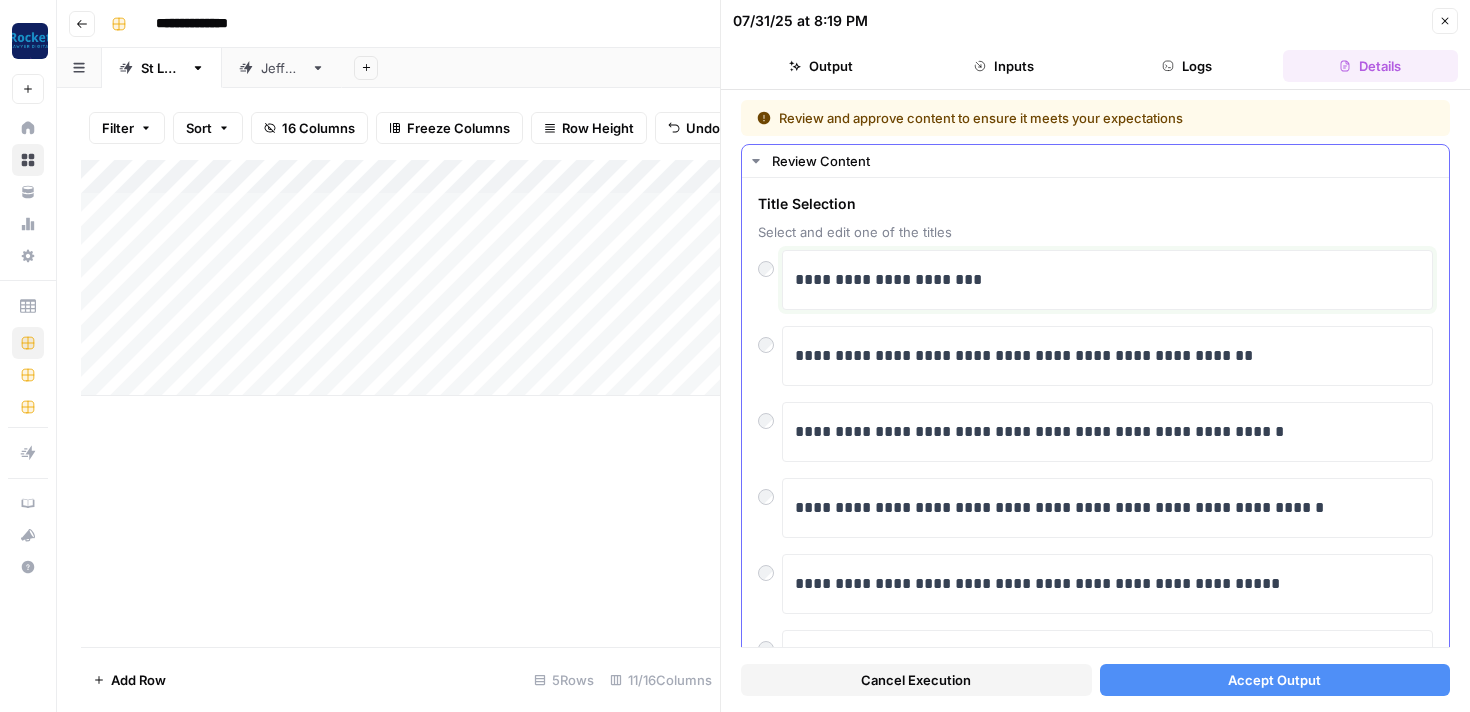 click on "**********" at bounding box center (1107, 280) 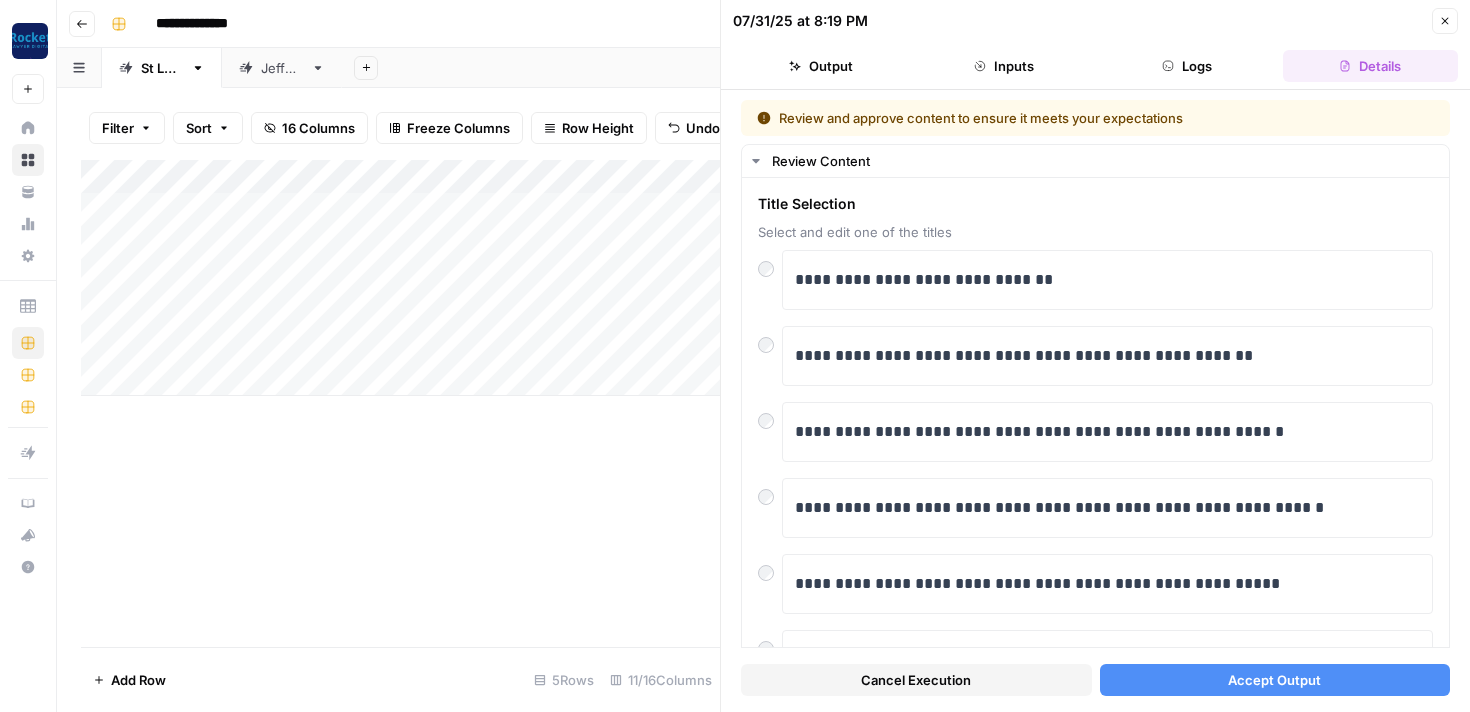 click on "Accept Output" at bounding box center (1274, 680) 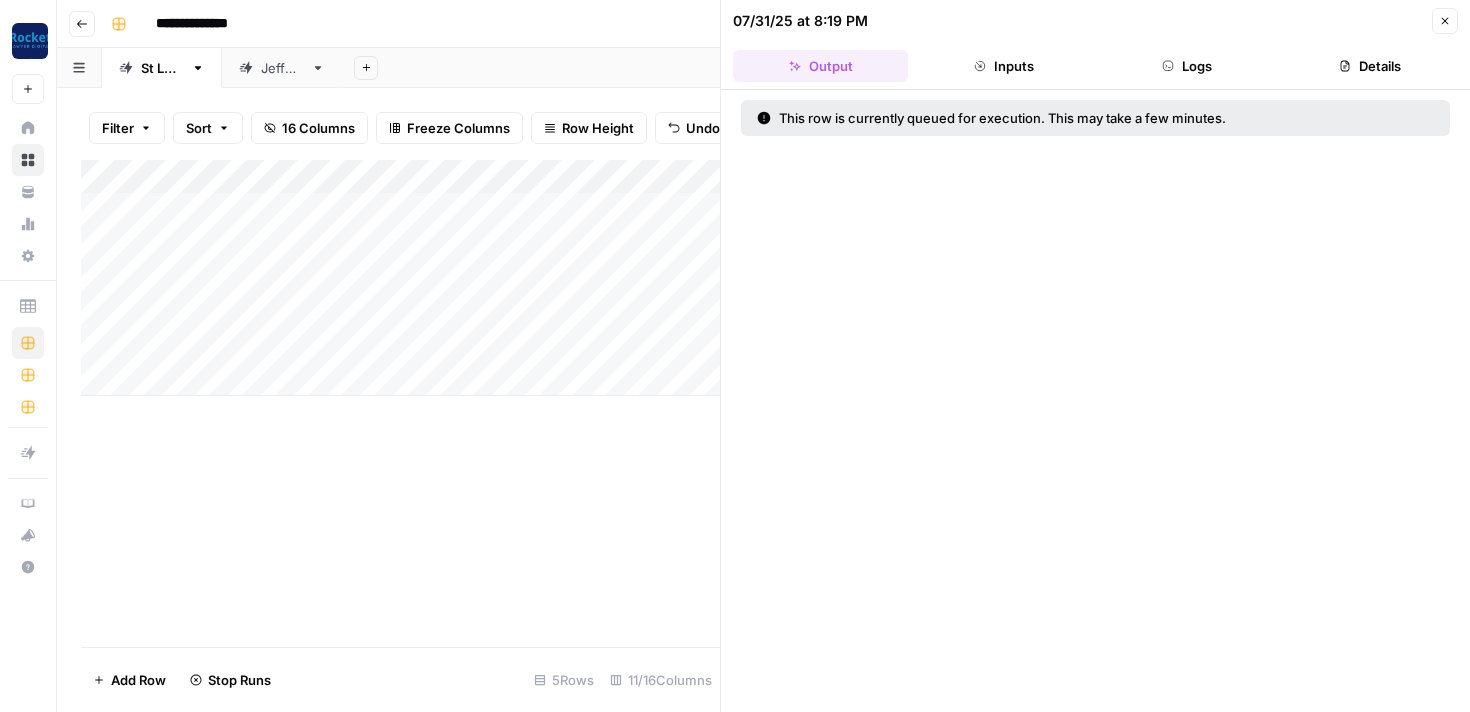 click on "Add Column" at bounding box center [400, 278] 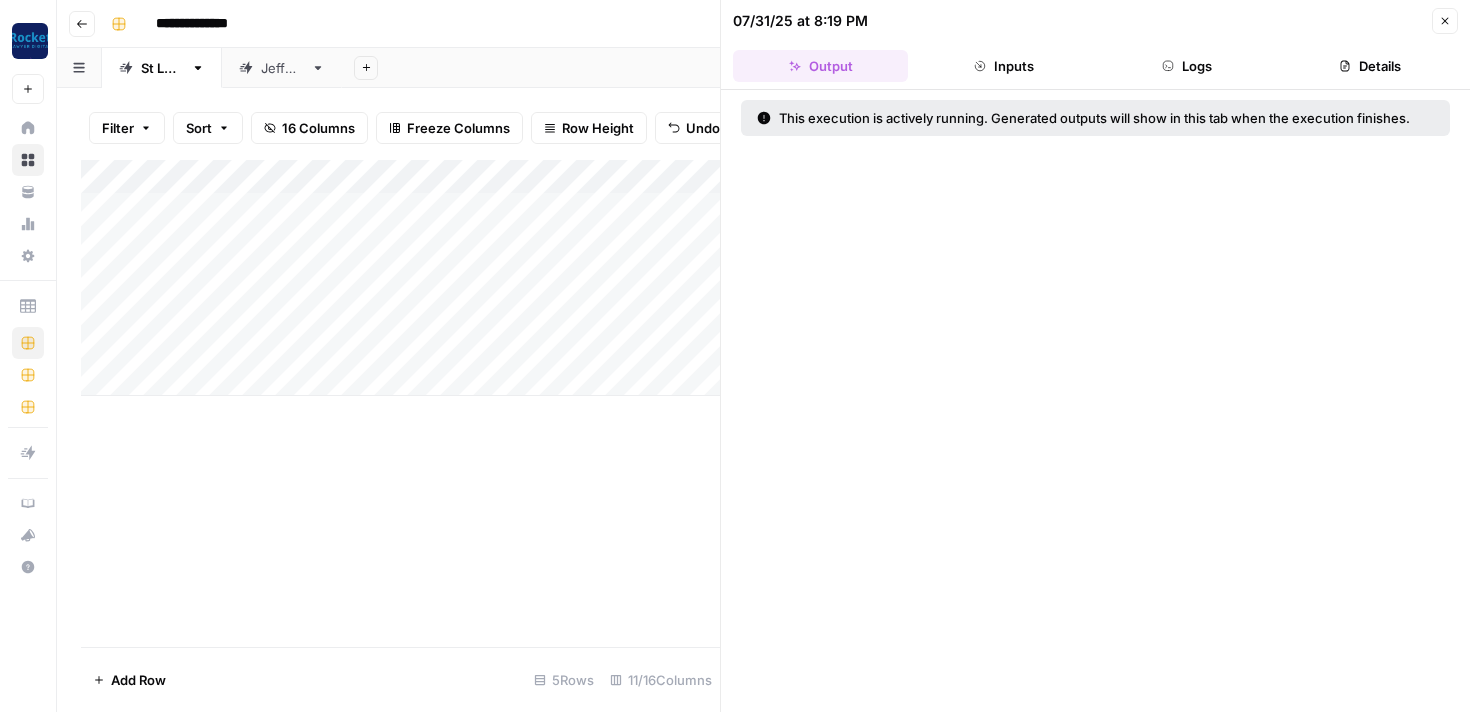 click on "Add Column" at bounding box center [400, 278] 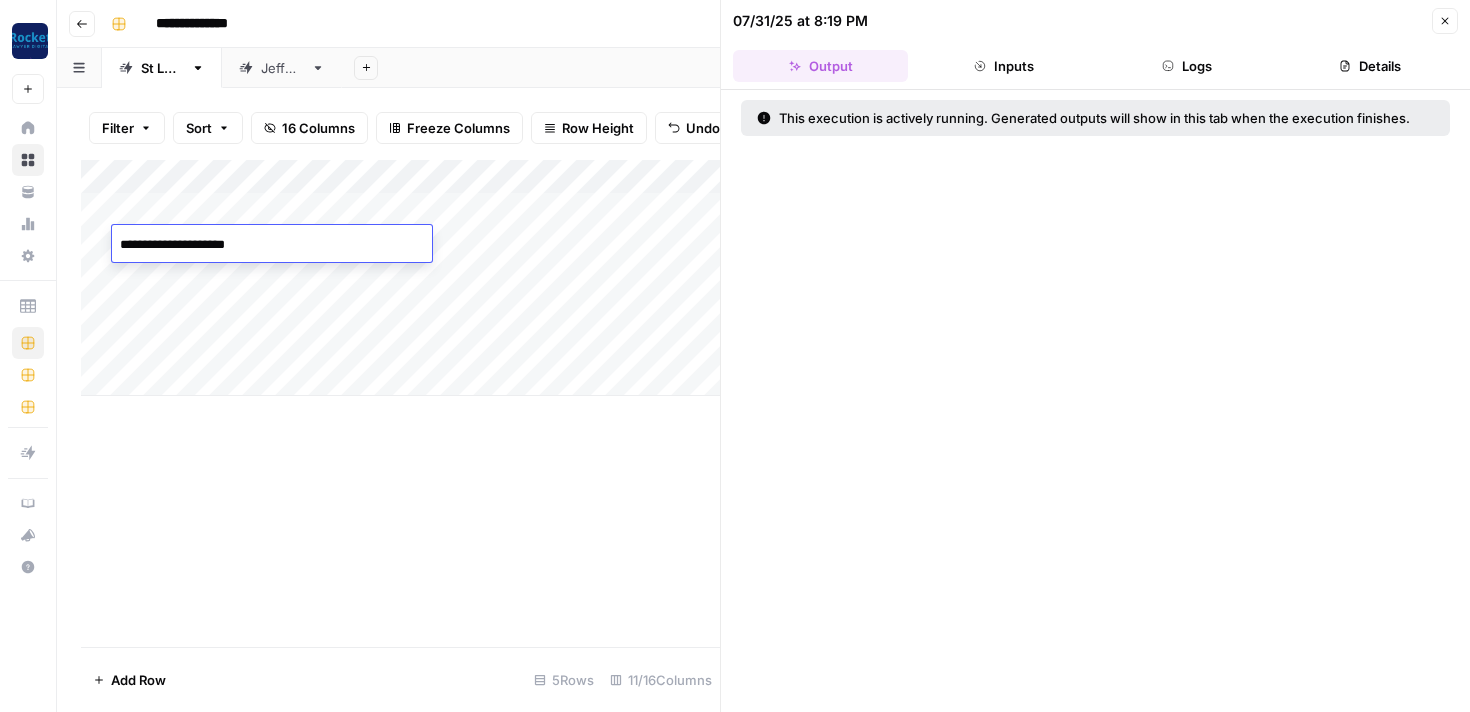 click on "**********" at bounding box center (272, 245) 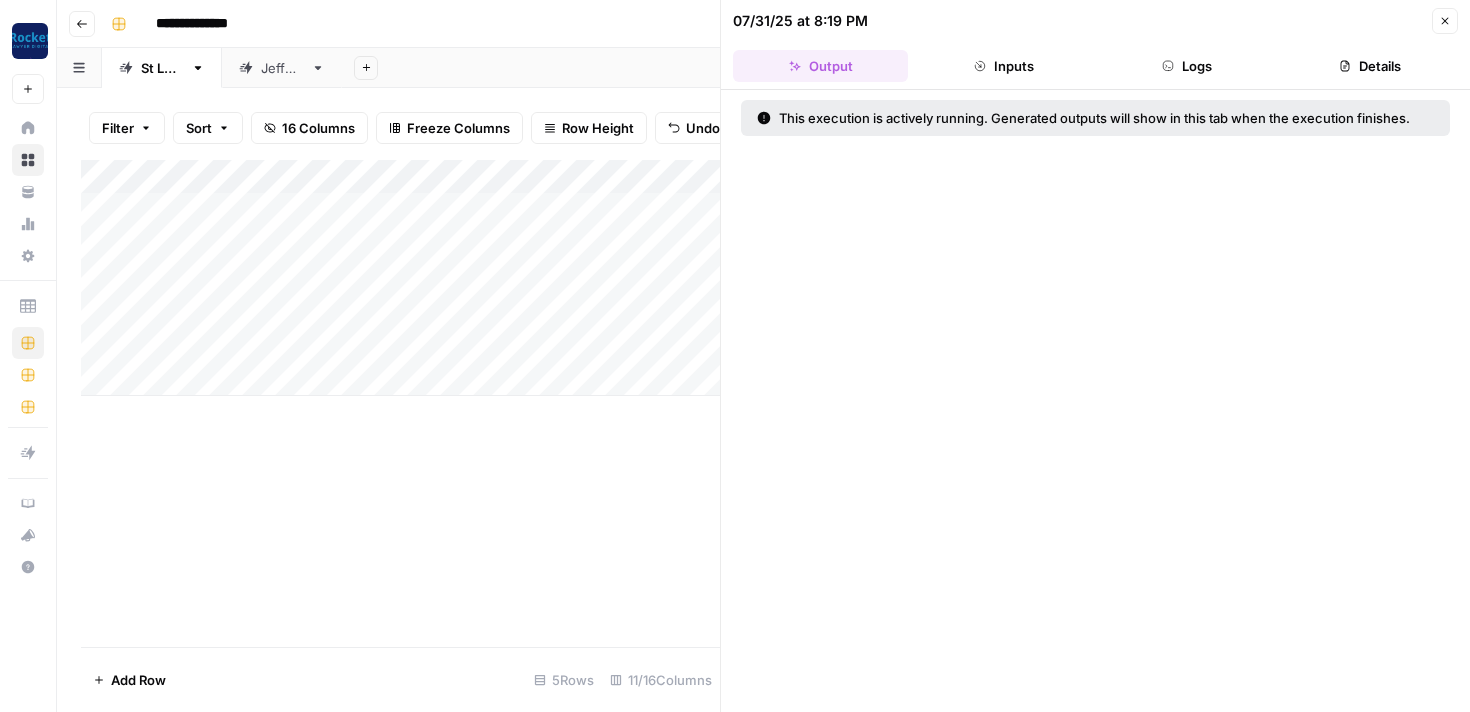 click on "Add Column" at bounding box center [400, 278] 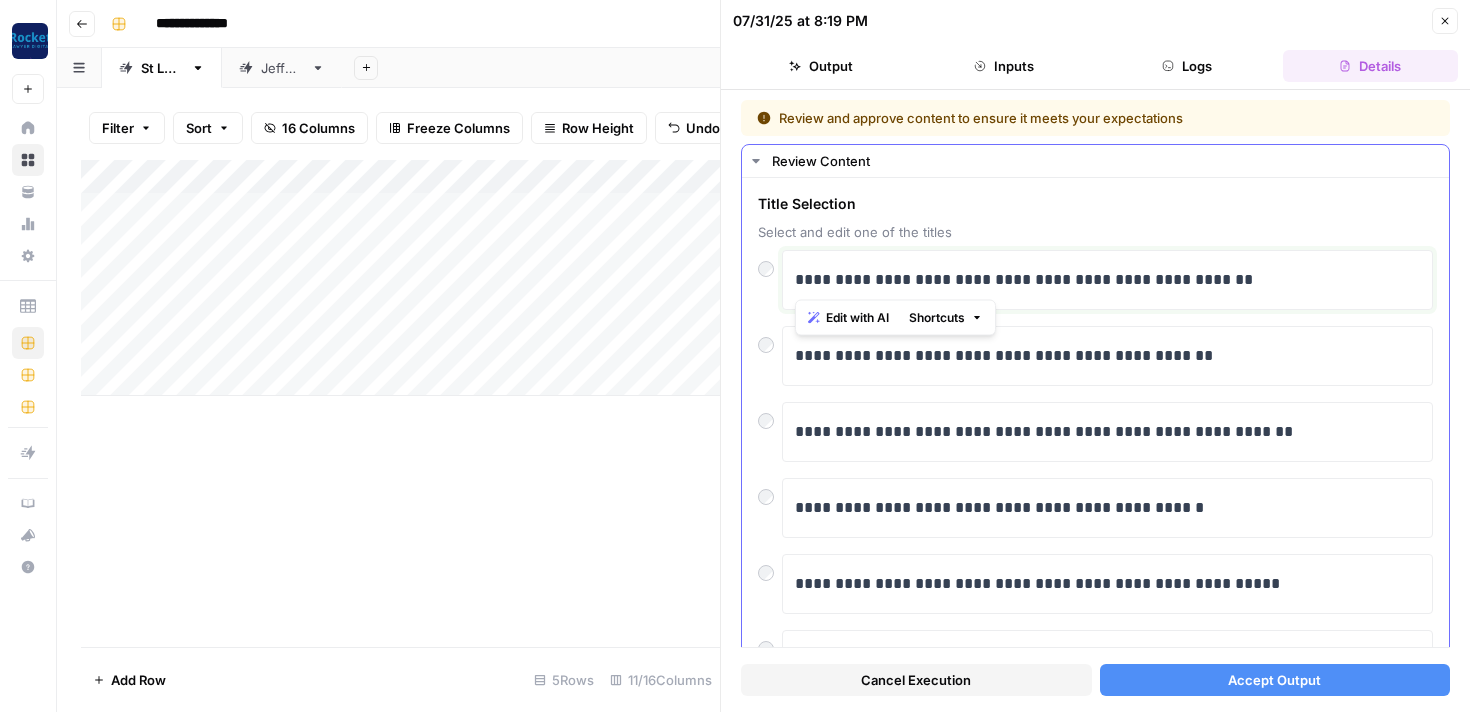 drag, startPoint x: 1248, startPoint y: 277, endPoint x: 753, endPoint y: 264, distance: 495.1707 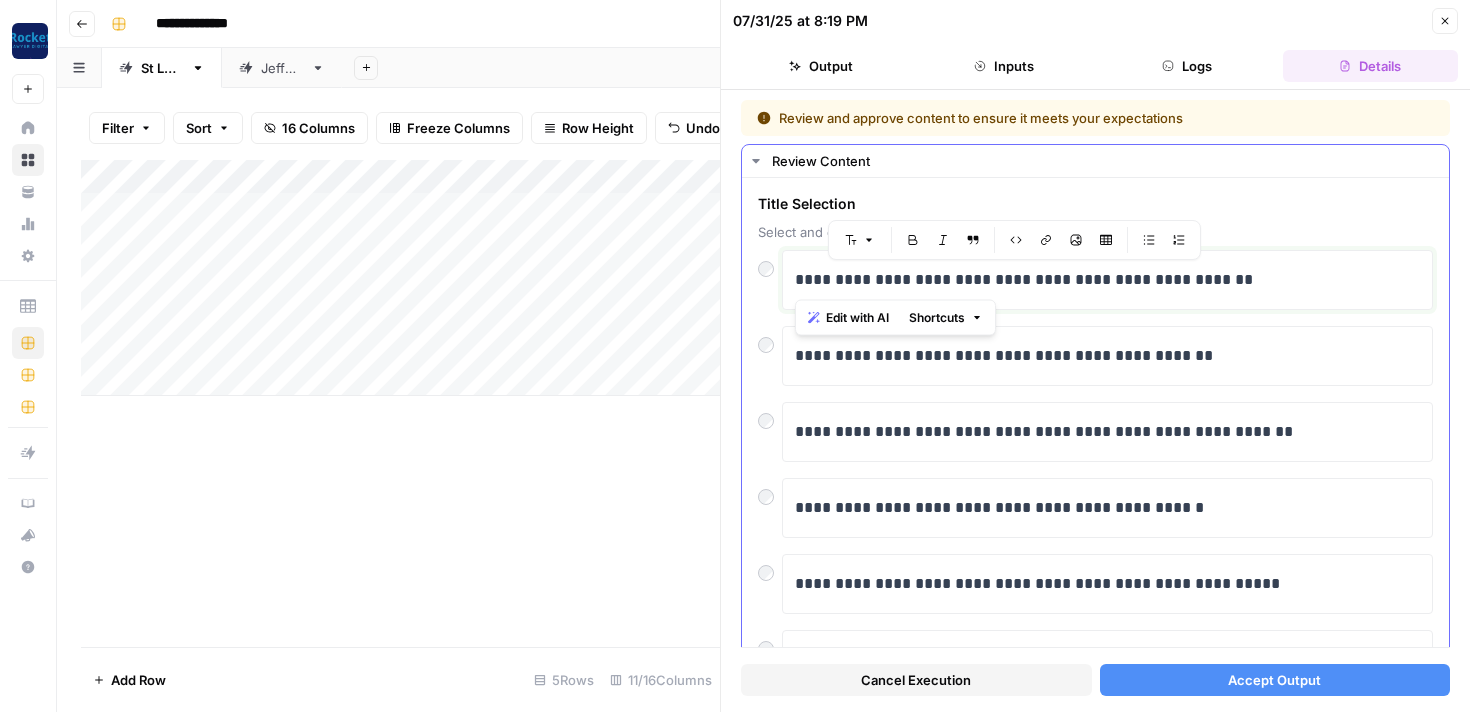 paste 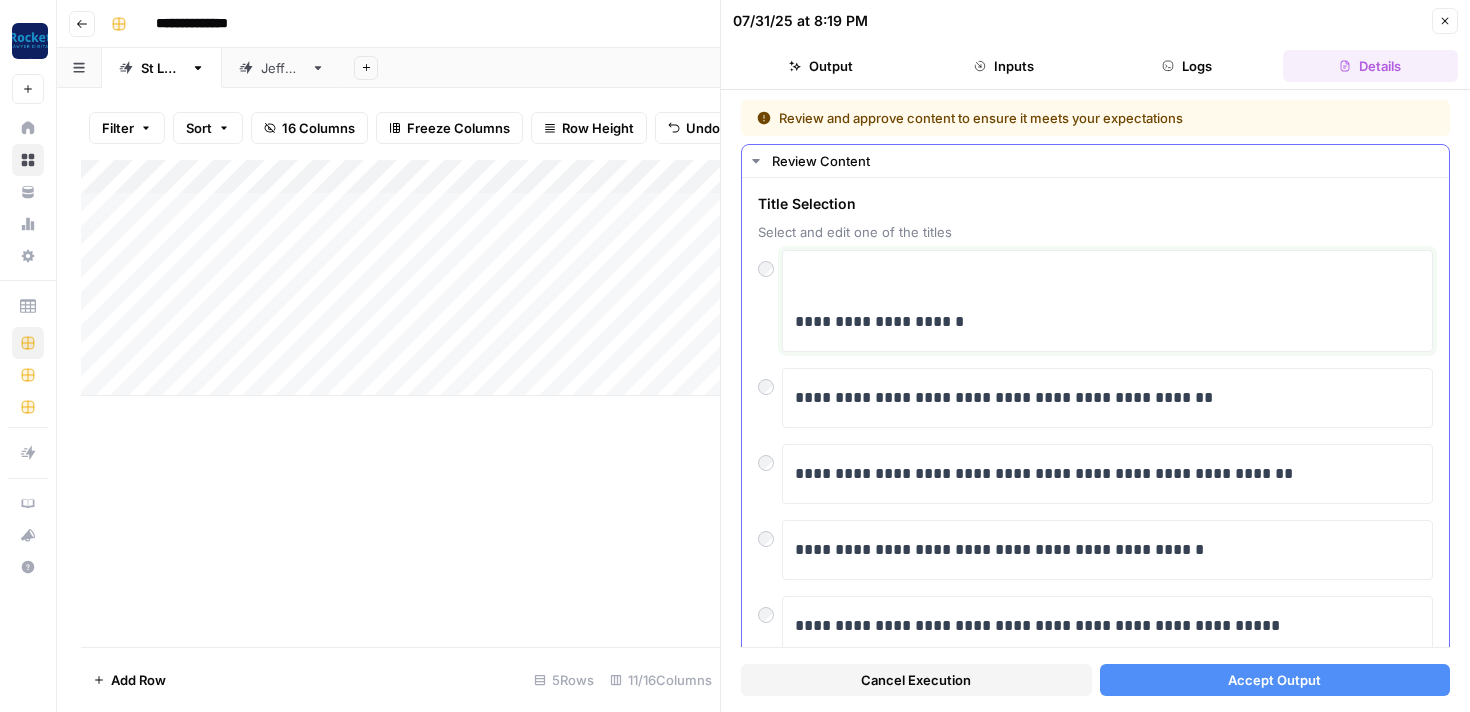 click on "**********" at bounding box center [1107, 322] 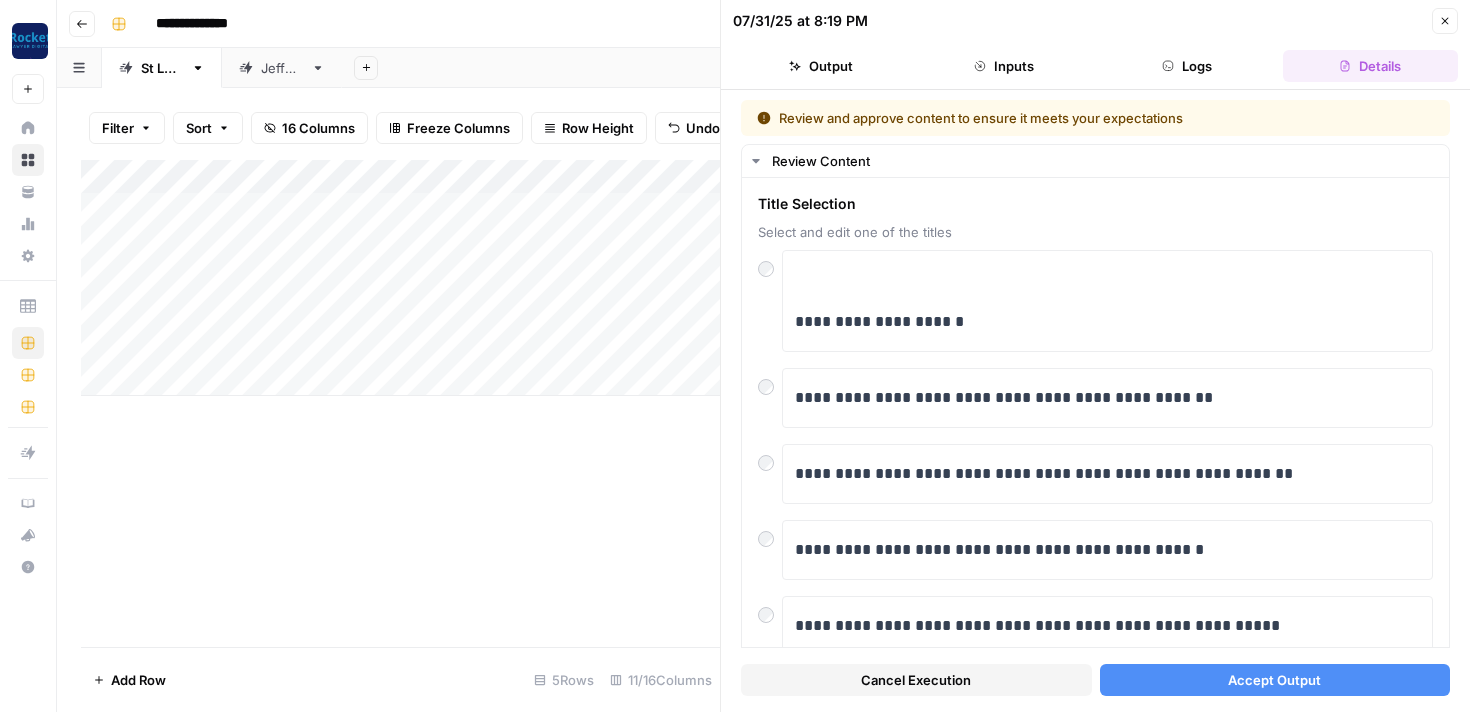 click on "Accept Output" at bounding box center [1275, 680] 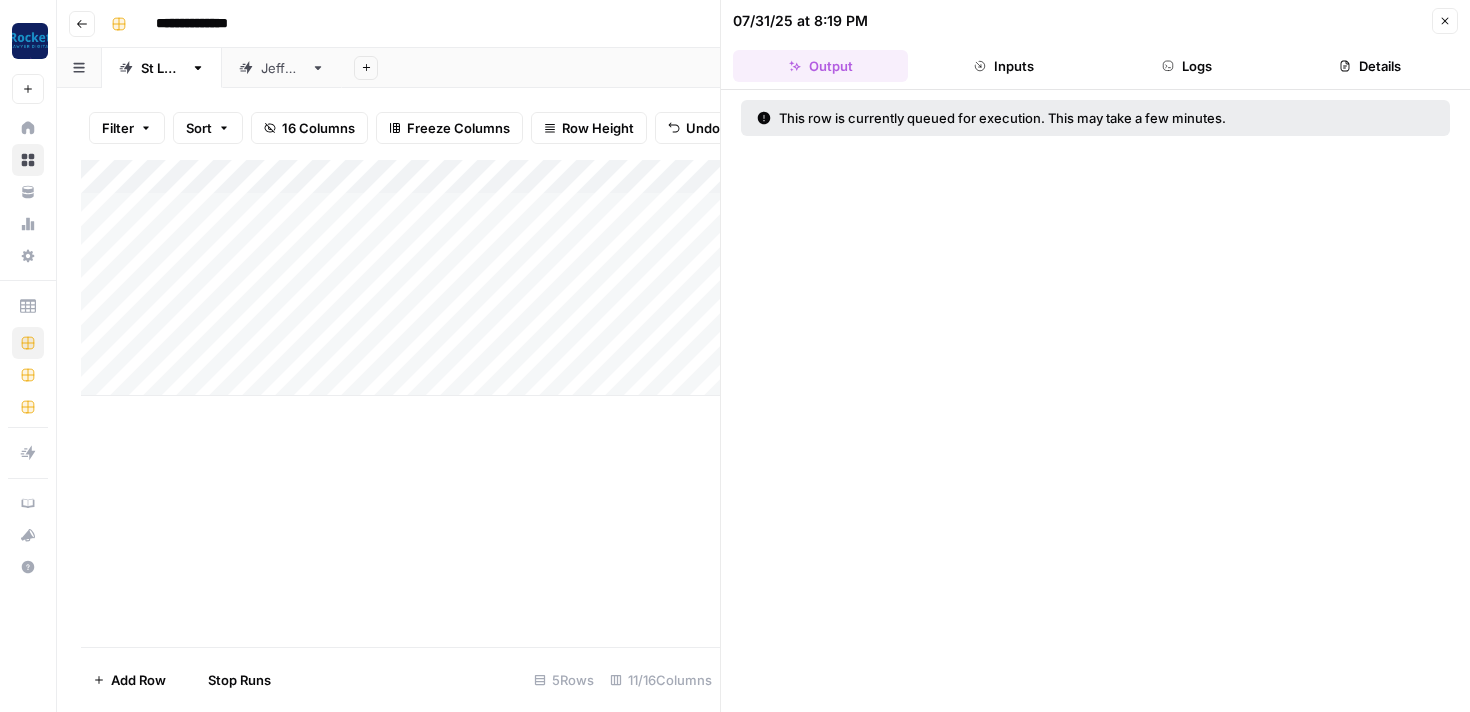 click on "Add Column" at bounding box center [400, 278] 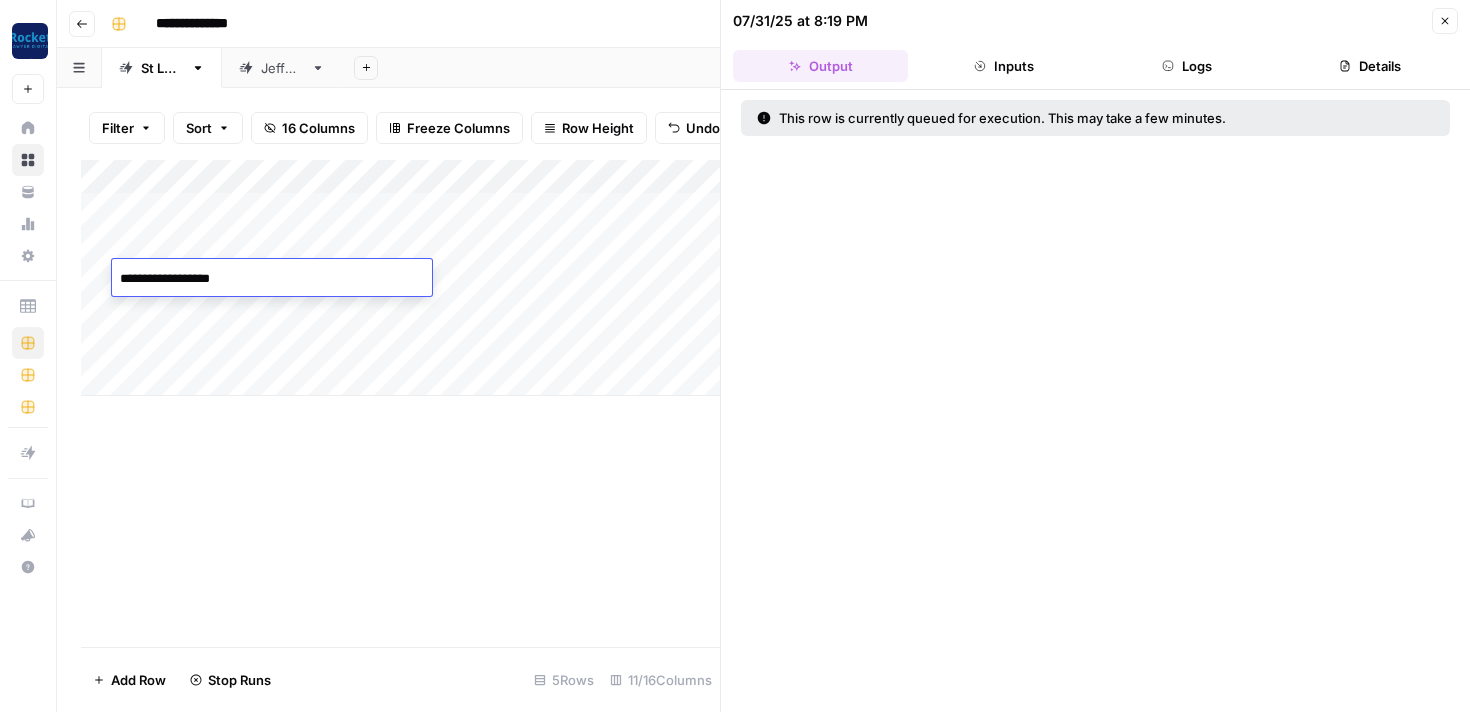 drag, startPoint x: 243, startPoint y: 288, endPoint x: 83, endPoint y: 280, distance: 160.19987 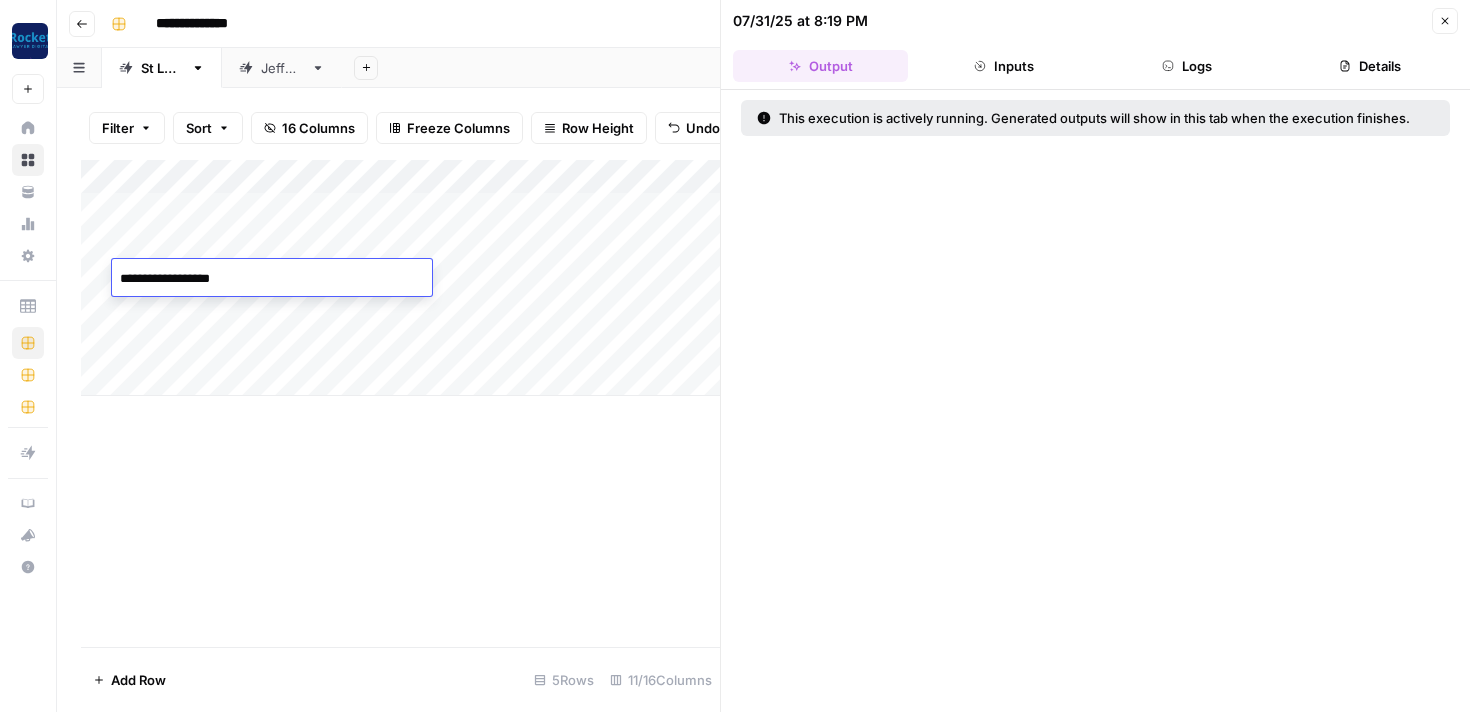 click on "Add Column" at bounding box center [400, 278] 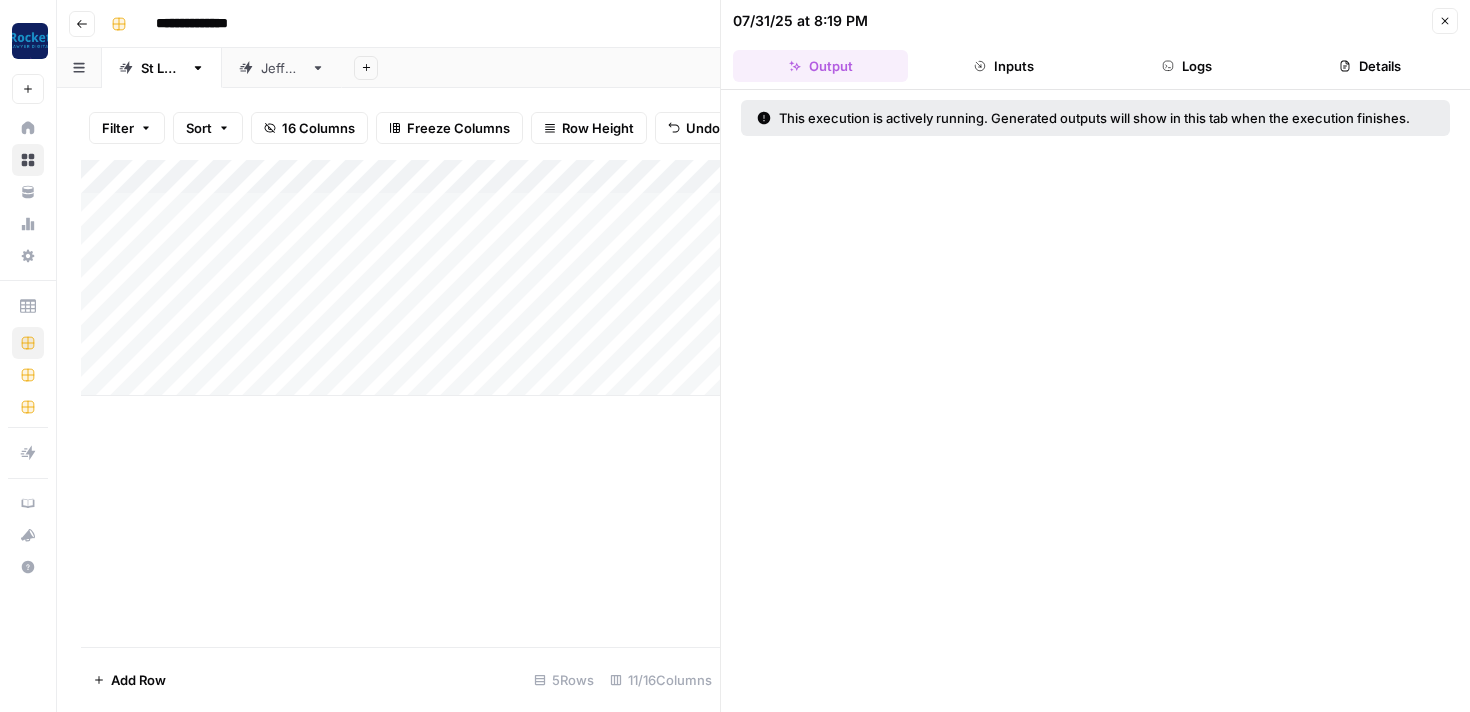 click on "Add Column" at bounding box center (400, 278) 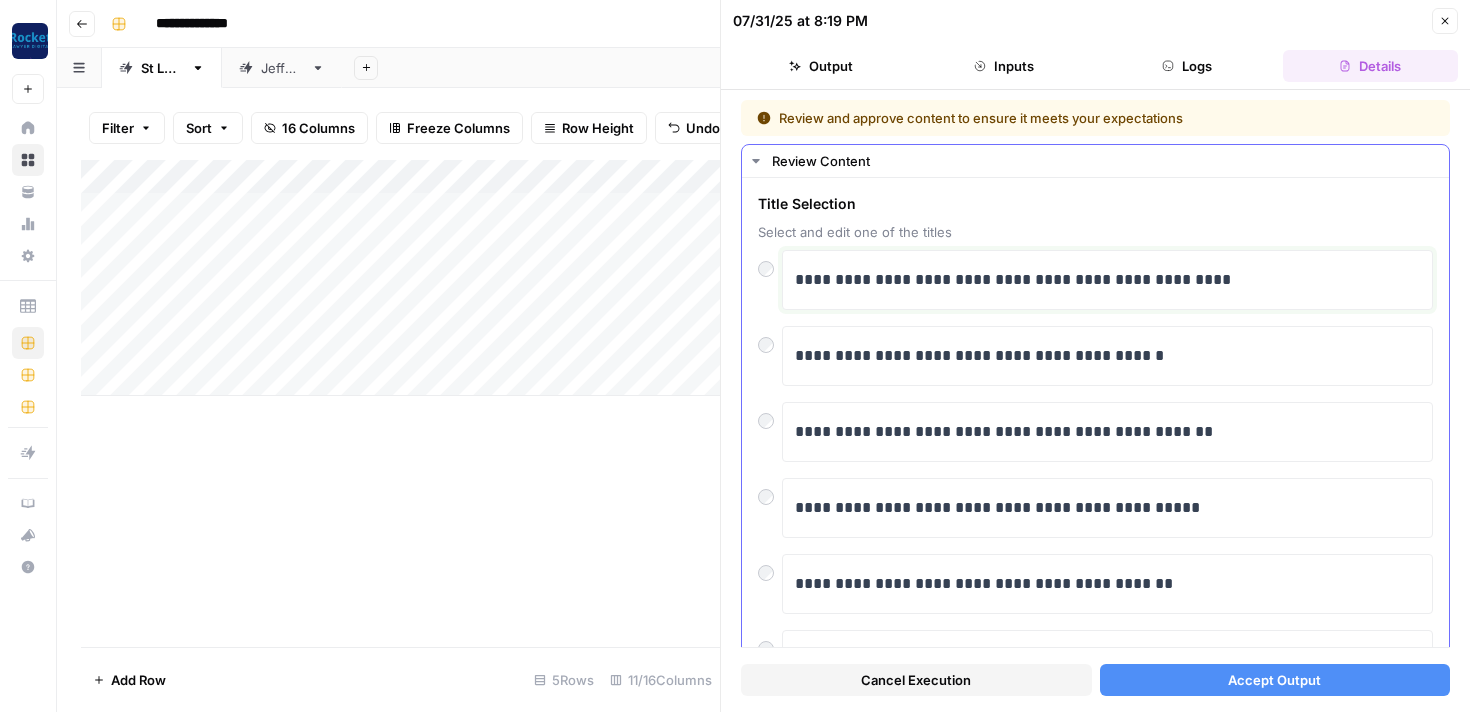 click on "**********" at bounding box center [1107, 280] 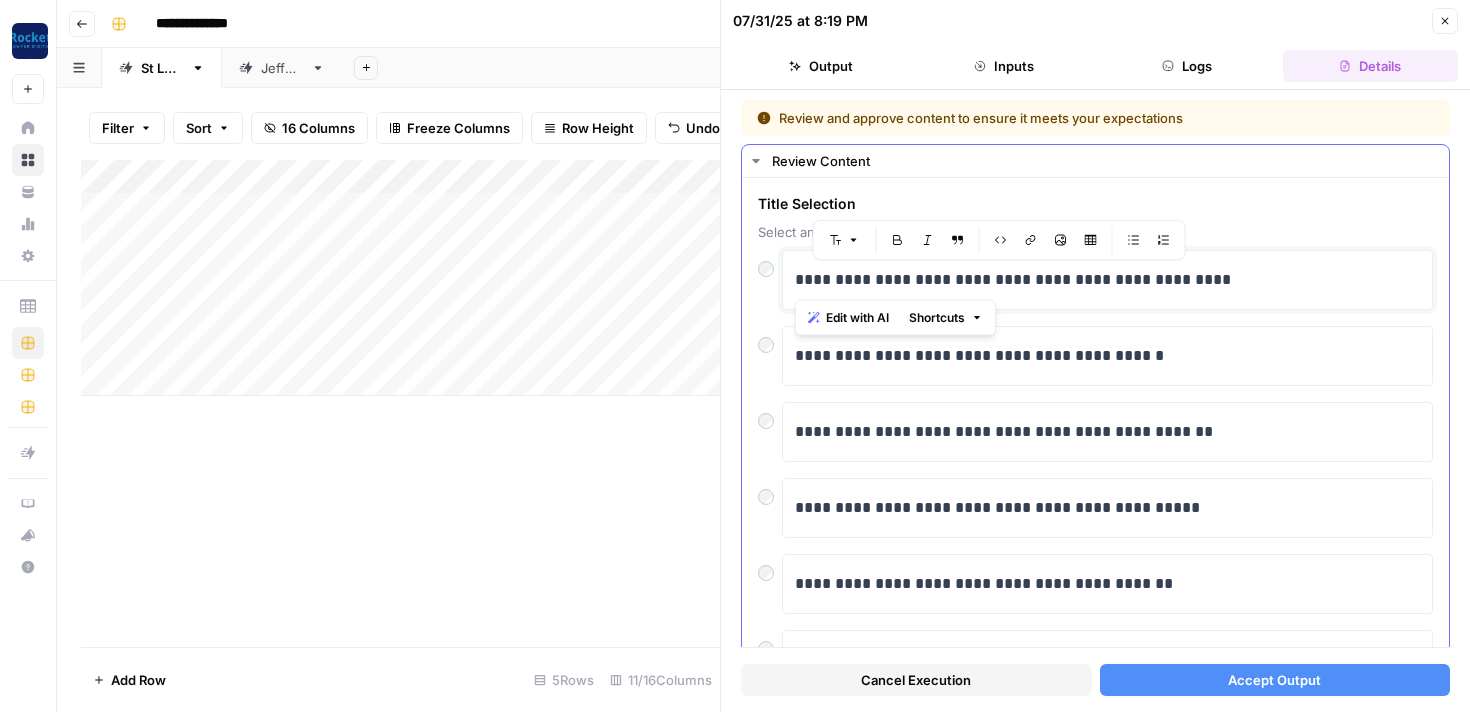 drag, startPoint x: 1227, startPoint y: 286, endPoint x: 789, endPoint y: 291, distance: 438.02853 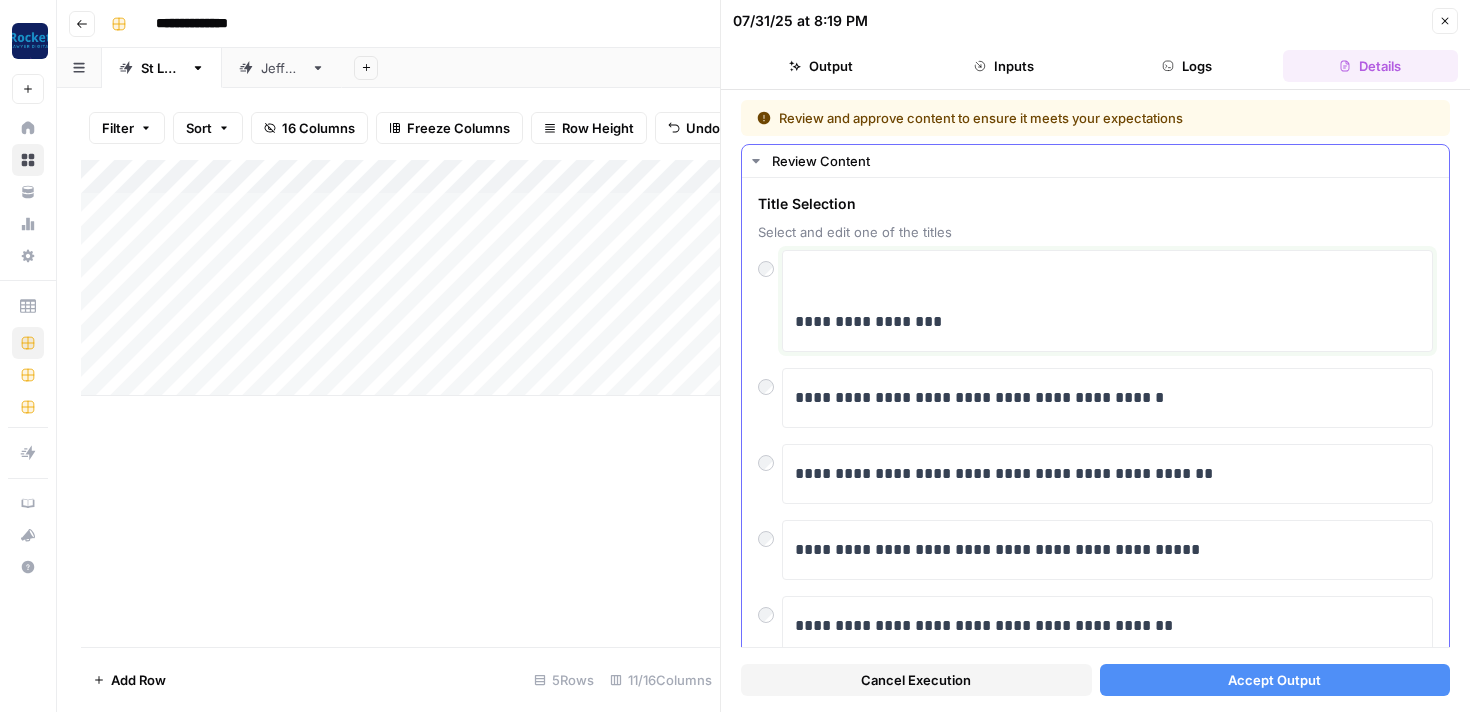 click on "**********" at bounding box center [1107, 322] 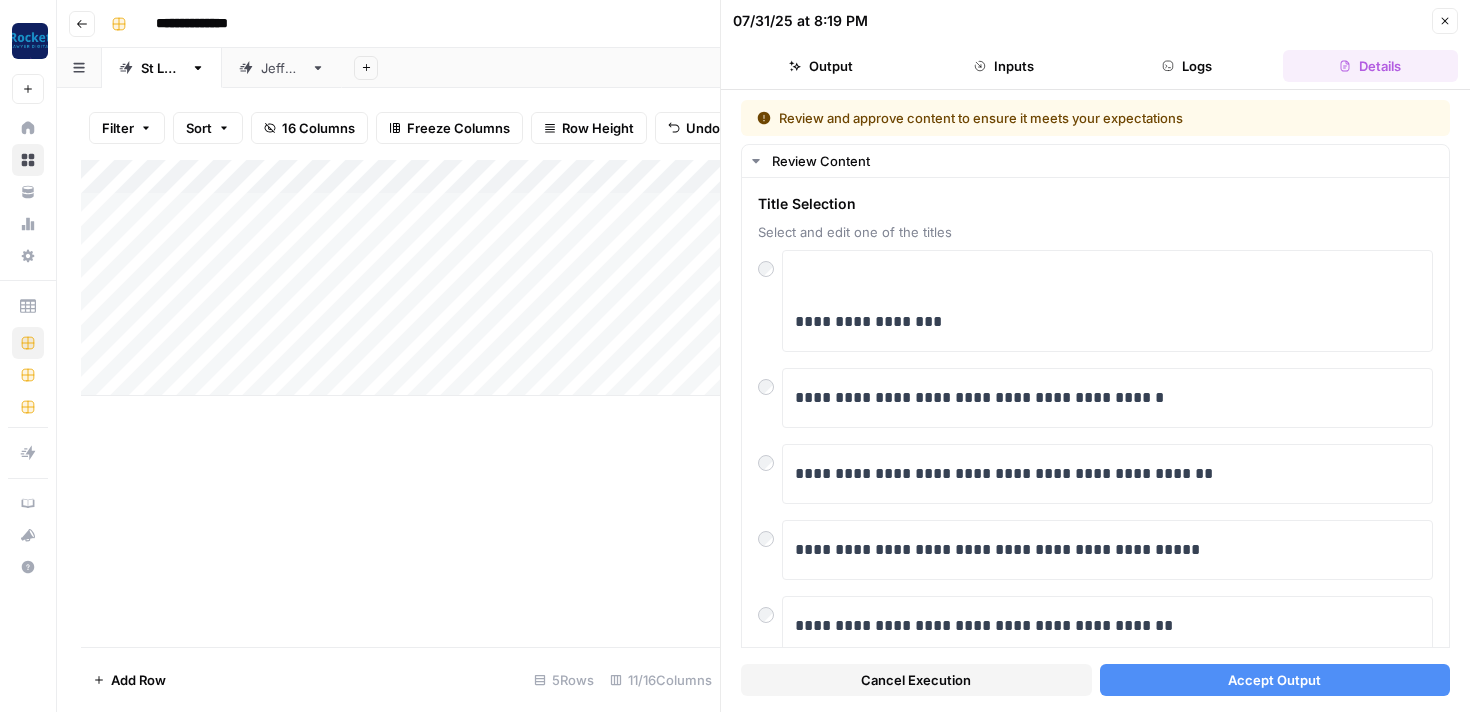 click on "Accept Output" at bounding box center [1274, 680] 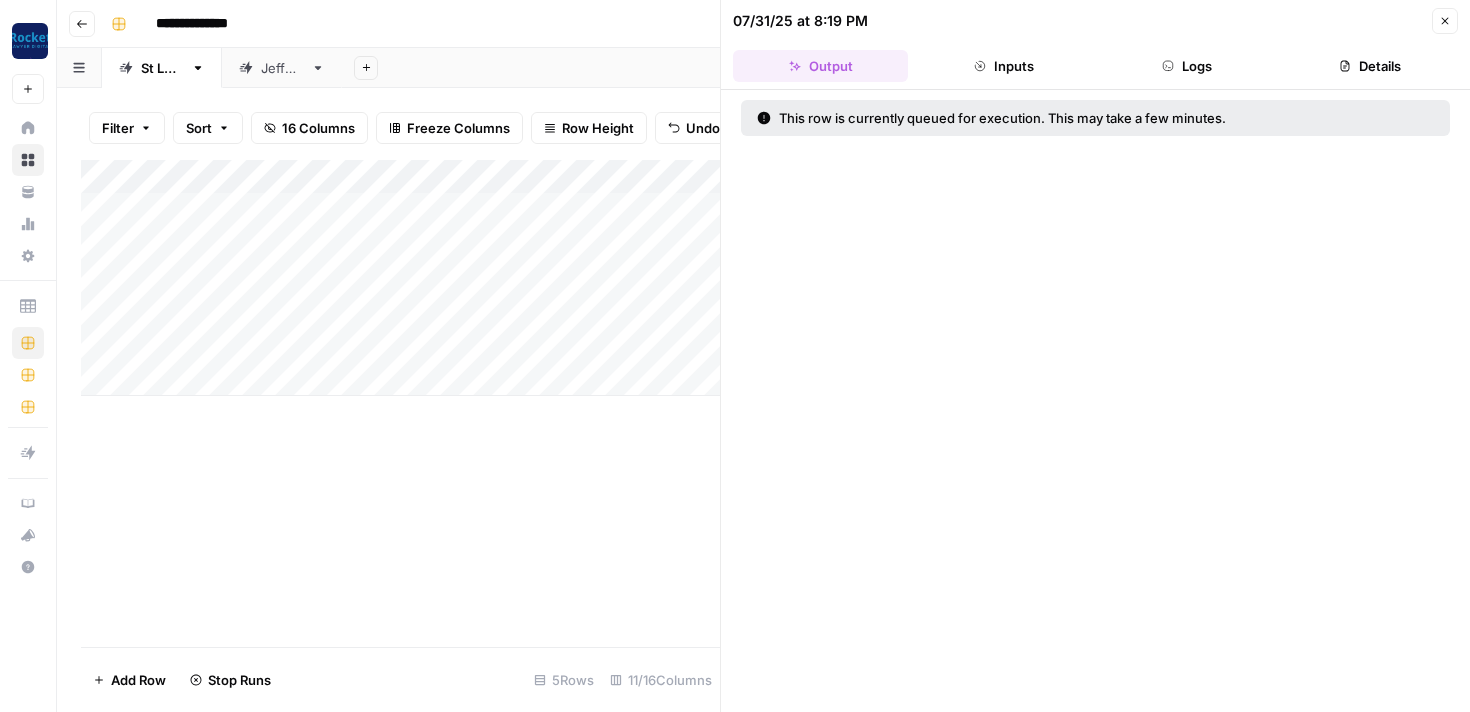 click on "Add Column" at bounding box center (400, 278) 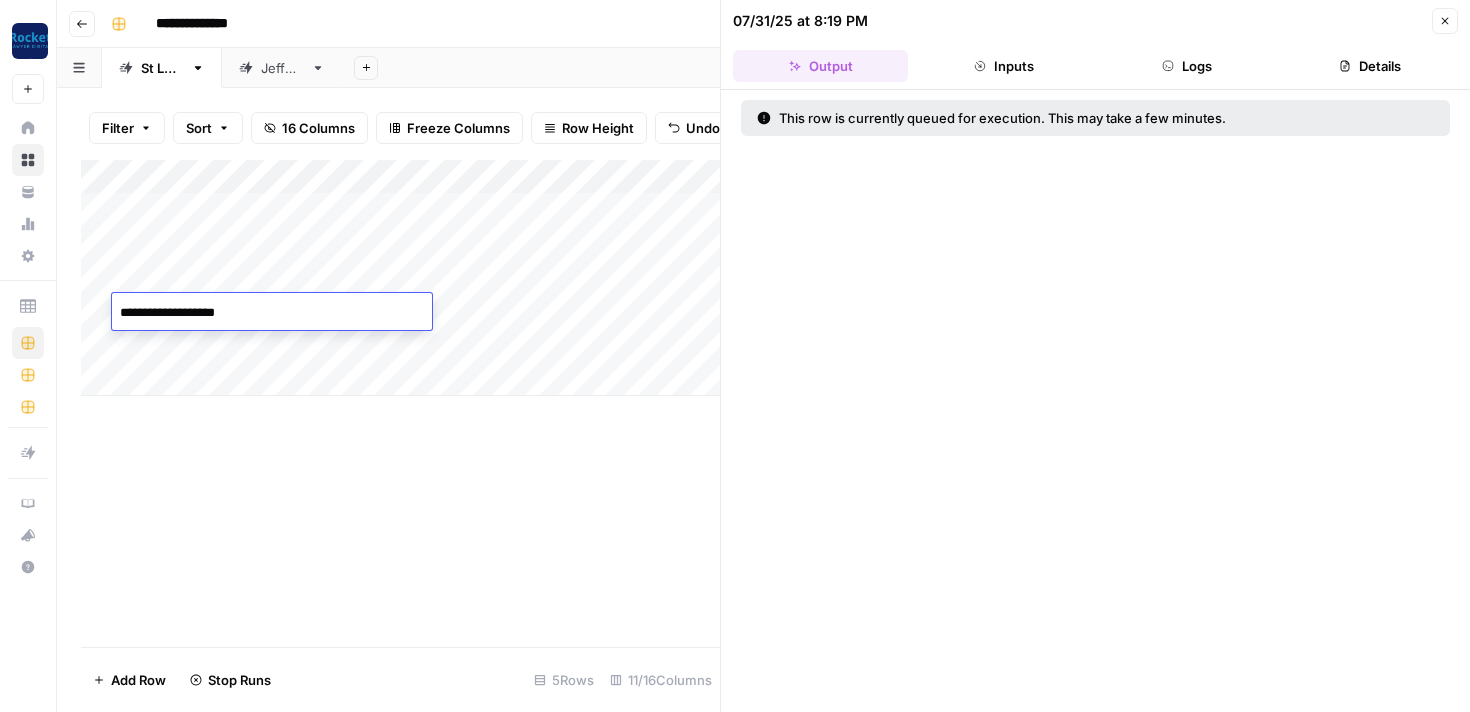 click on "**********" at bounding box center (272, 313) 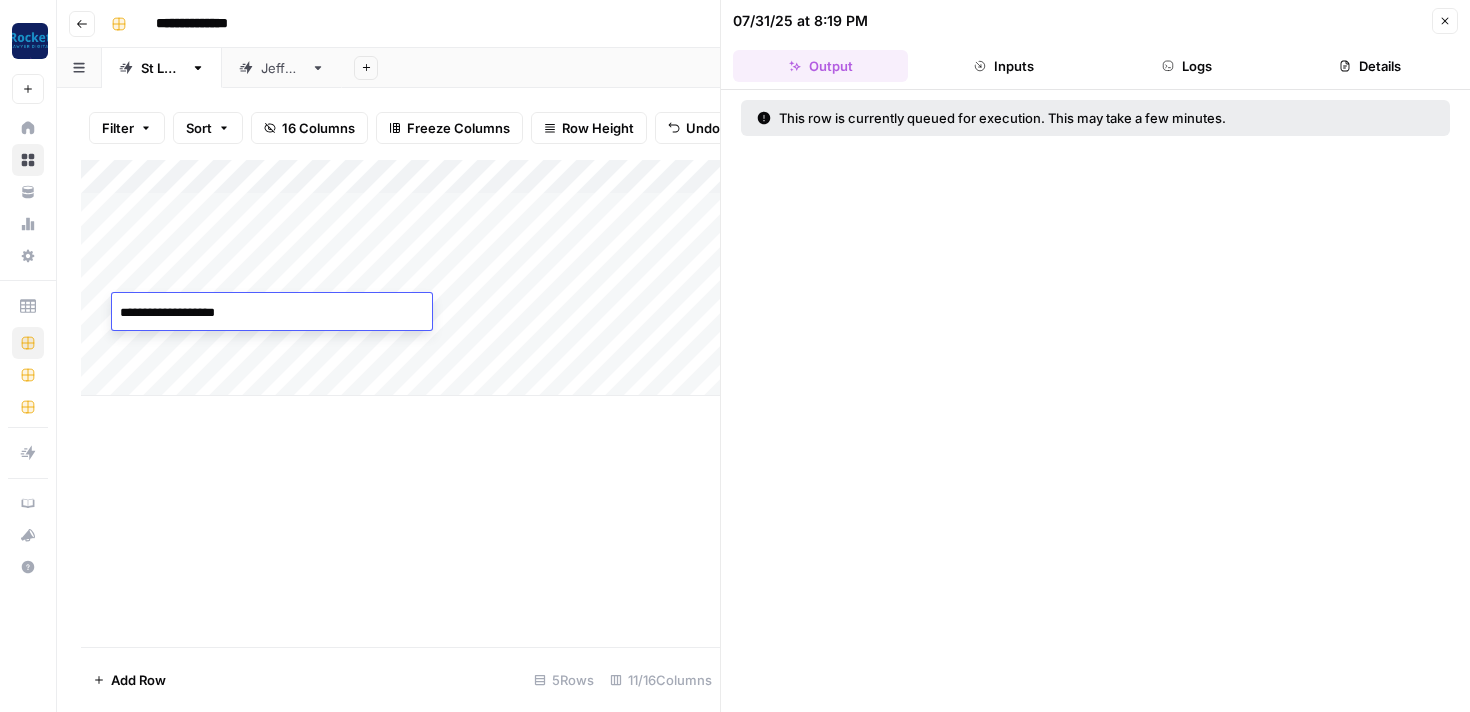 click on "**********" at bounding box center (272, 313) 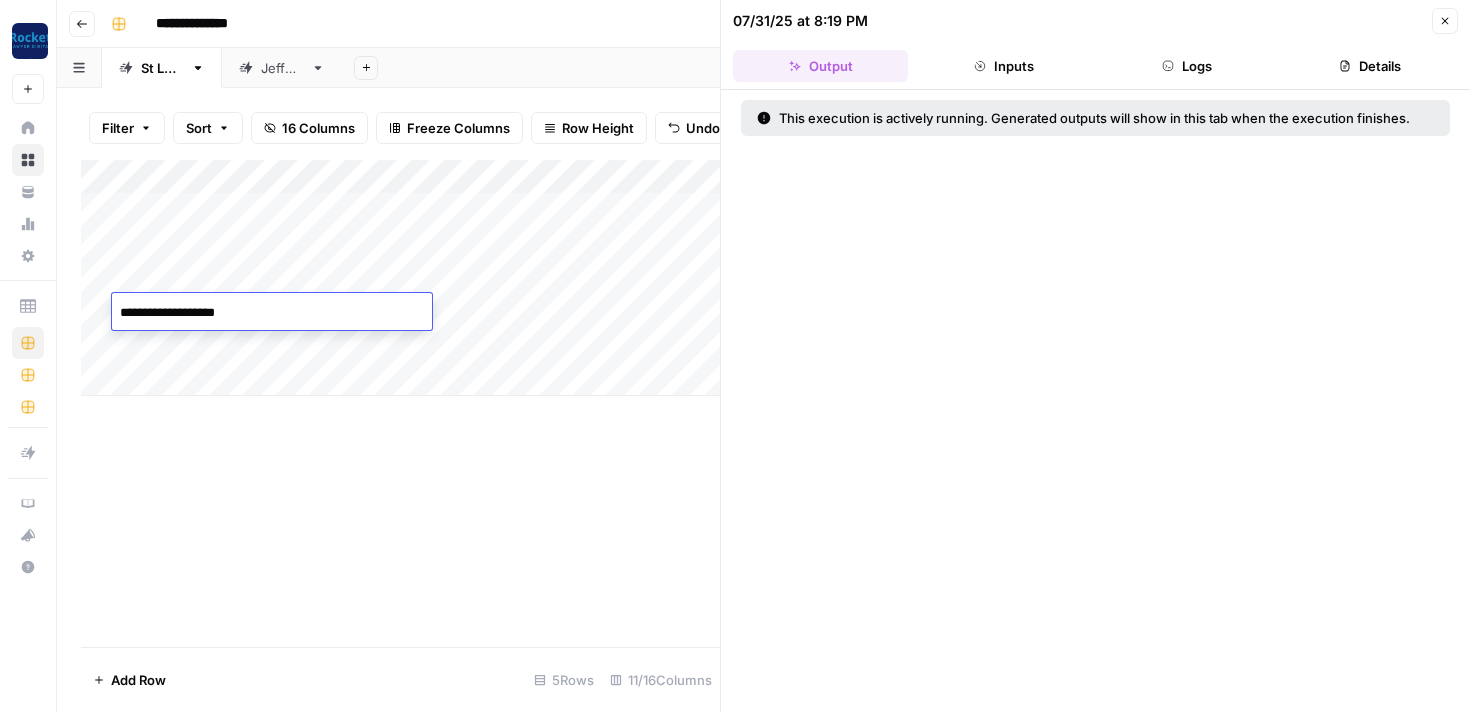 drag, startPoint x: 251, startPoint y: 315, endPoint x: 134, endPoint y: 317, distance: 117.01709 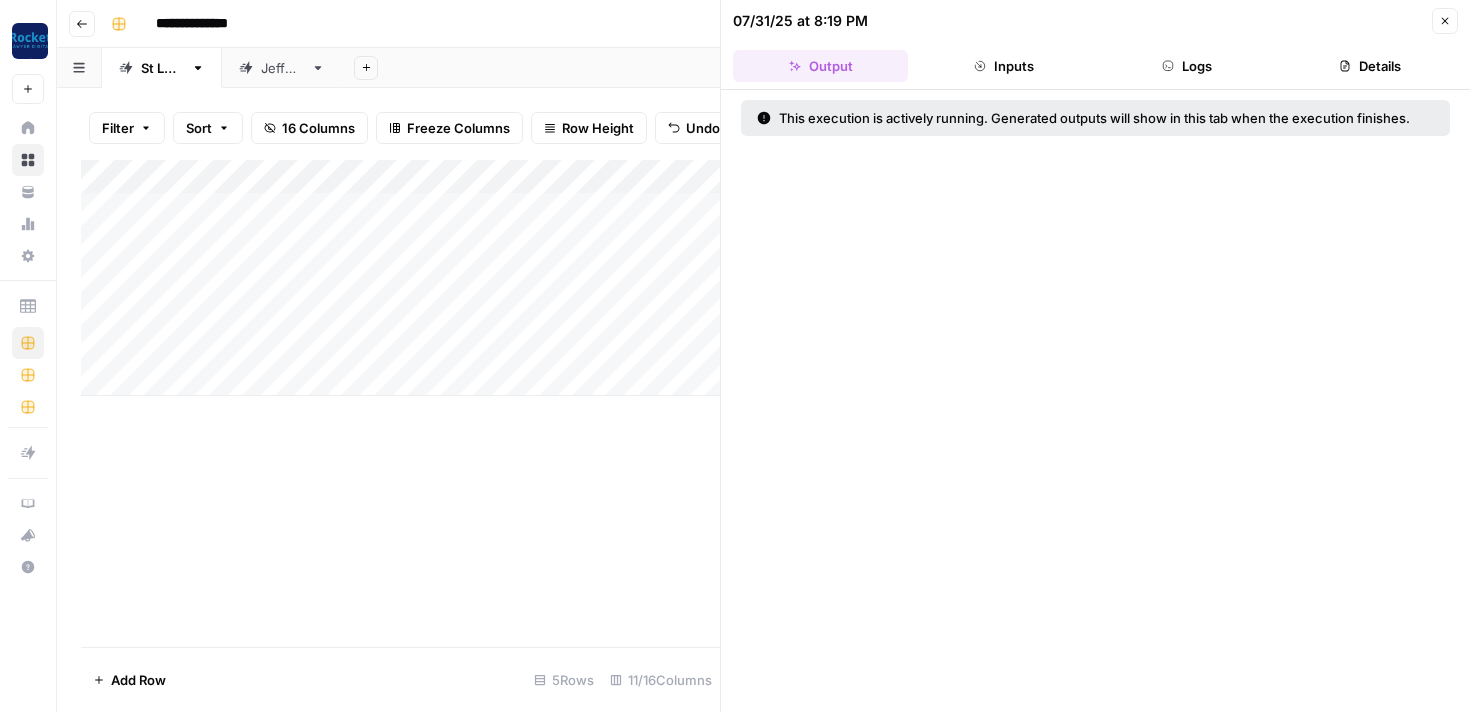 click on "Add Column" at bounding box center (400, 278) 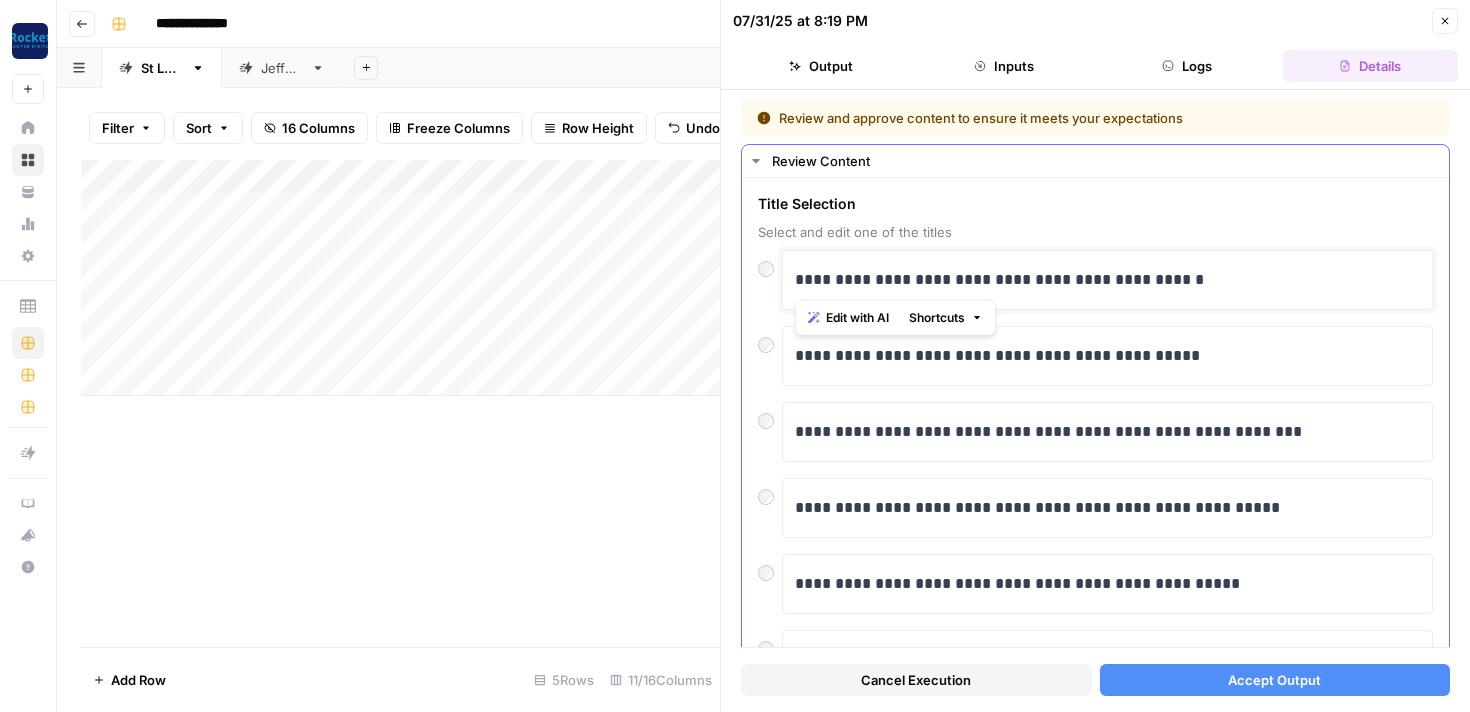 drag, startPoint x: 1206, startPoint y: 283, endPoint x: 792, endPoint y: 266, distance: 414.34888 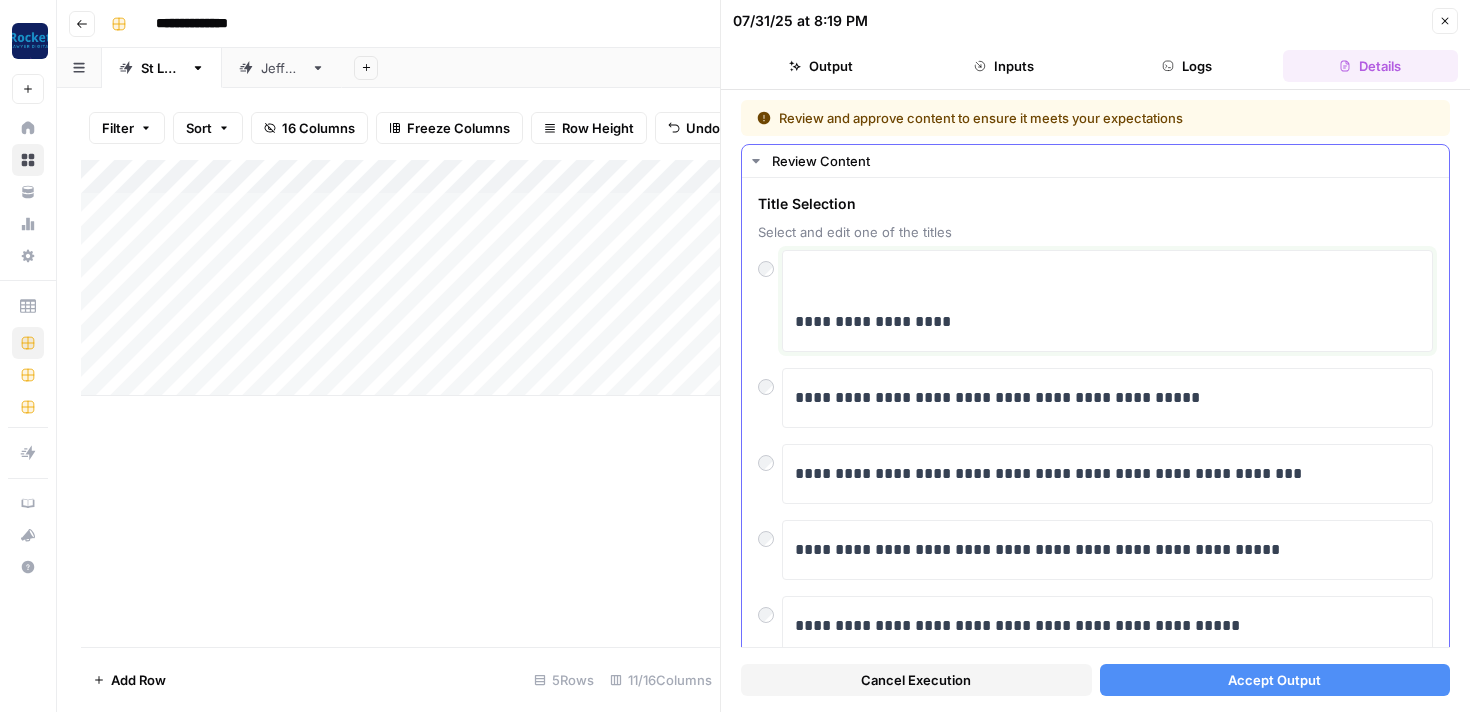 click on "**********" at bounding box center (1107, 322) 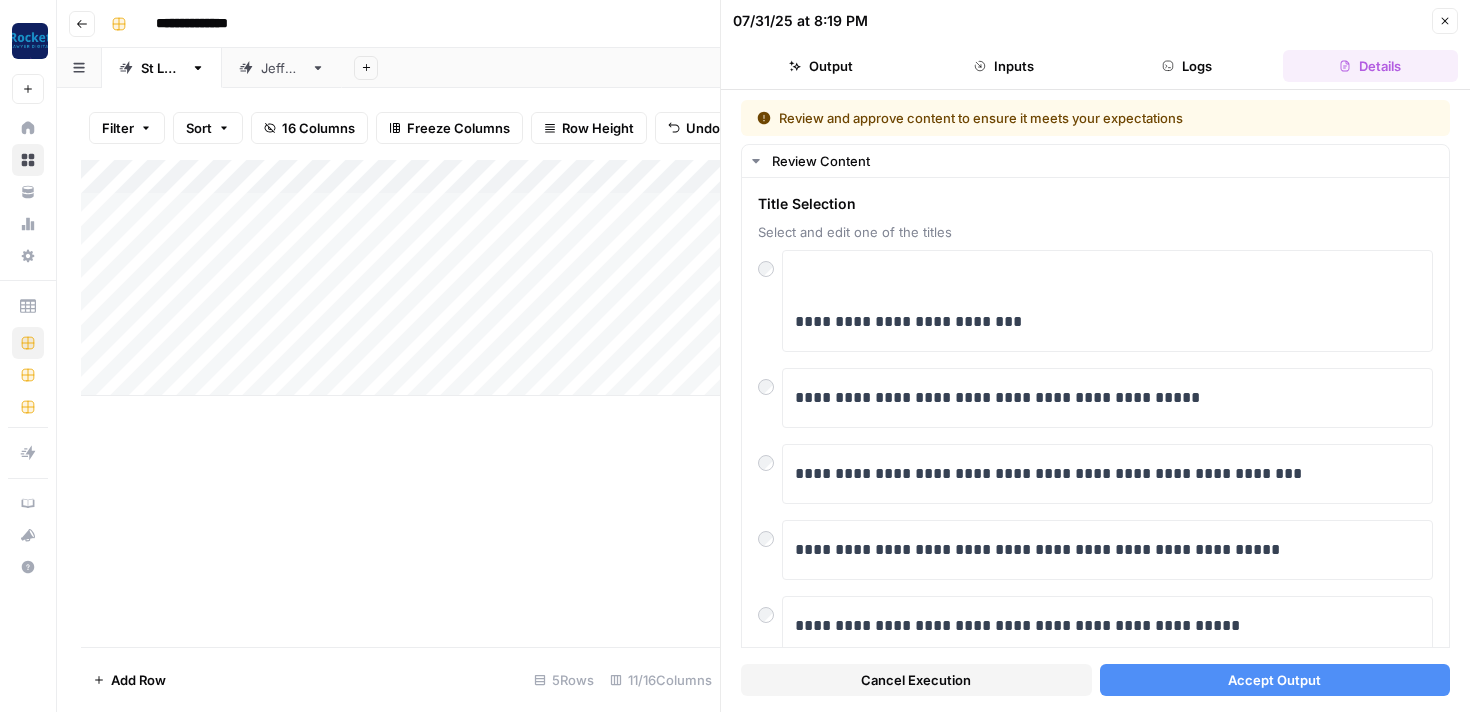 click on "Accept Output" at bounding box center (1275, 680) 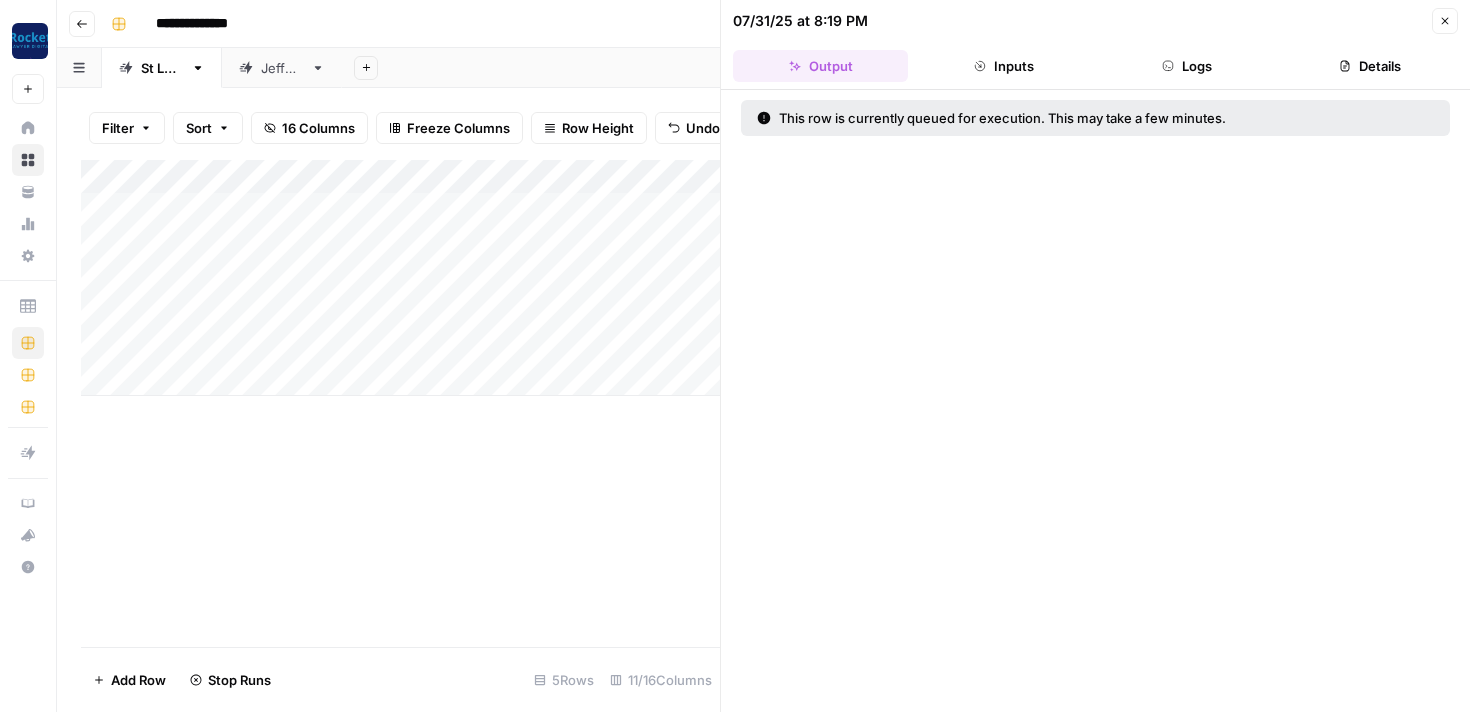 click on "Add Column" at bounding box center [400, 278] 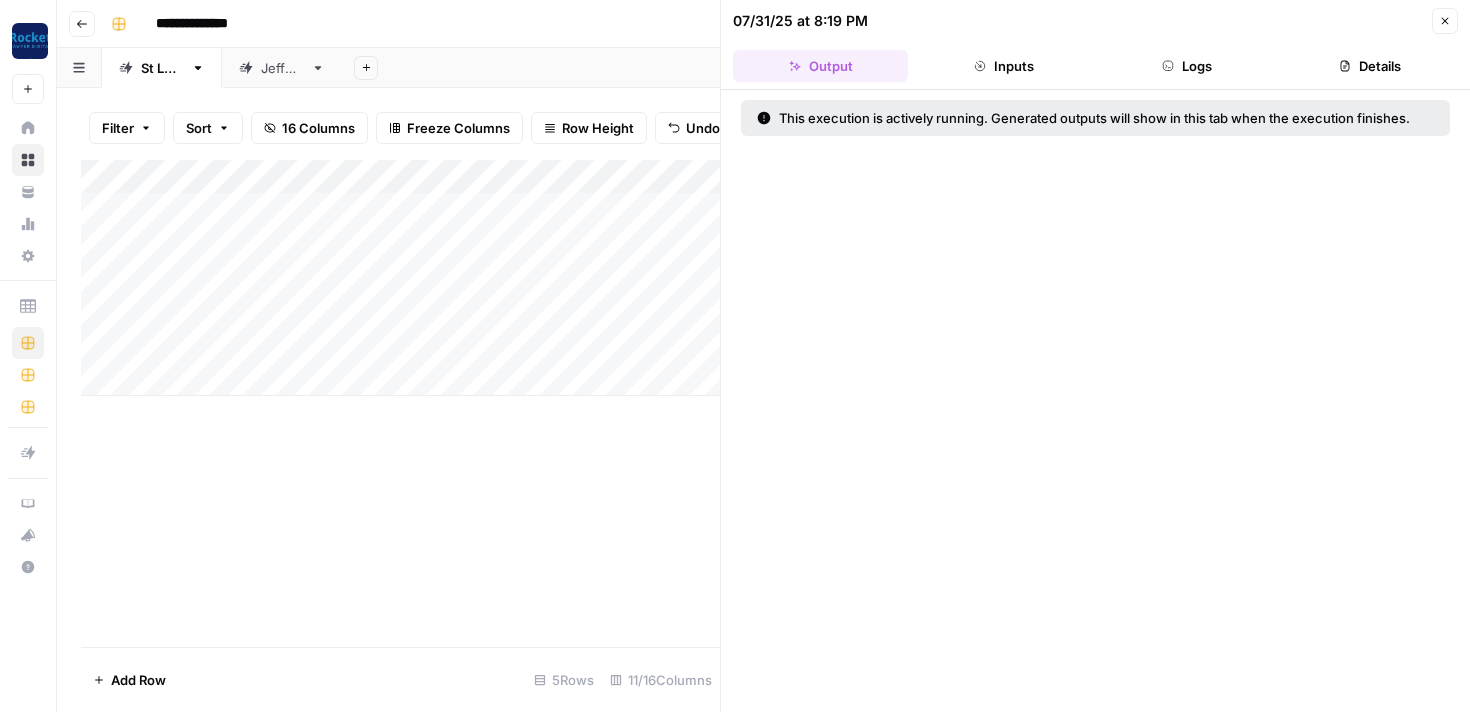 click on "Add Column" at bounding box center (400, 278) 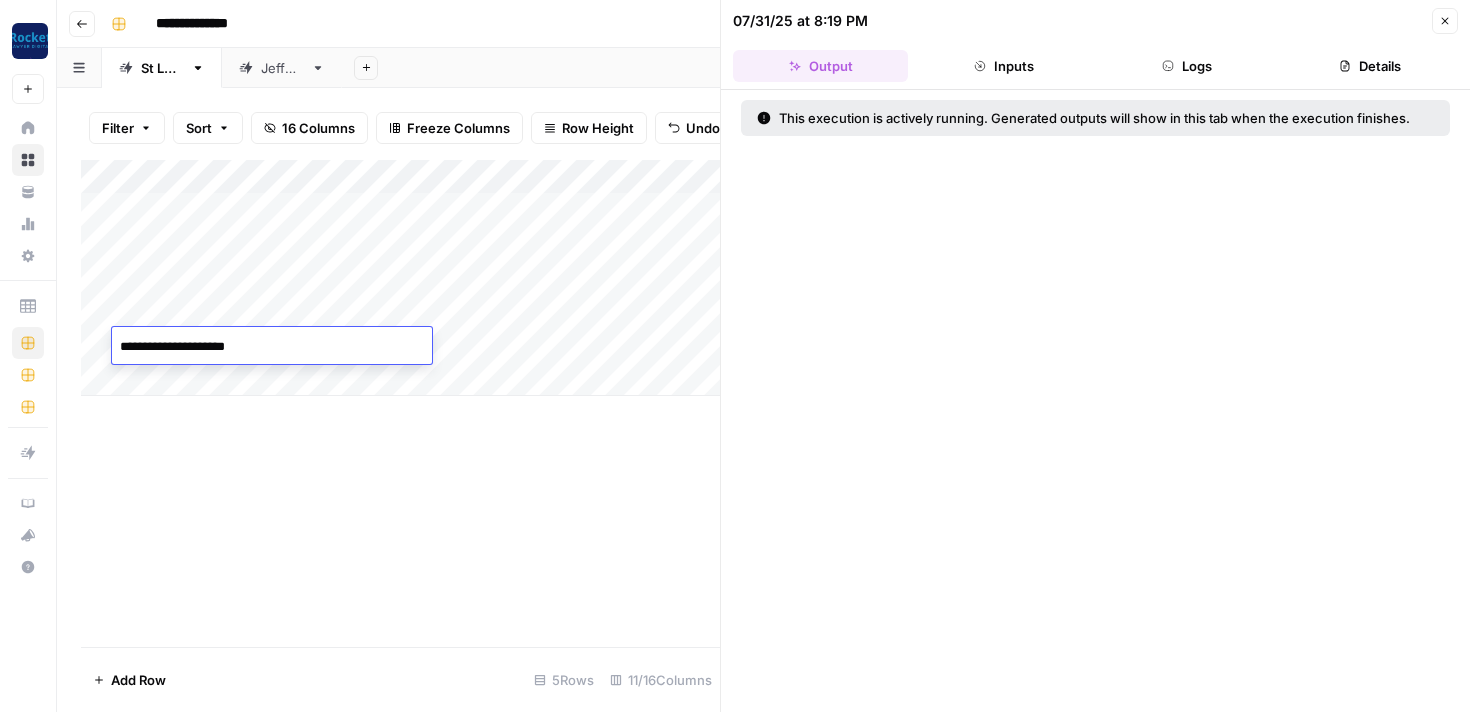 drag, startPoint x: 268, startPoint y: 355, endPoint x: 97, endPoint y: 345, distance: 171.29214 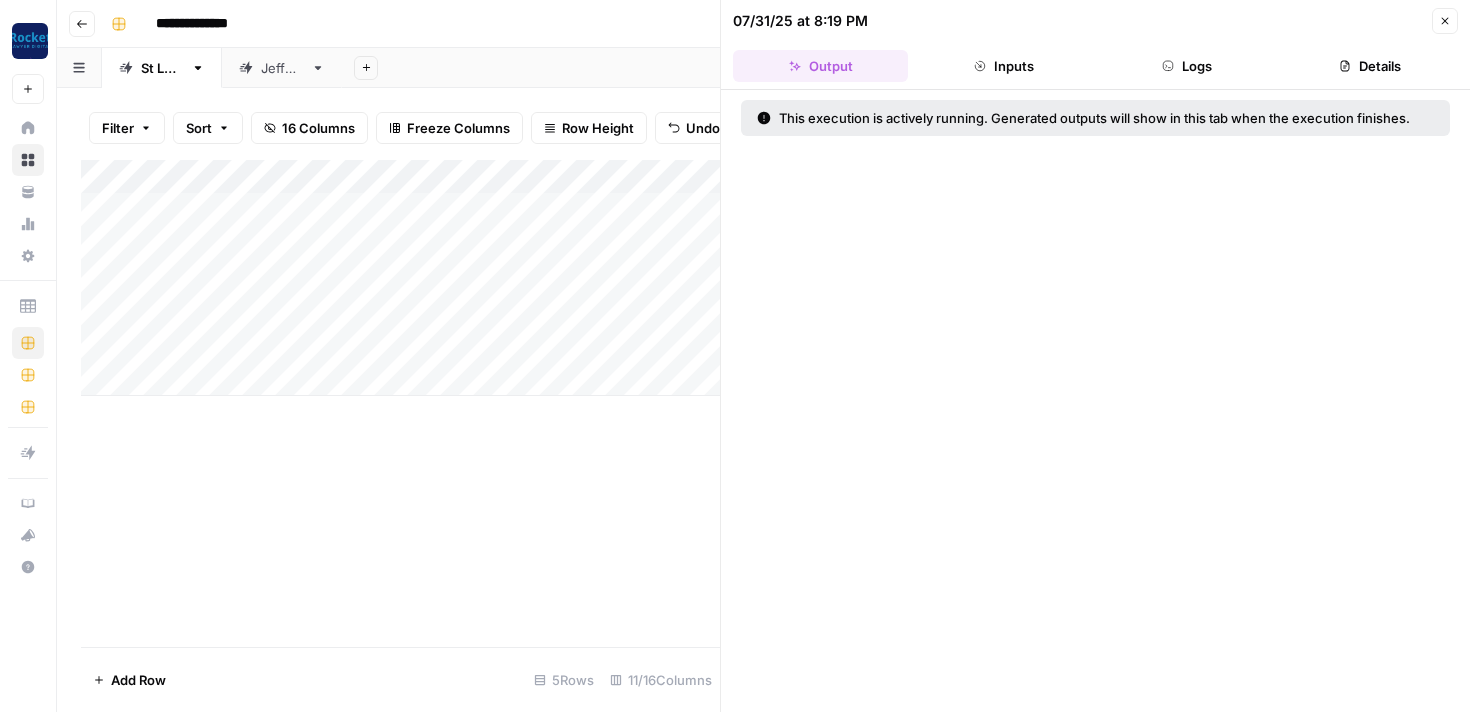 click on "Add Column" at bounding box center [400, 278] 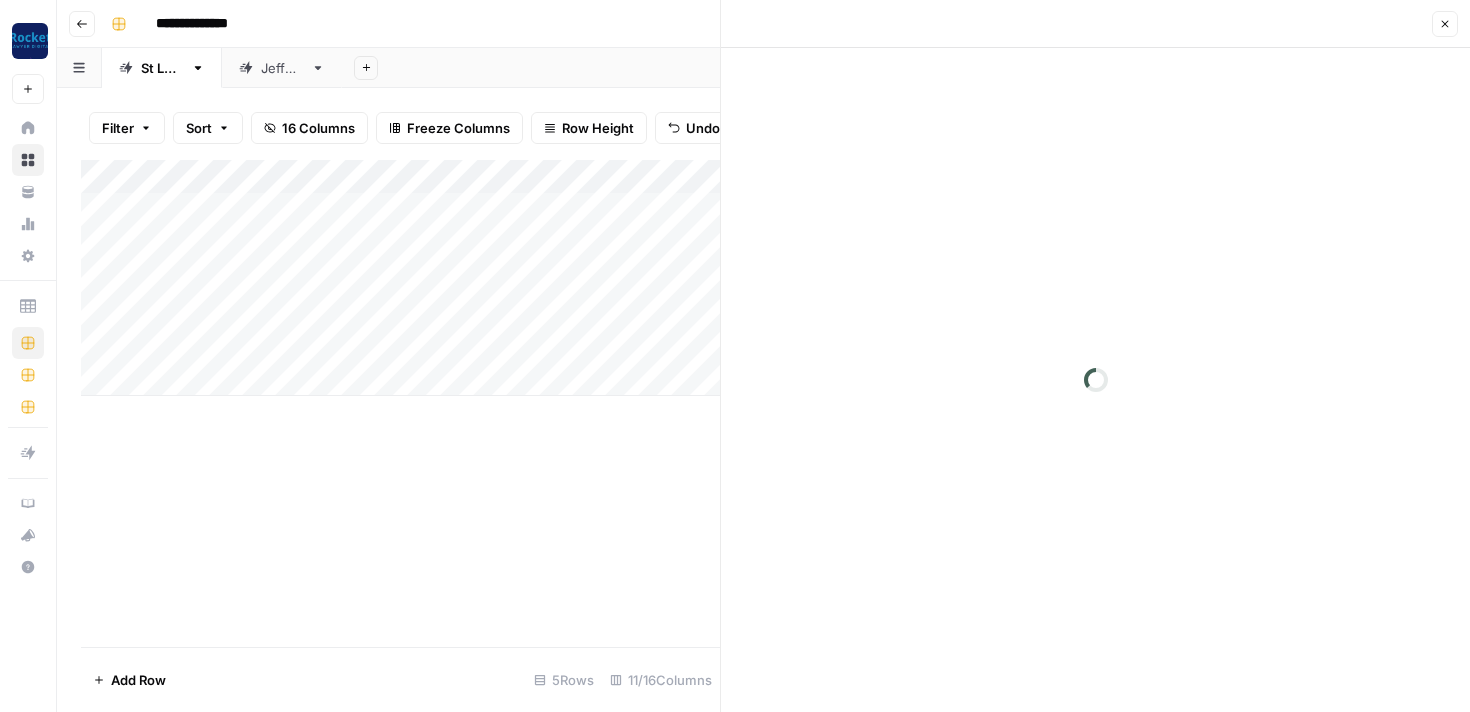 click at bounding box center [717, 345] 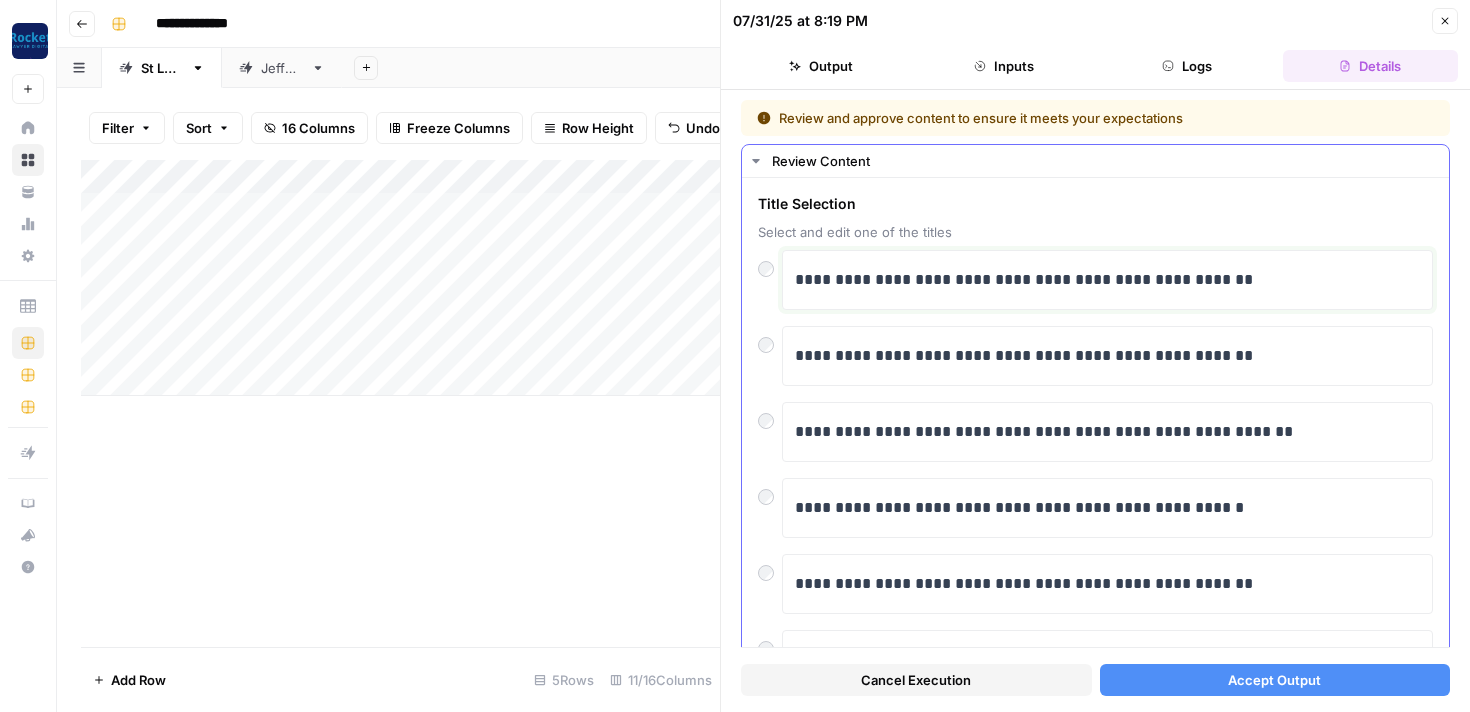 click on "**********" at bounding box center [1107, 280] 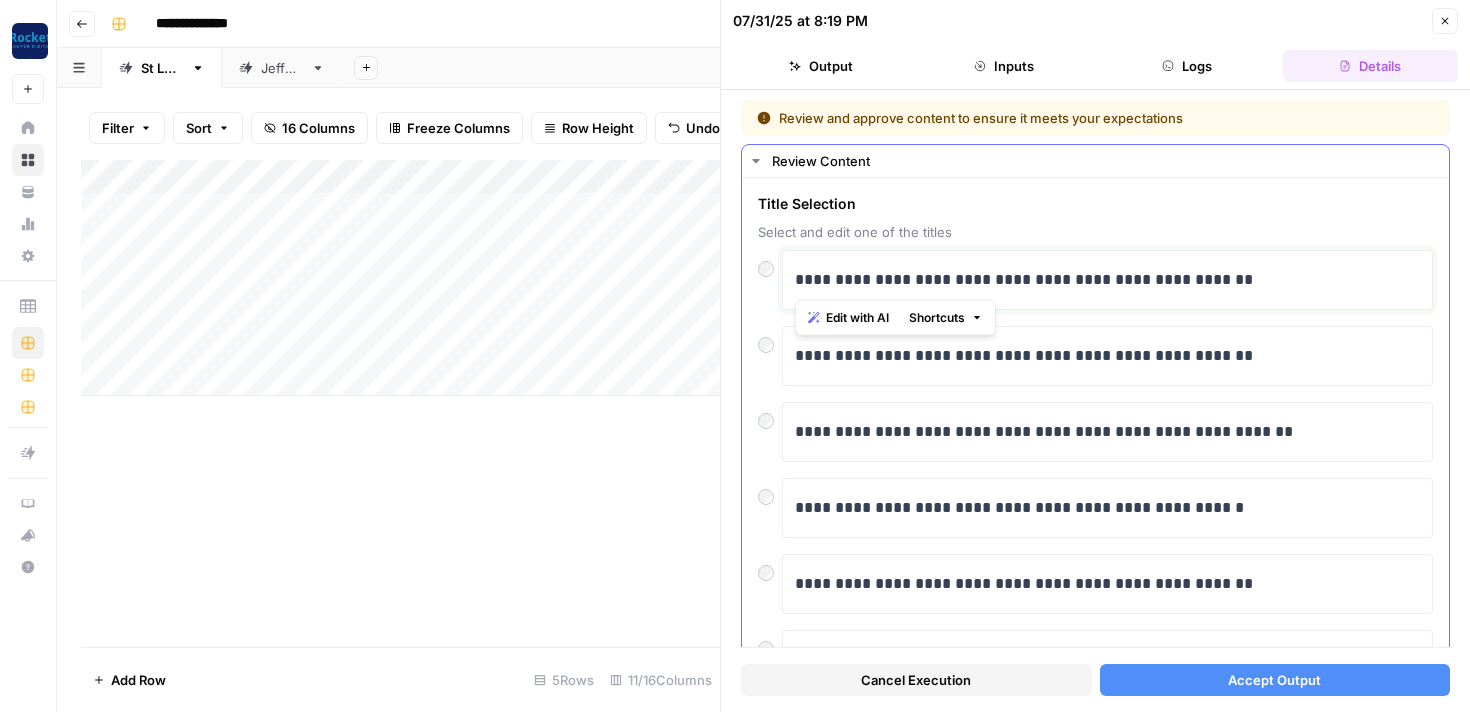 drag, startPoint x: 1247, startPoint y: 283, endPoint x: 769, endPoint y: 283, distance: 478 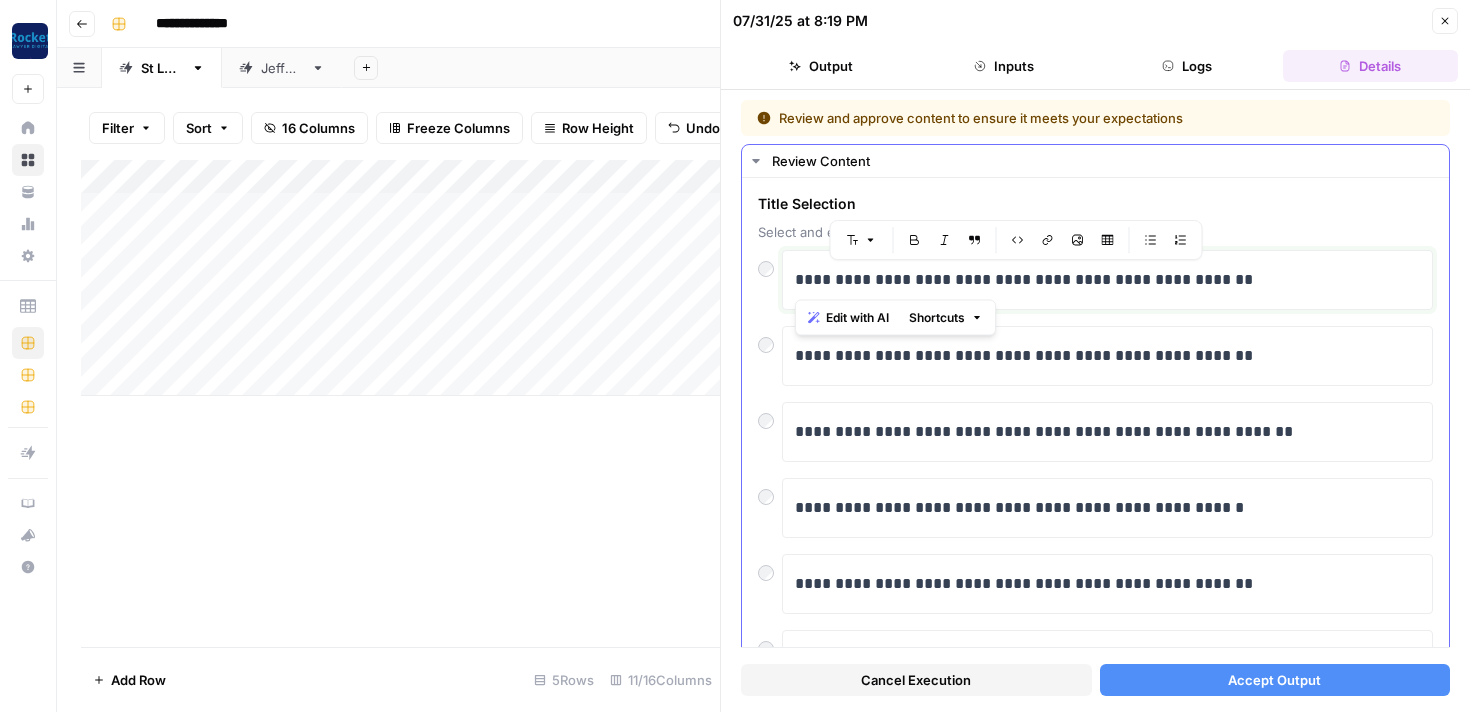 paste 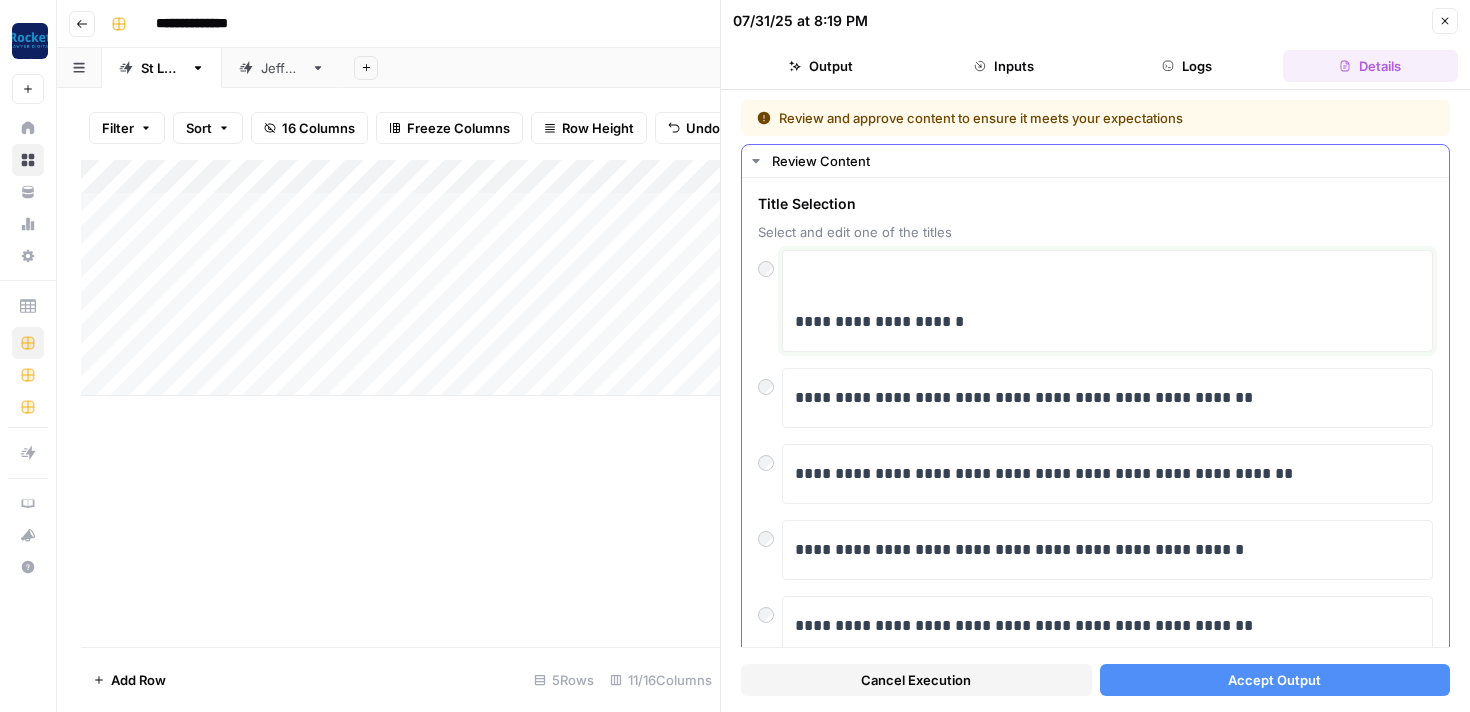 click on "**********" at bounding box center [1107, 322] 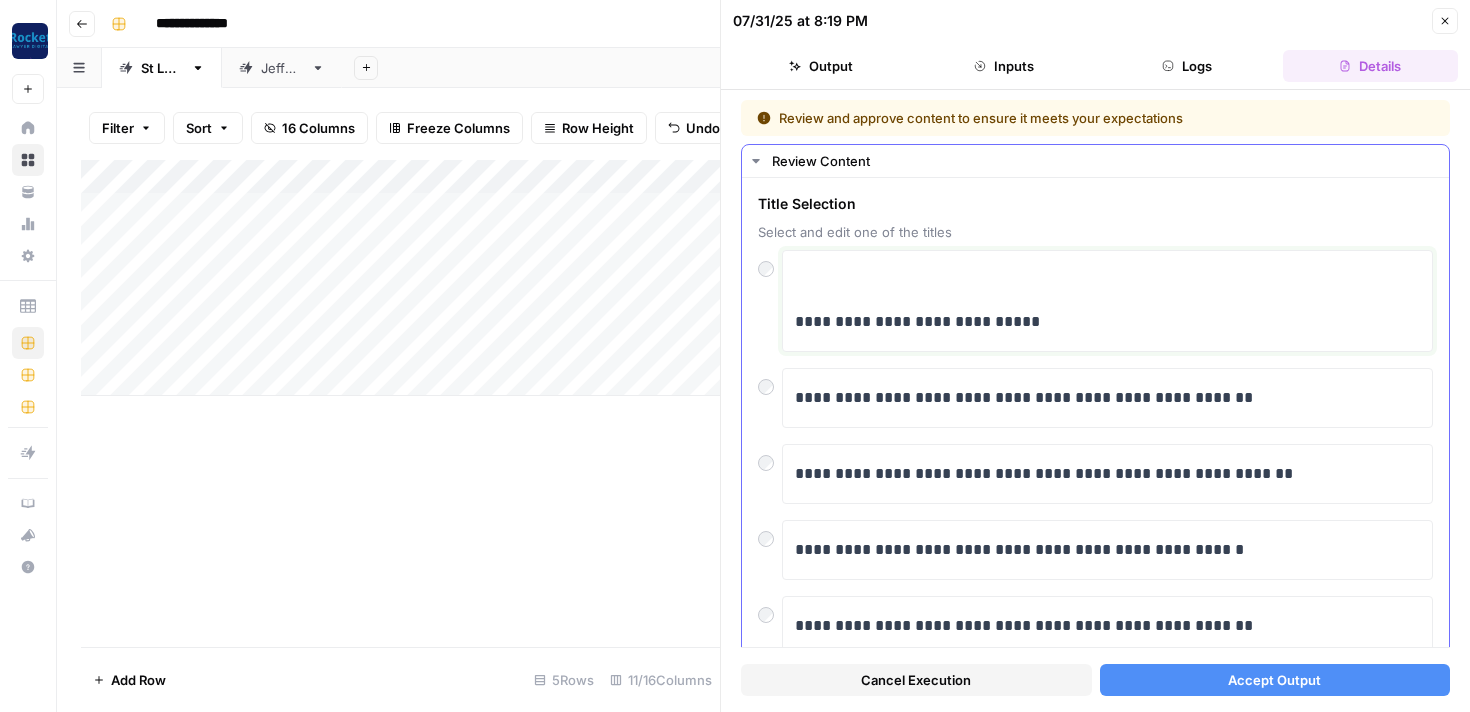 click on "**********" at bounding box center [1107, 322] 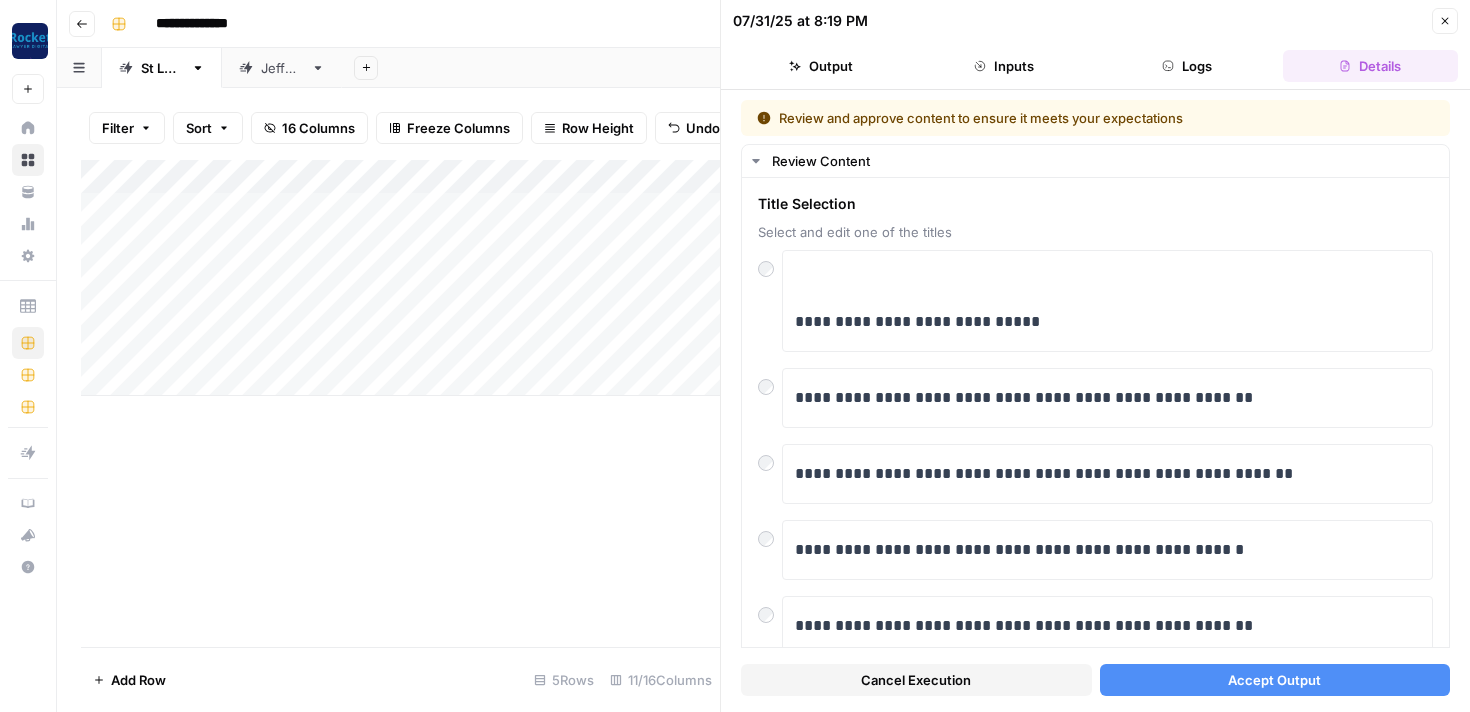 click on "Accept Output" at bounding box center (1274, 680) 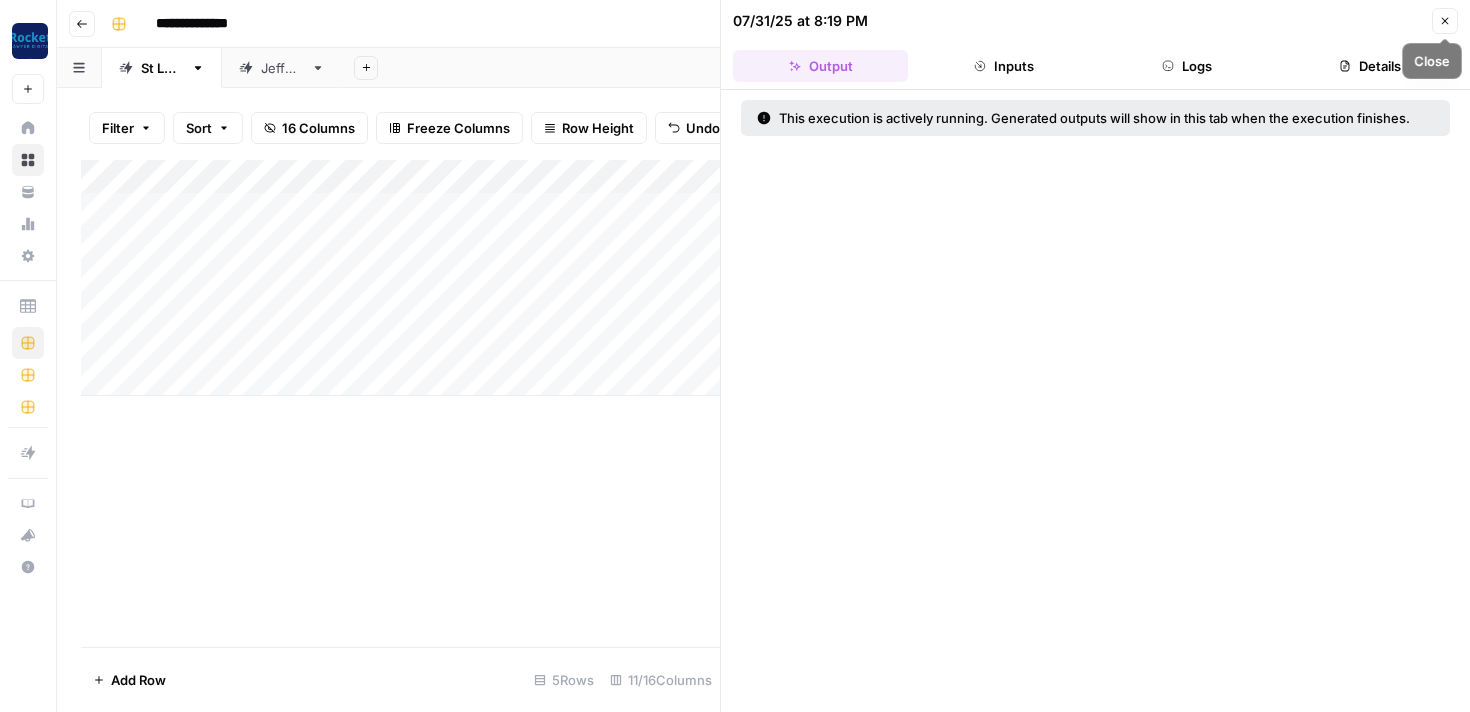 click 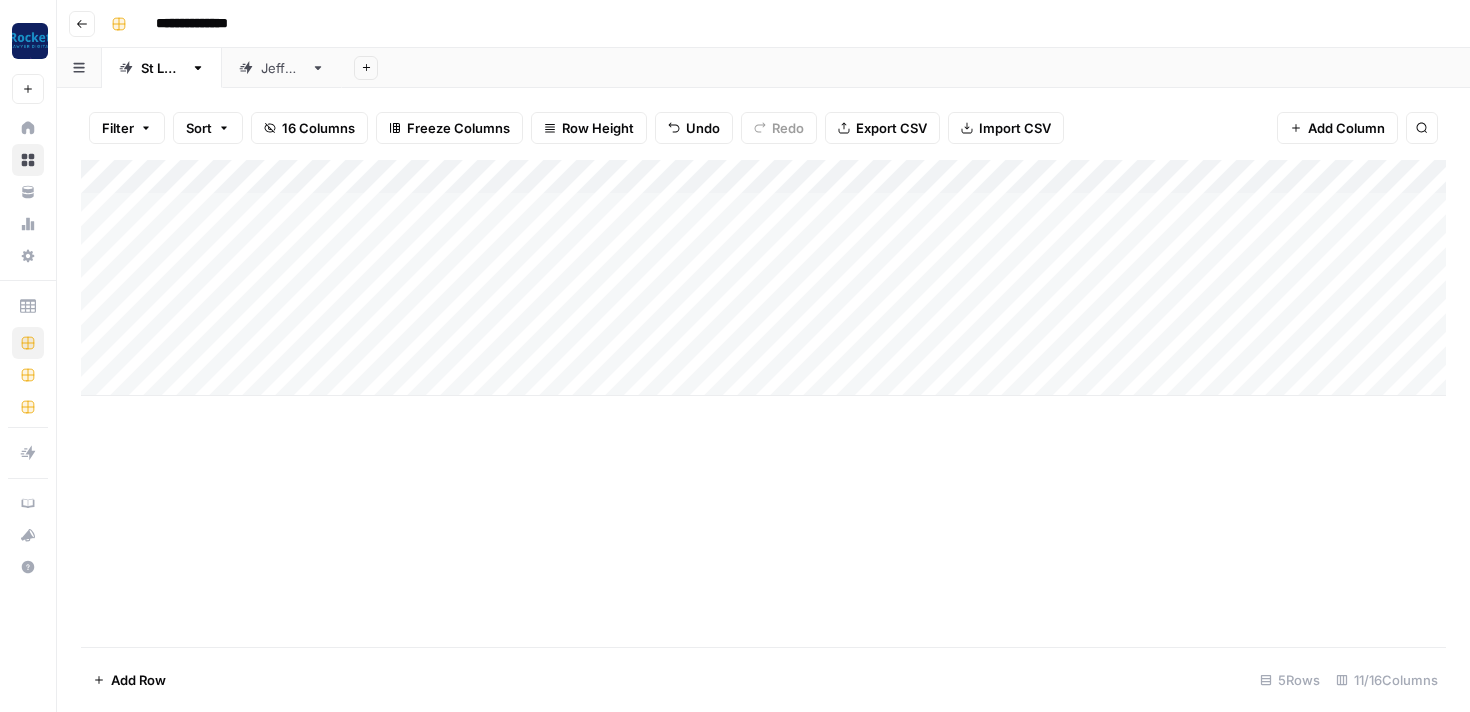 scroll, scrollTop: 0, scrollLeft: 0, axis: both 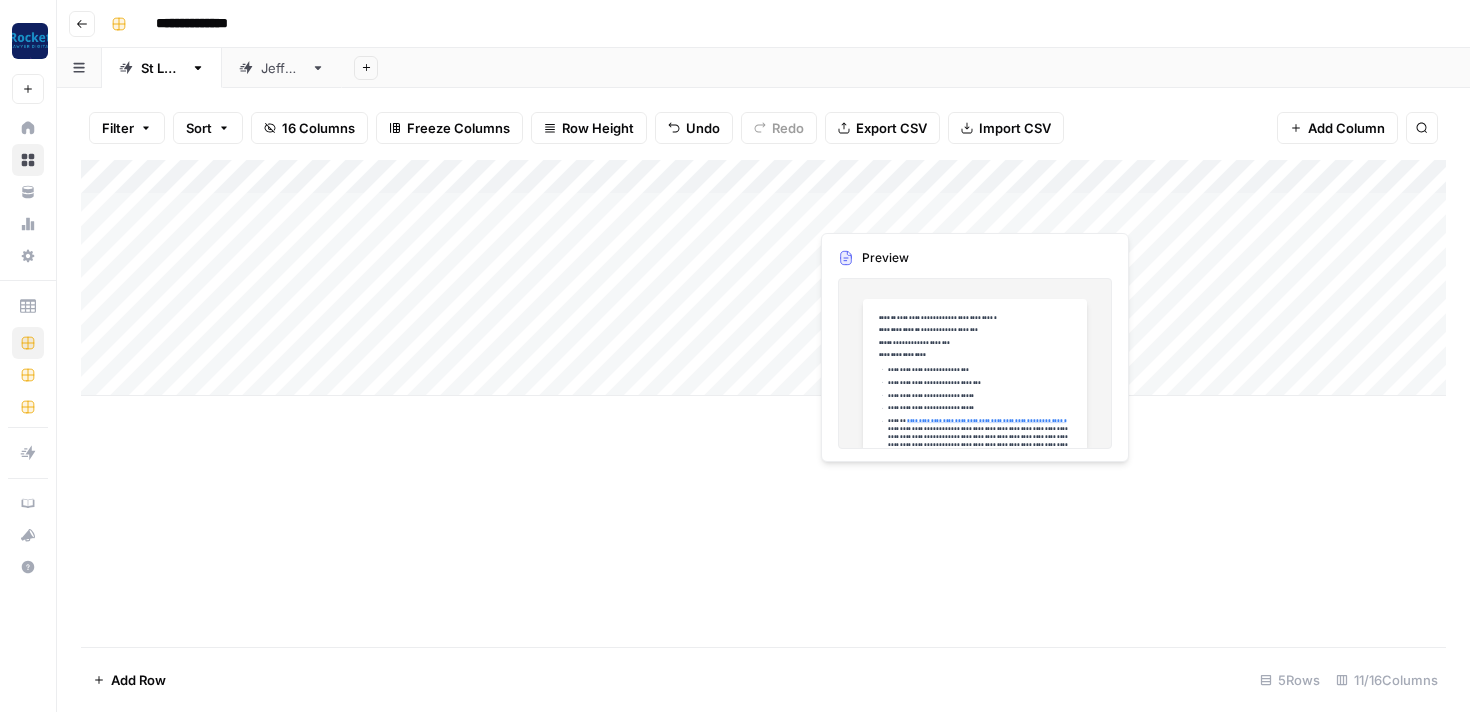 click on "Add Column" at bounding box center (763, 278) 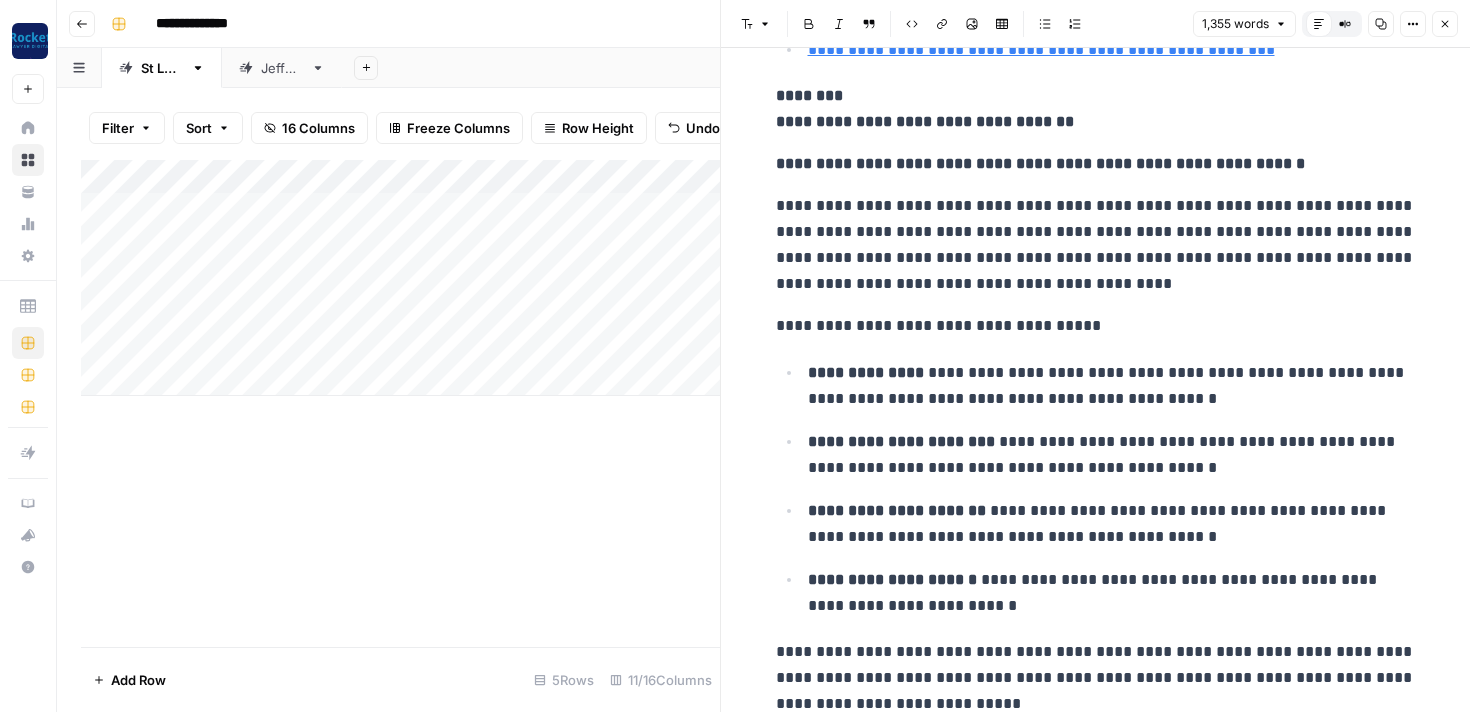 scroll, scrollTop: 1454, scrollLeft: 0, axis: vertical 